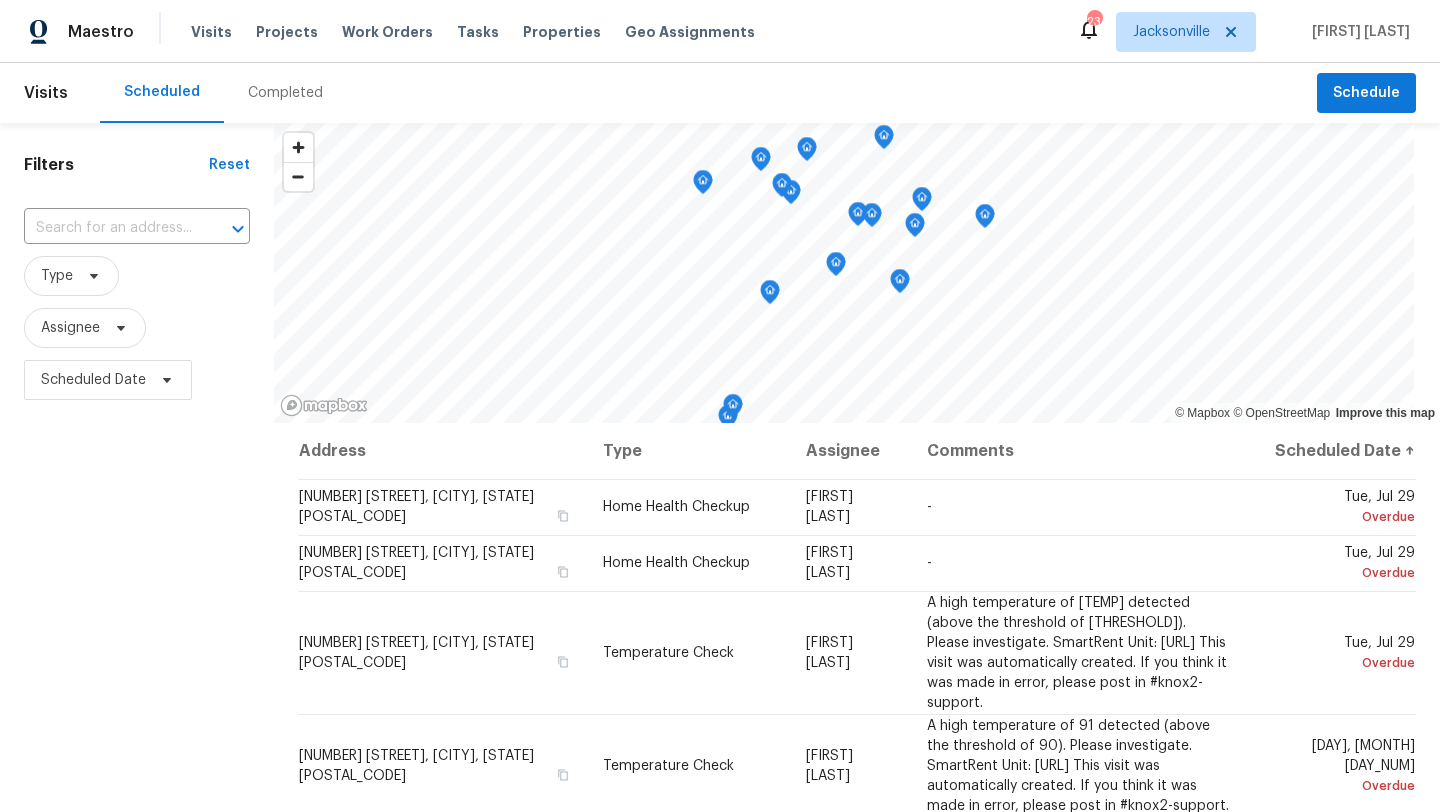 scroll, scrollTop: 0, scrollLeft: 0, axis: both 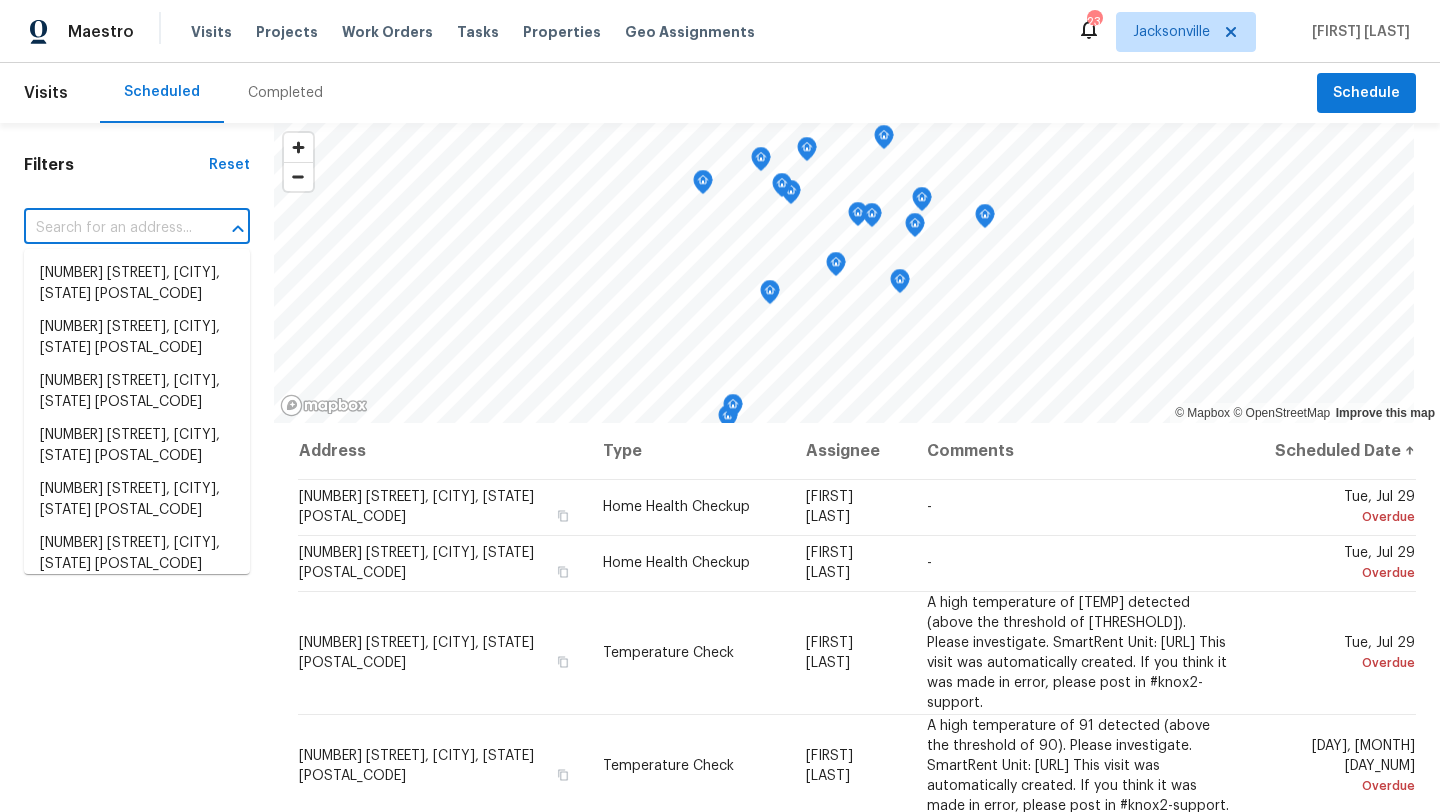 click at bounding box center (109, 228) 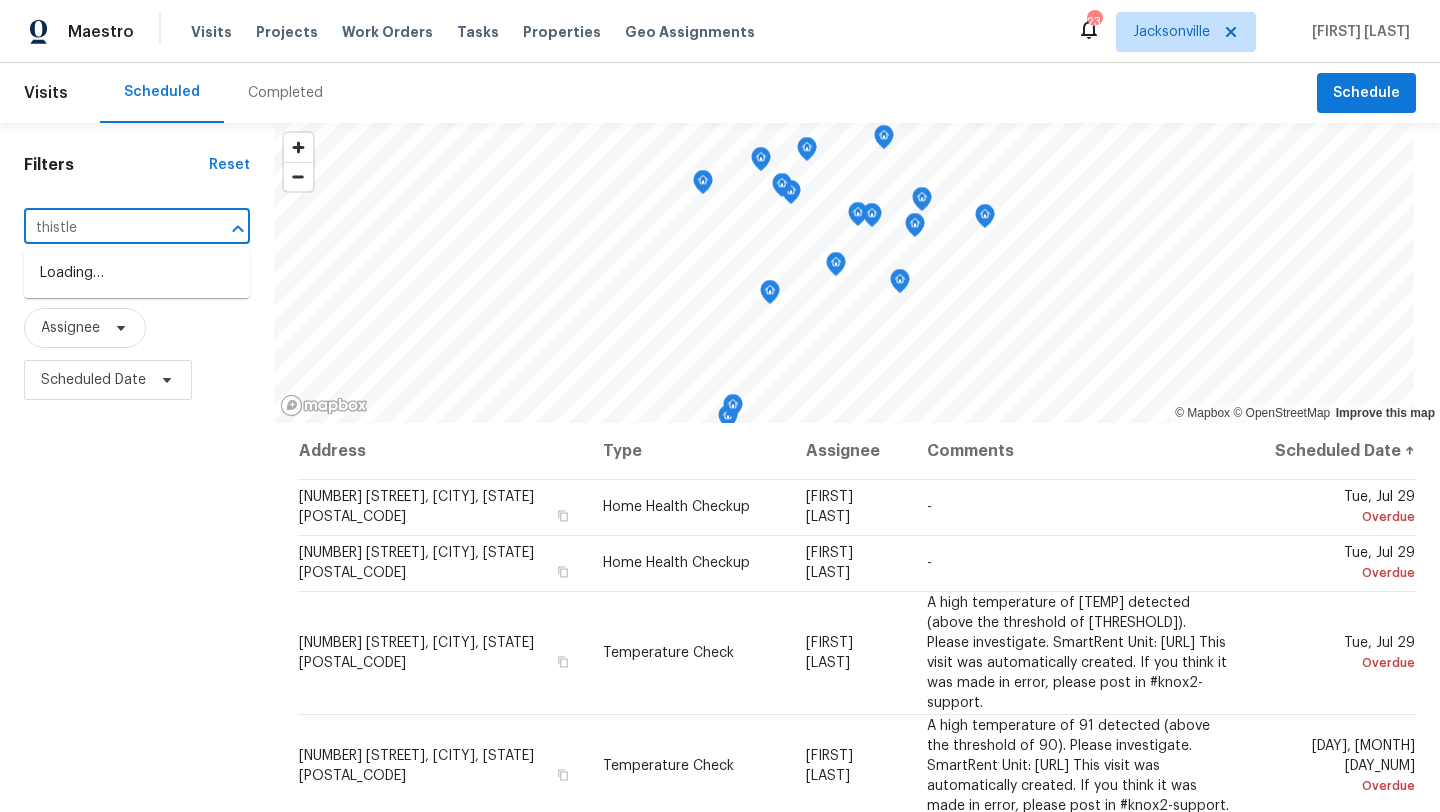type on "thistle" 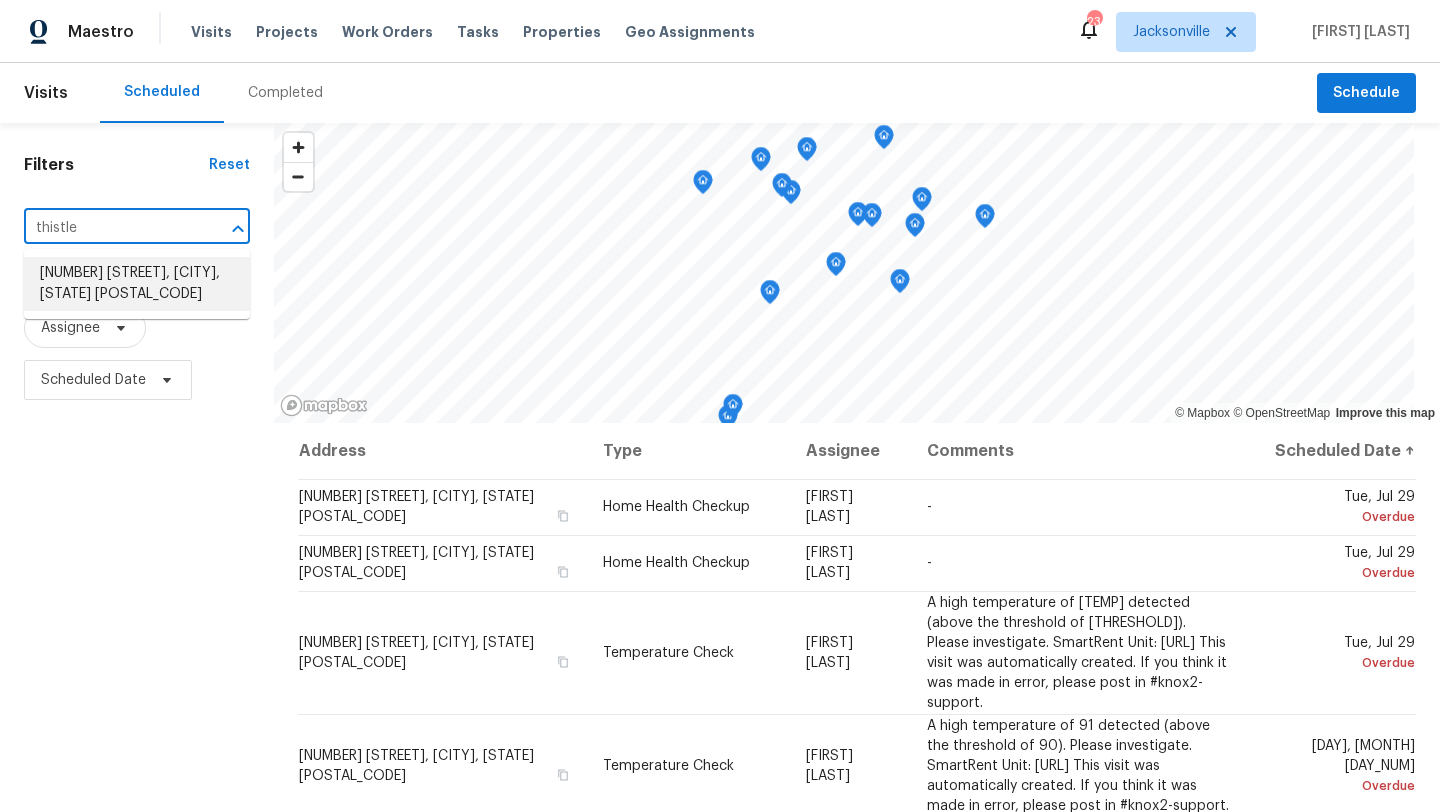 click on "[NUMBER] [STREET], [CITY], [STATE] [POSTAL_CODE]" at bounding box center [137, 284] 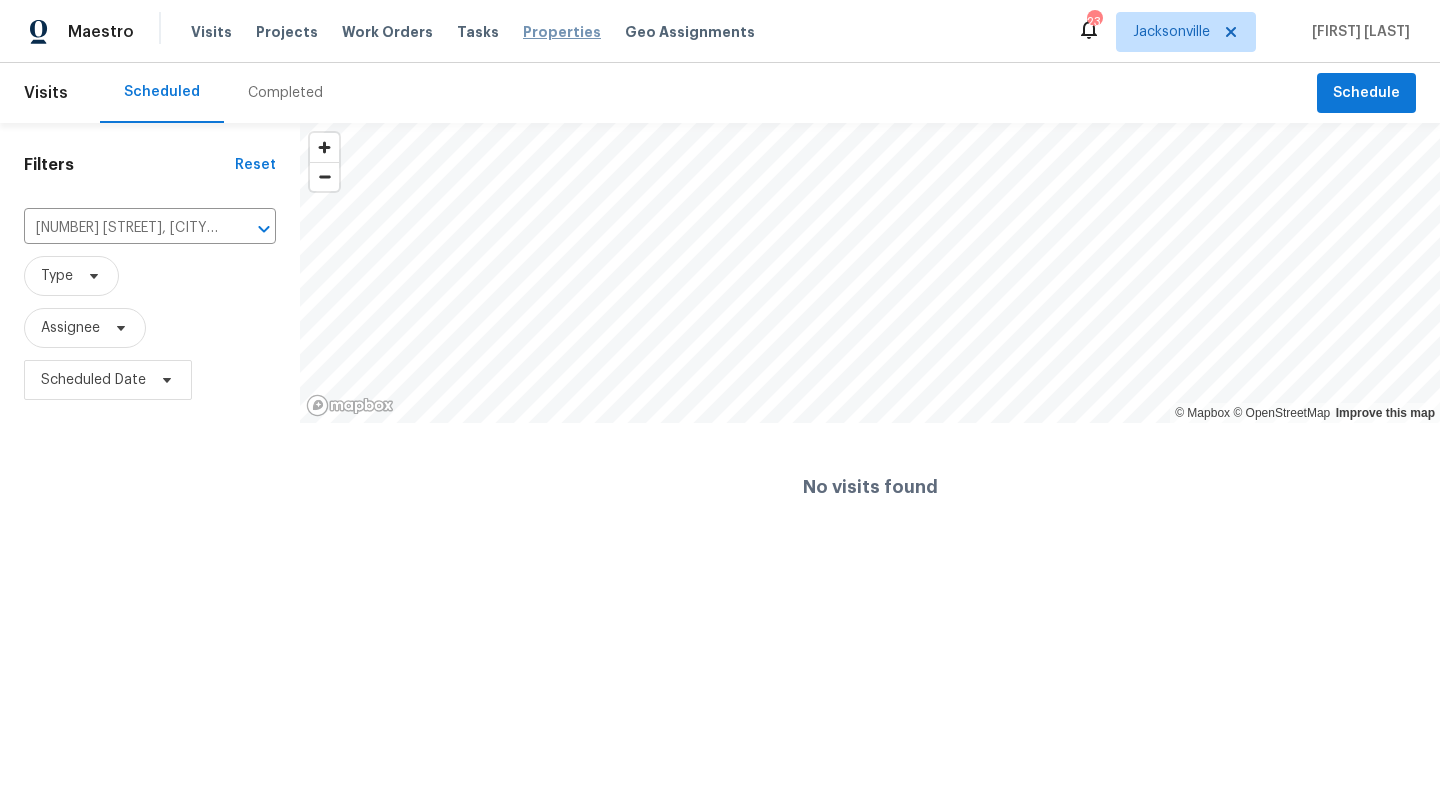 click on "Properties" at bounding box center (562, 32) 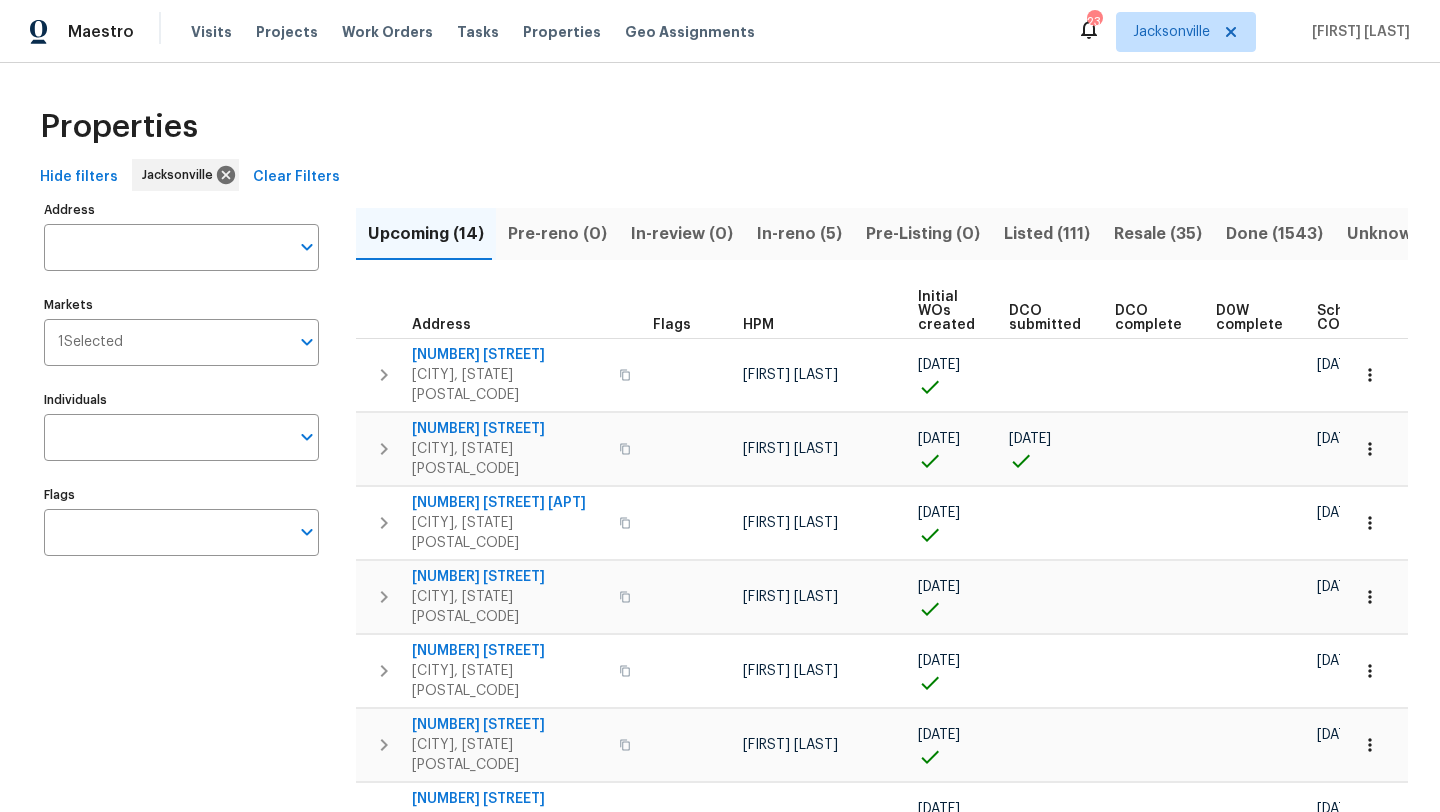 click on "Address" at bounding box center (166, 247) 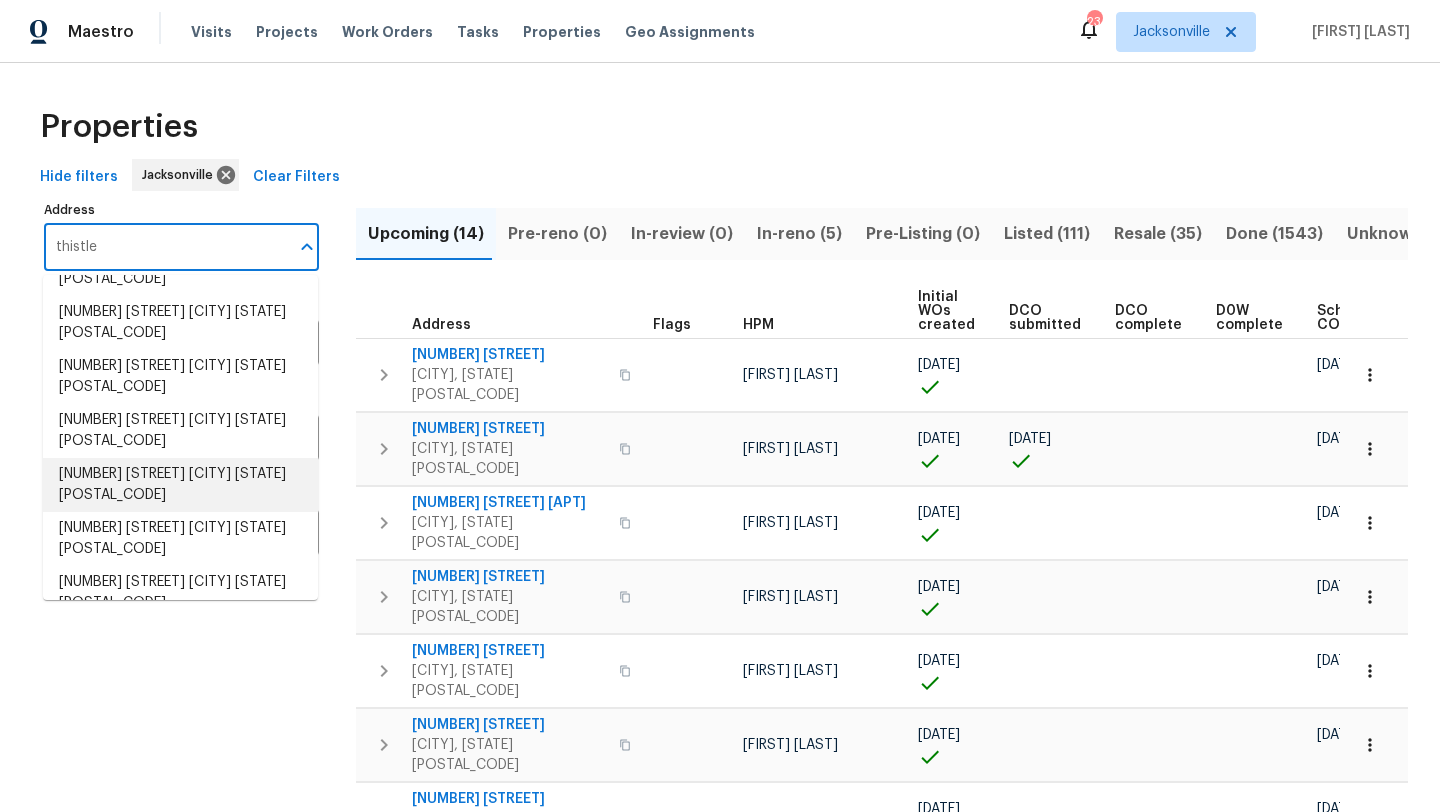 scroll, scrollTop: 55, scrollLeft: 0, axis: vertical 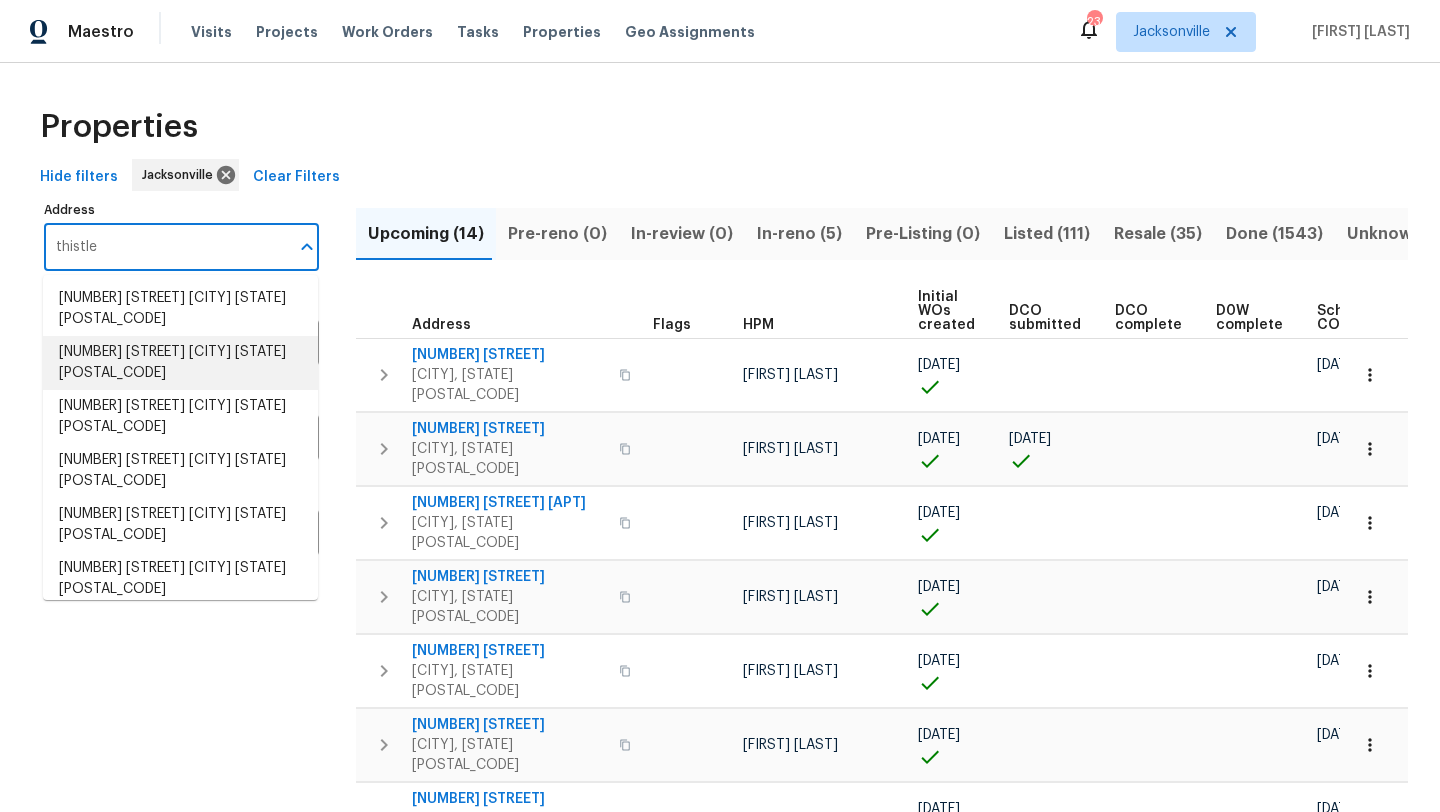 type on "thistle" 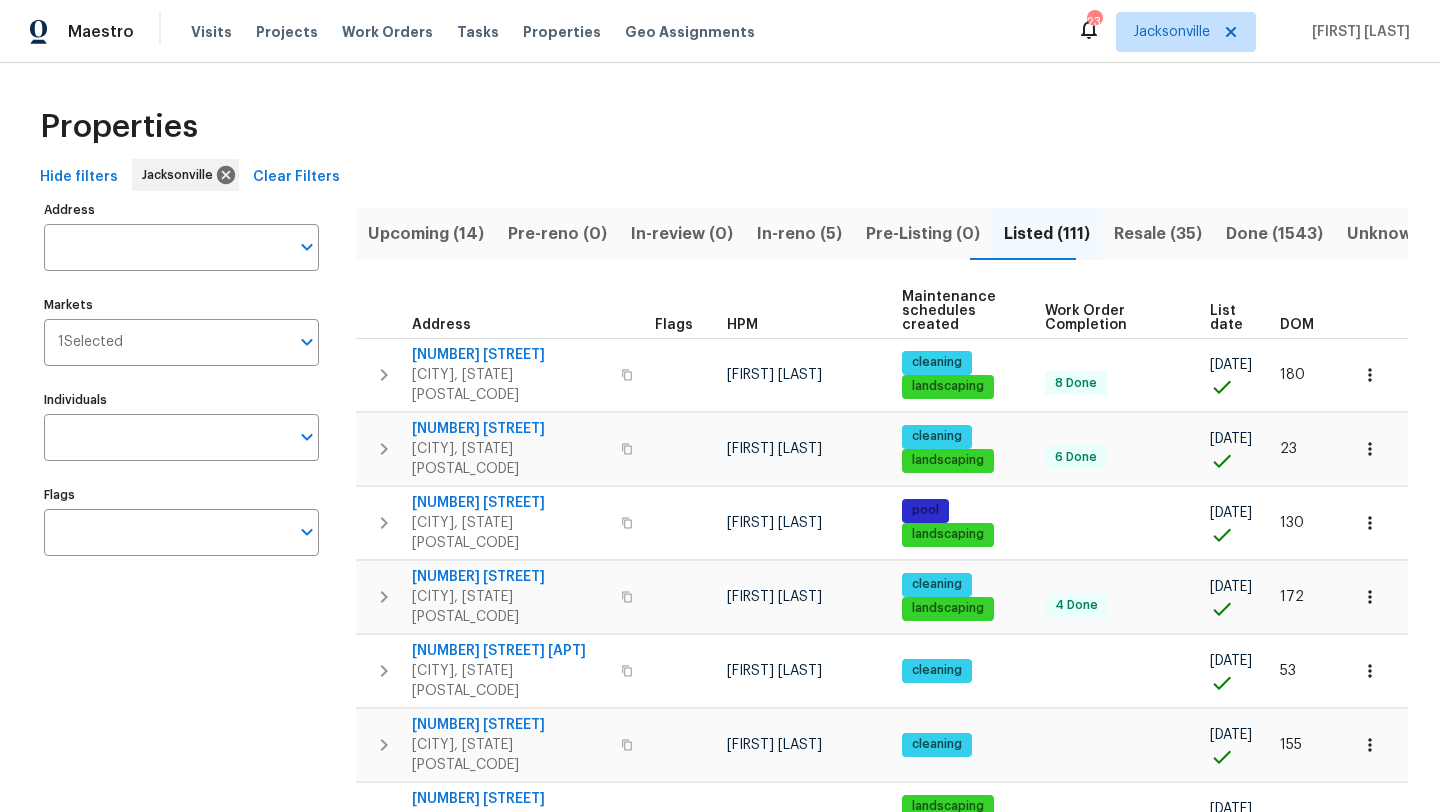 click on "DOM" at bounding box center (1297, 325) 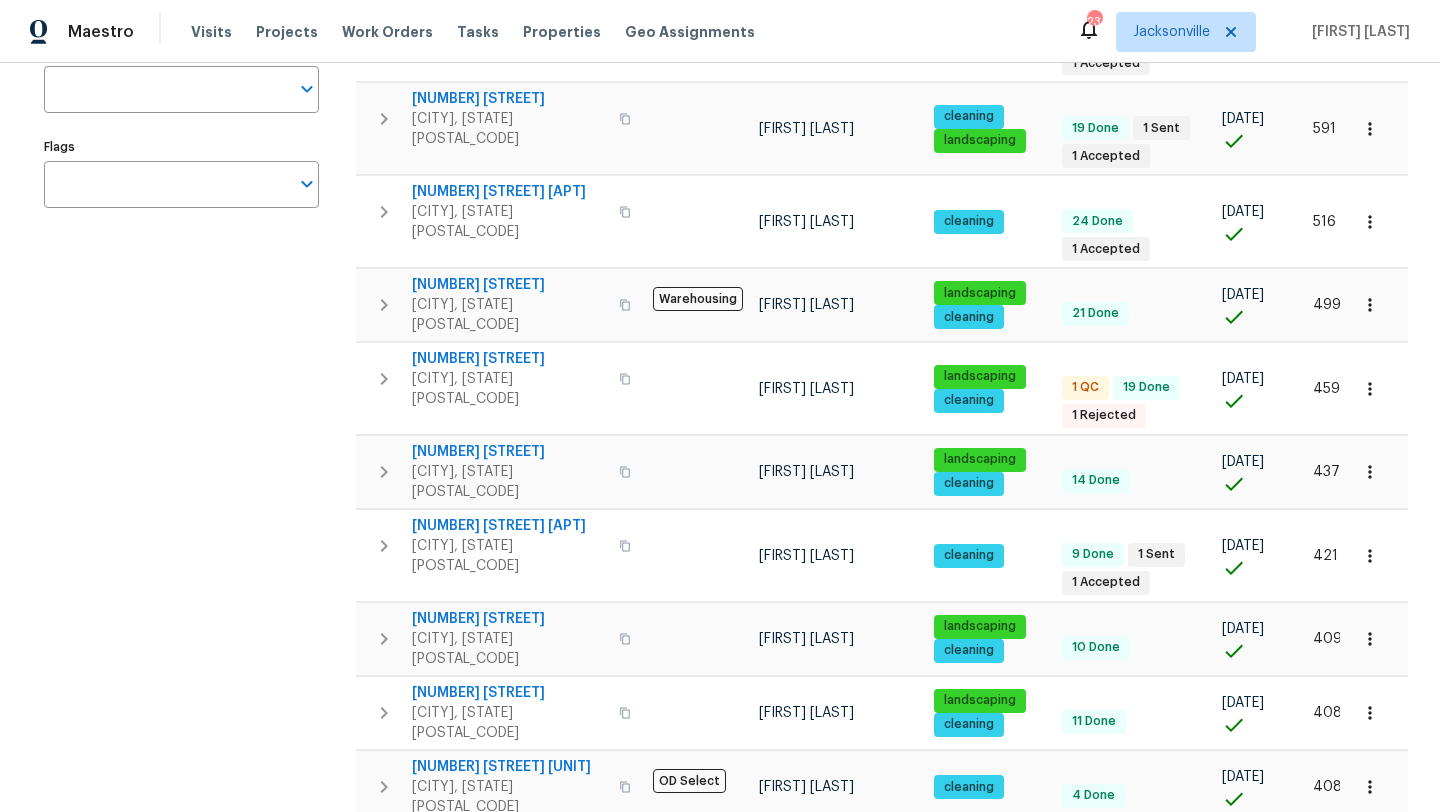 scroll, scrollTop: 0, scrollLeft: 0, axis: both 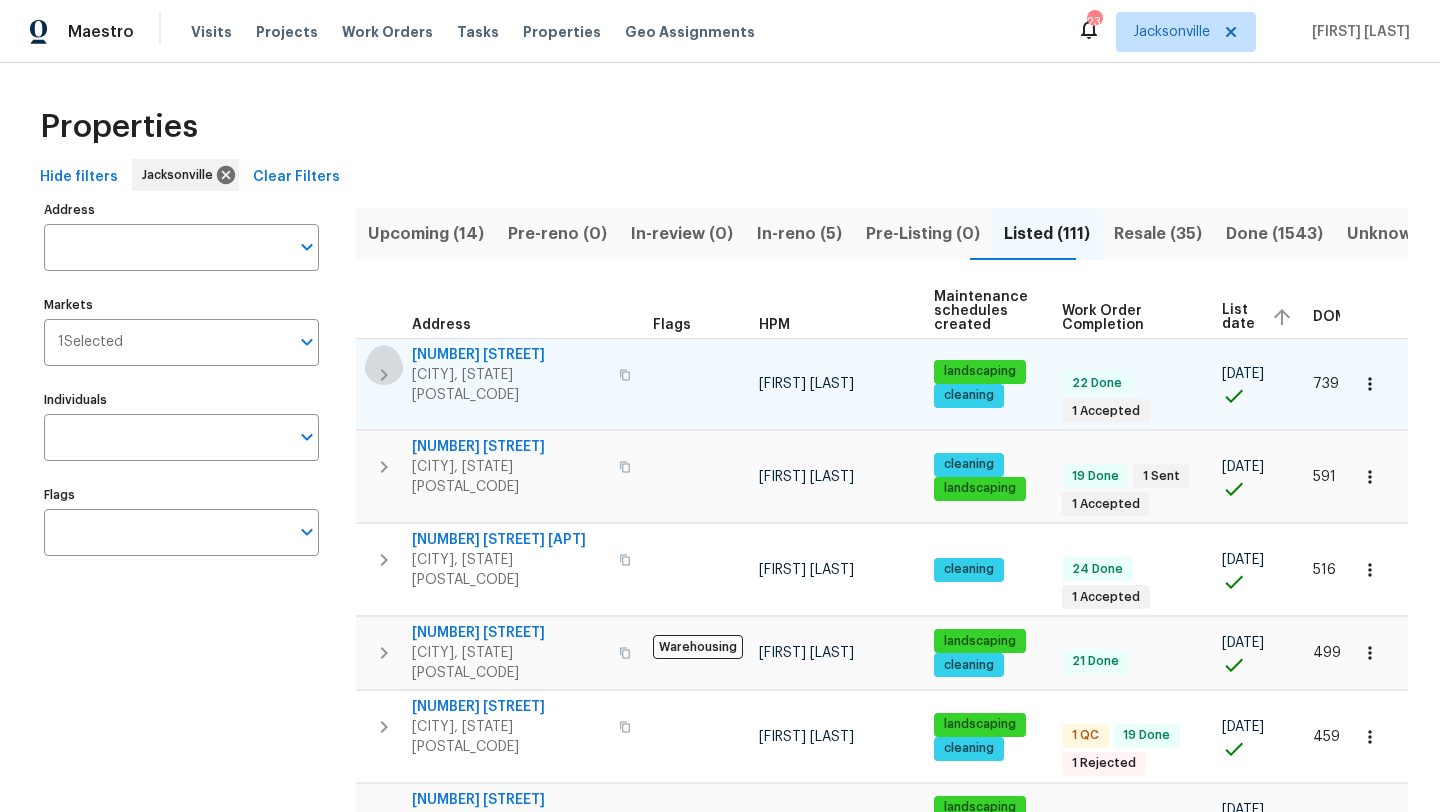 click 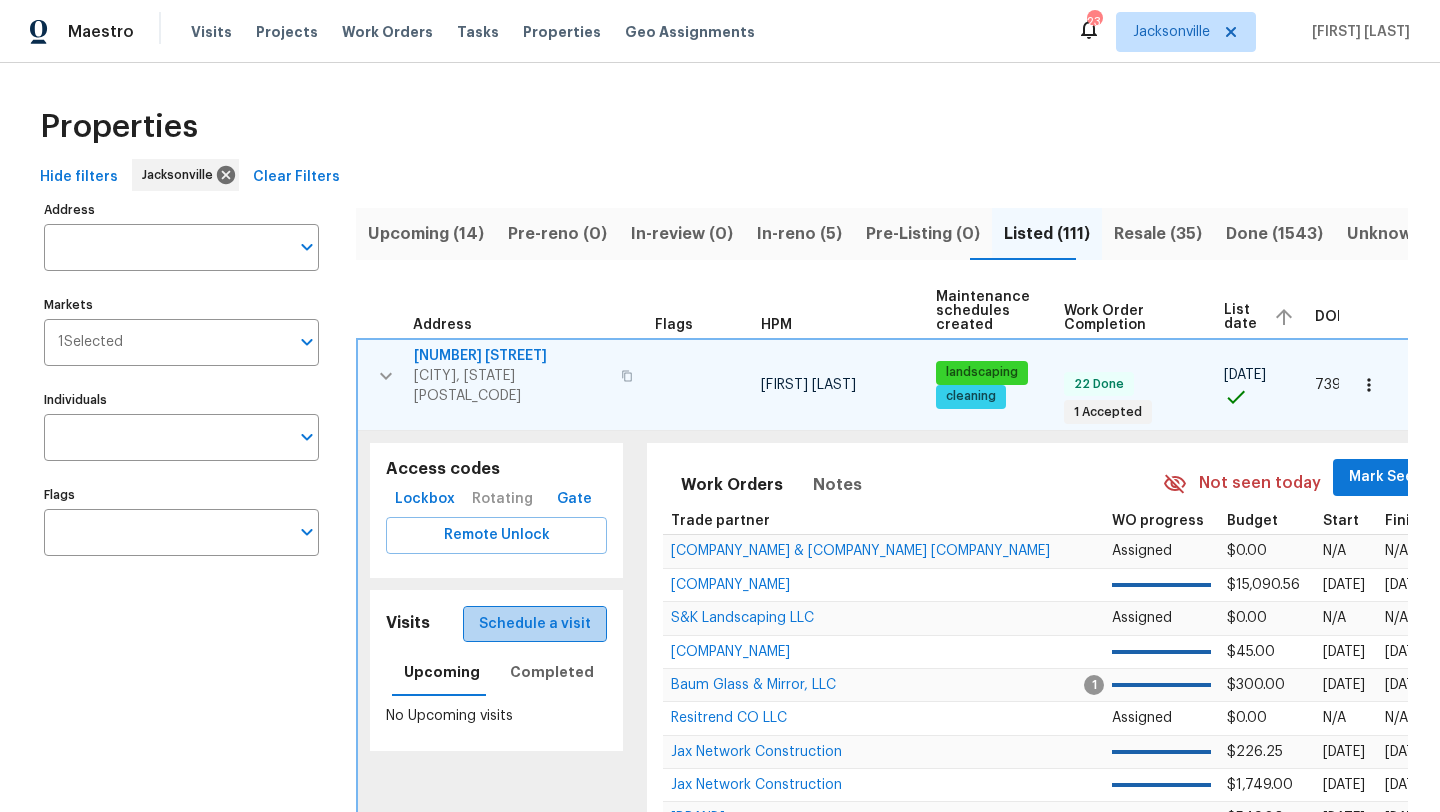 click on "Schedule a visit" at bounding box center (535, 624) 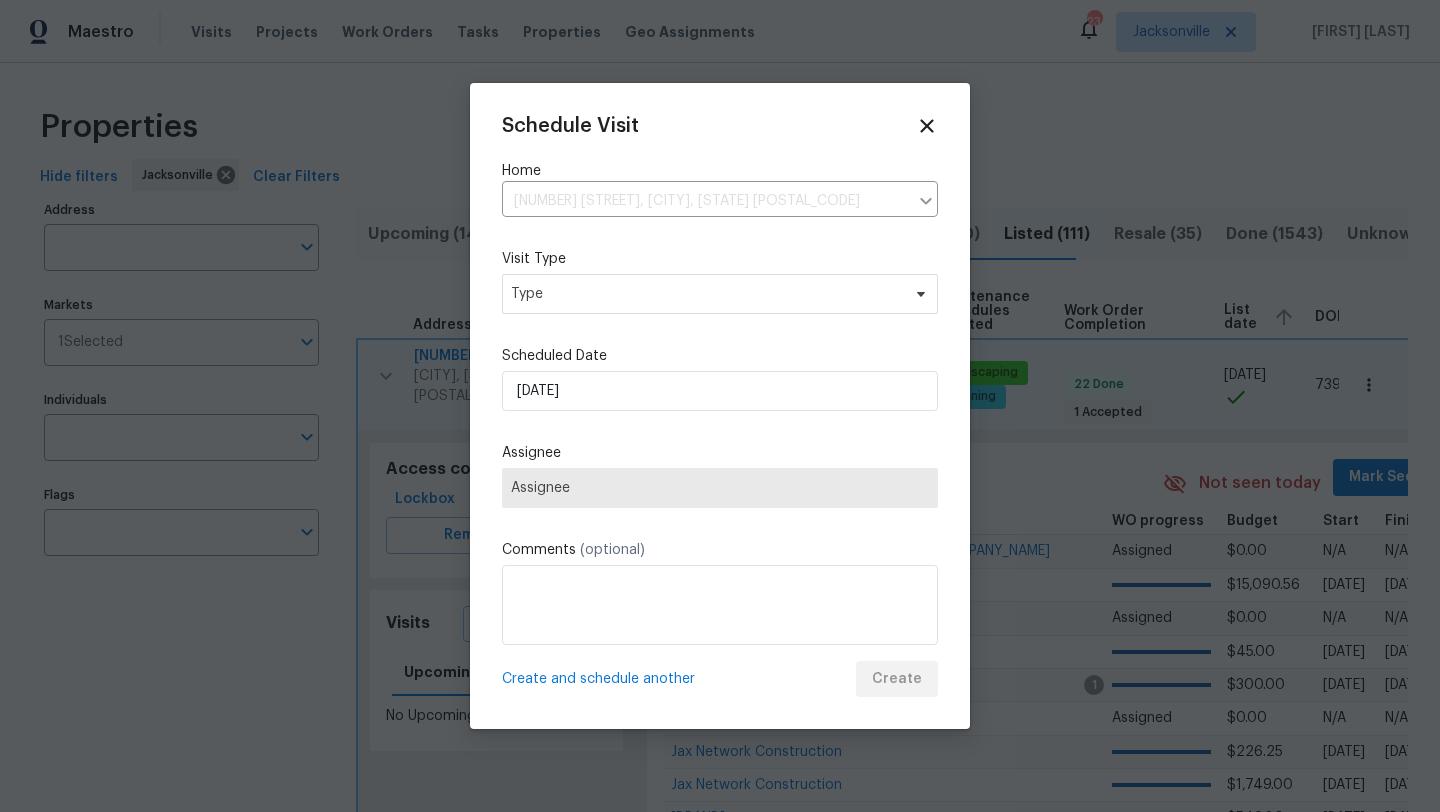 click on "Visit Type Type" at bounding box center (720, 281) 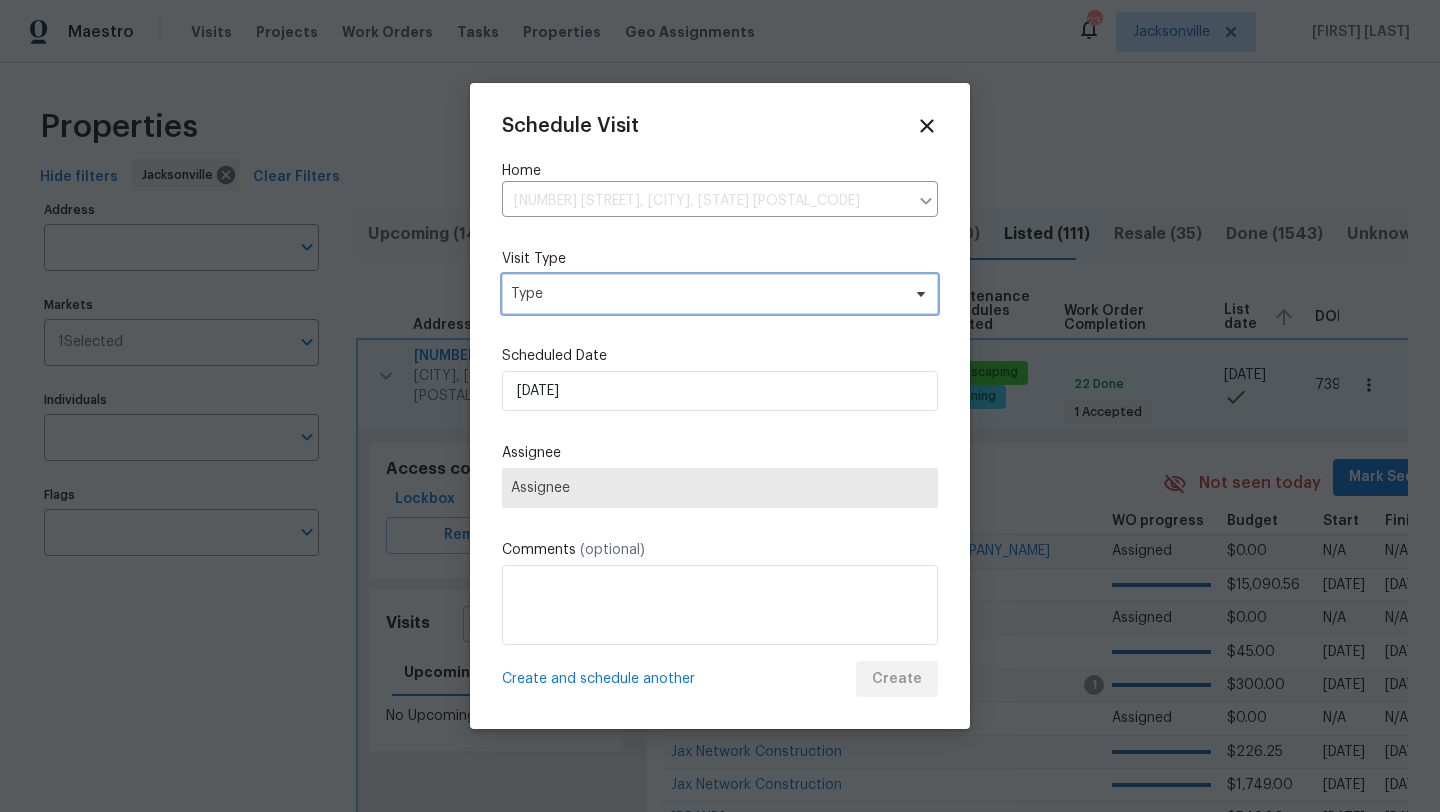 click on "Type" at bounding box center (705, 294) 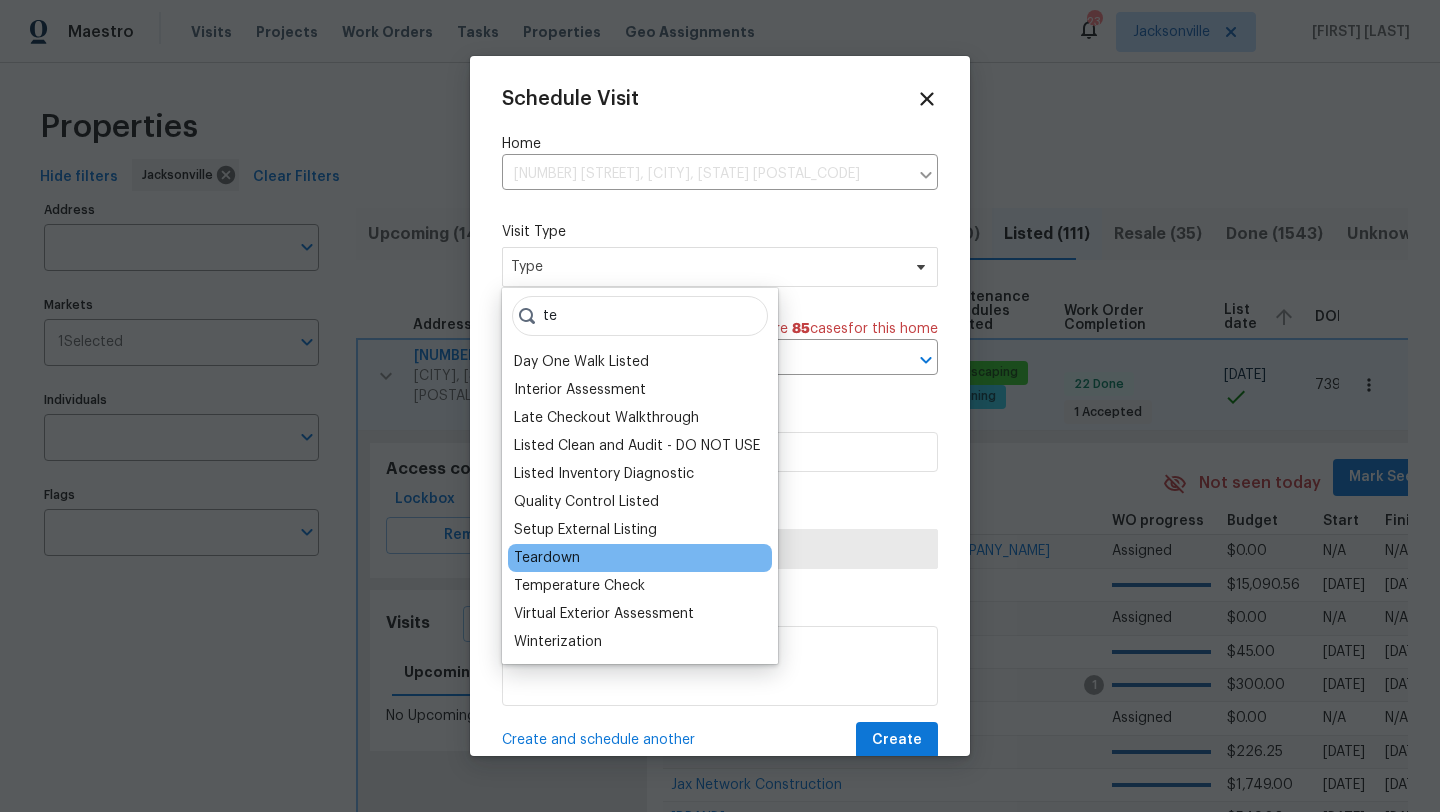 type on "te" 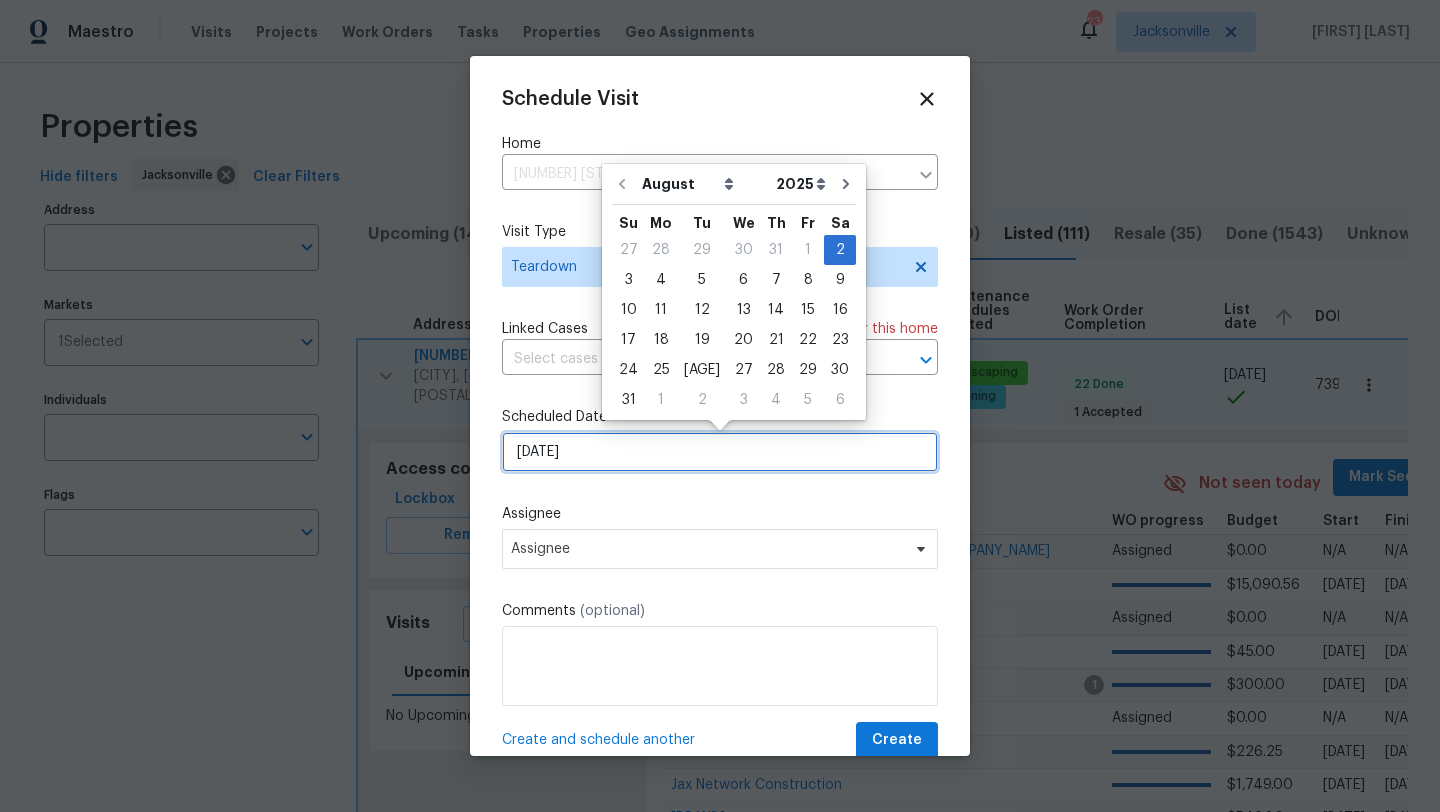 click on "[DATE]" at bounding box center [720, 452] 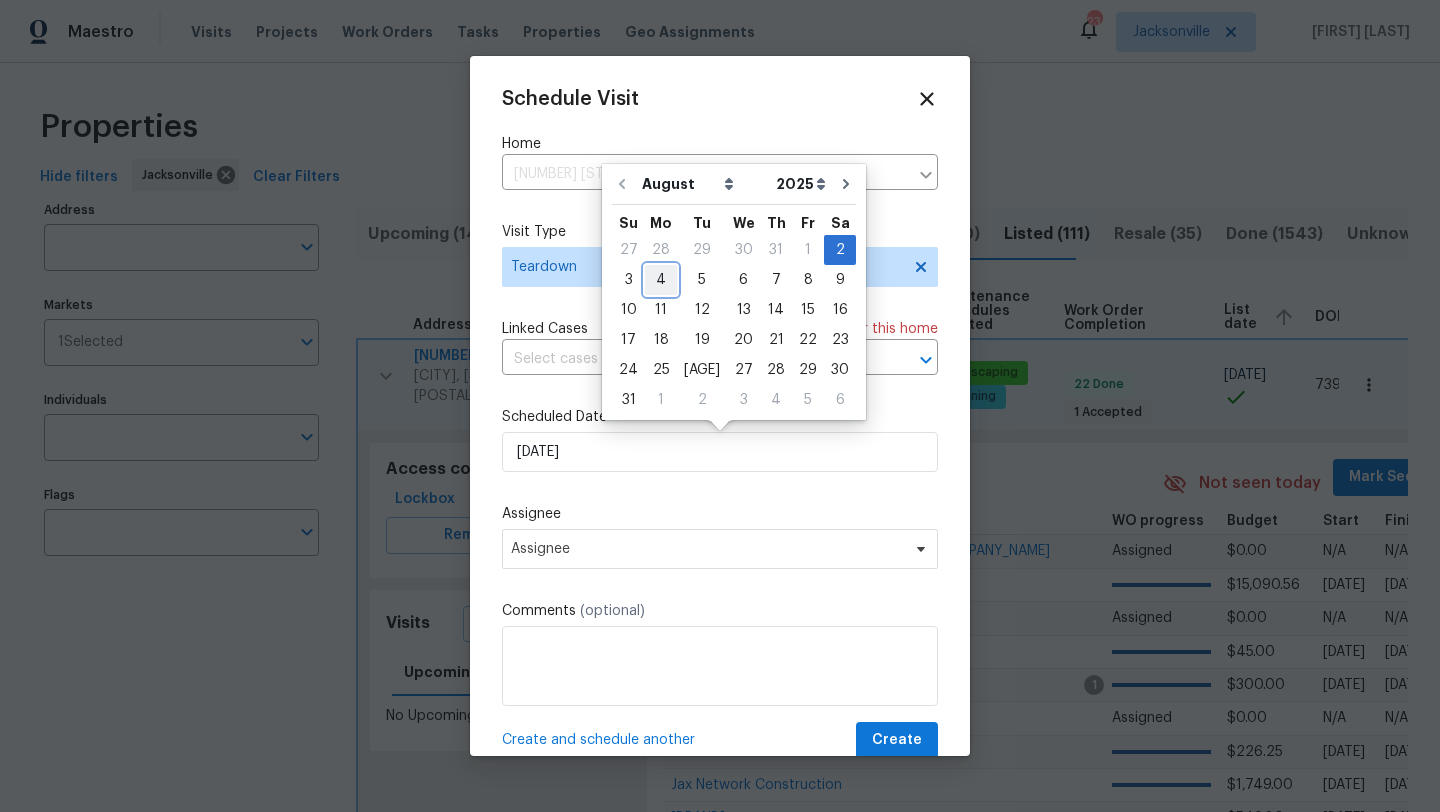 click on "4" at bounding box center (661, 280) 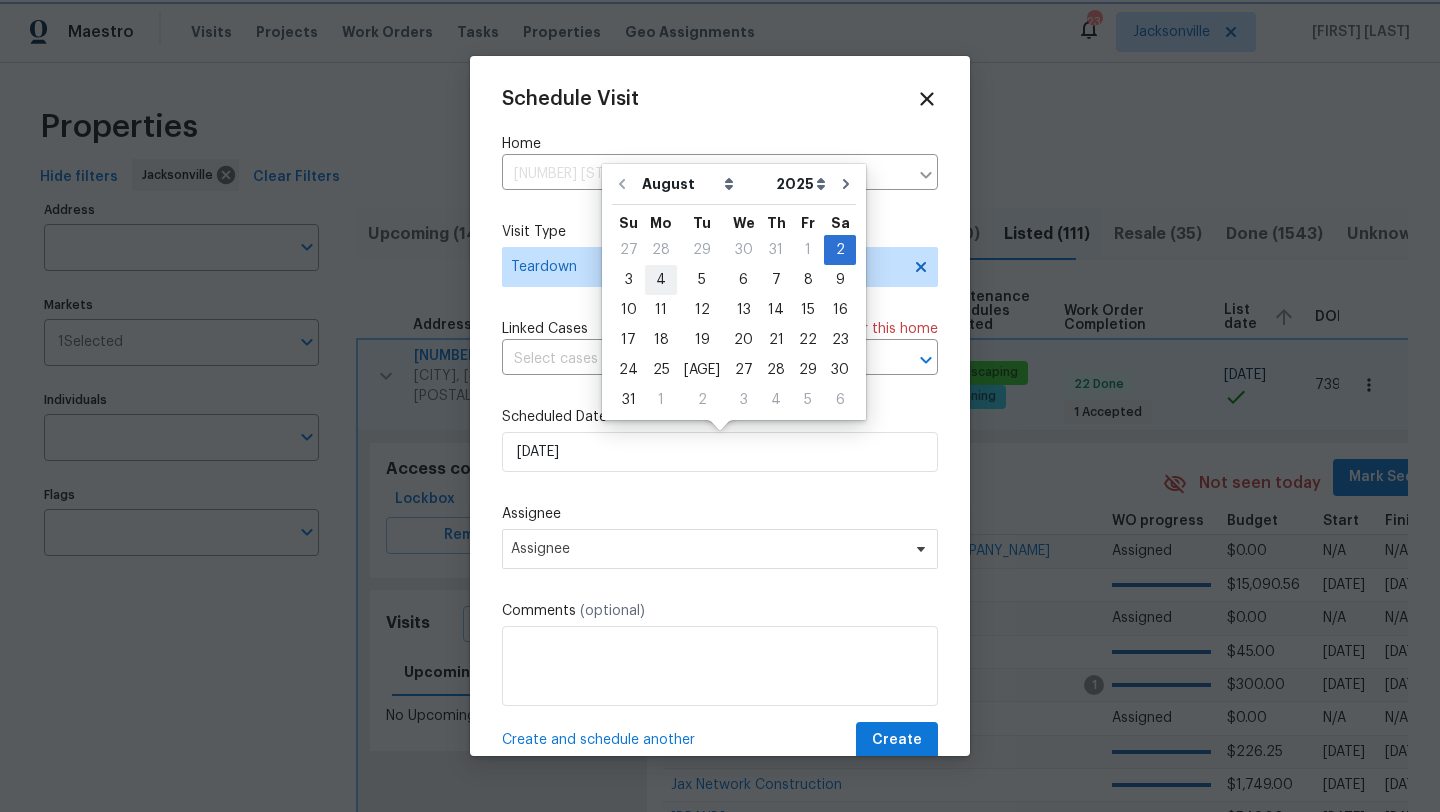 type on "[DATE]" 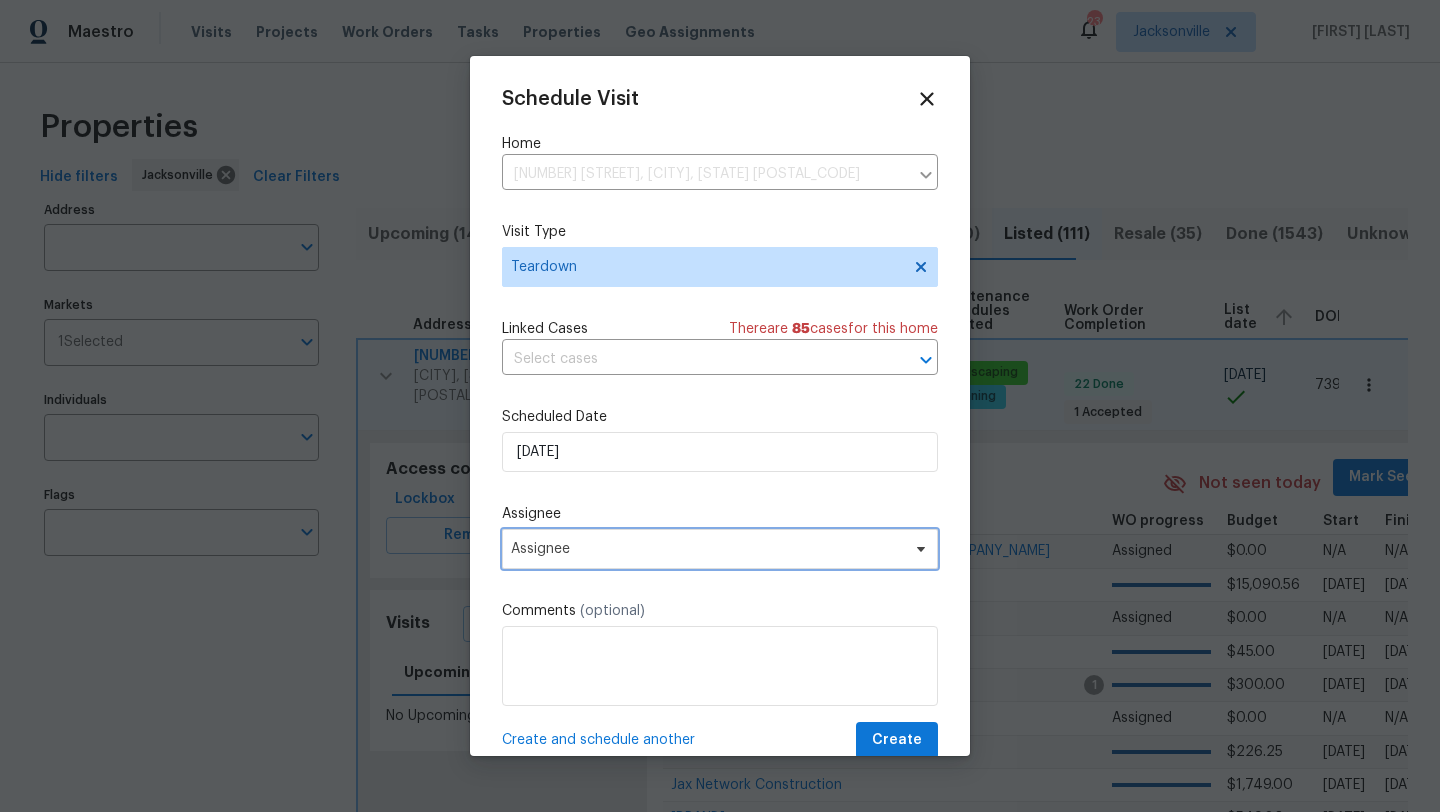 click on "Assignee" at bounding box center (707, 549) 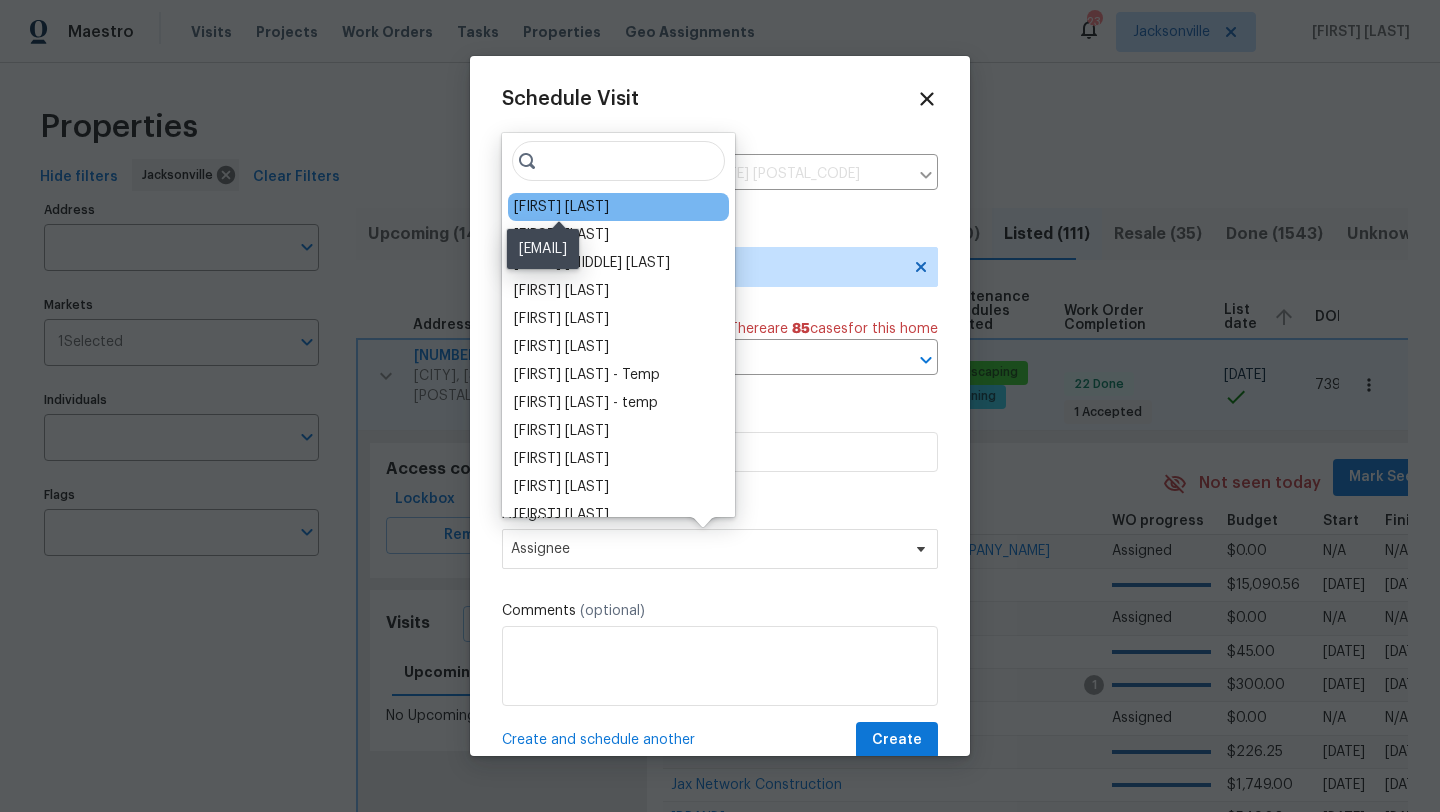 click on "[FIRST] [LAST]" at bounding box center (561, 207) 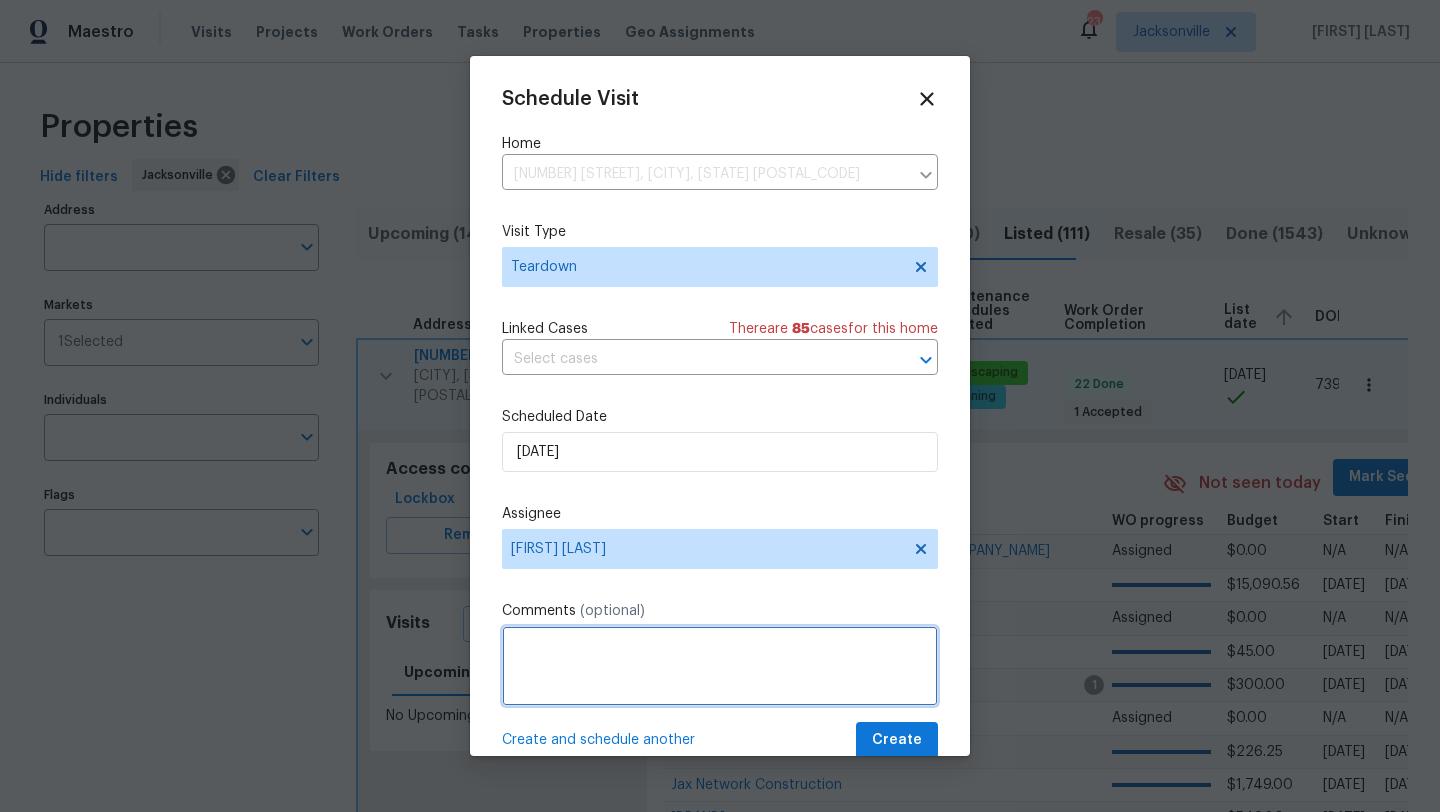click at bounding box center [720, 666] 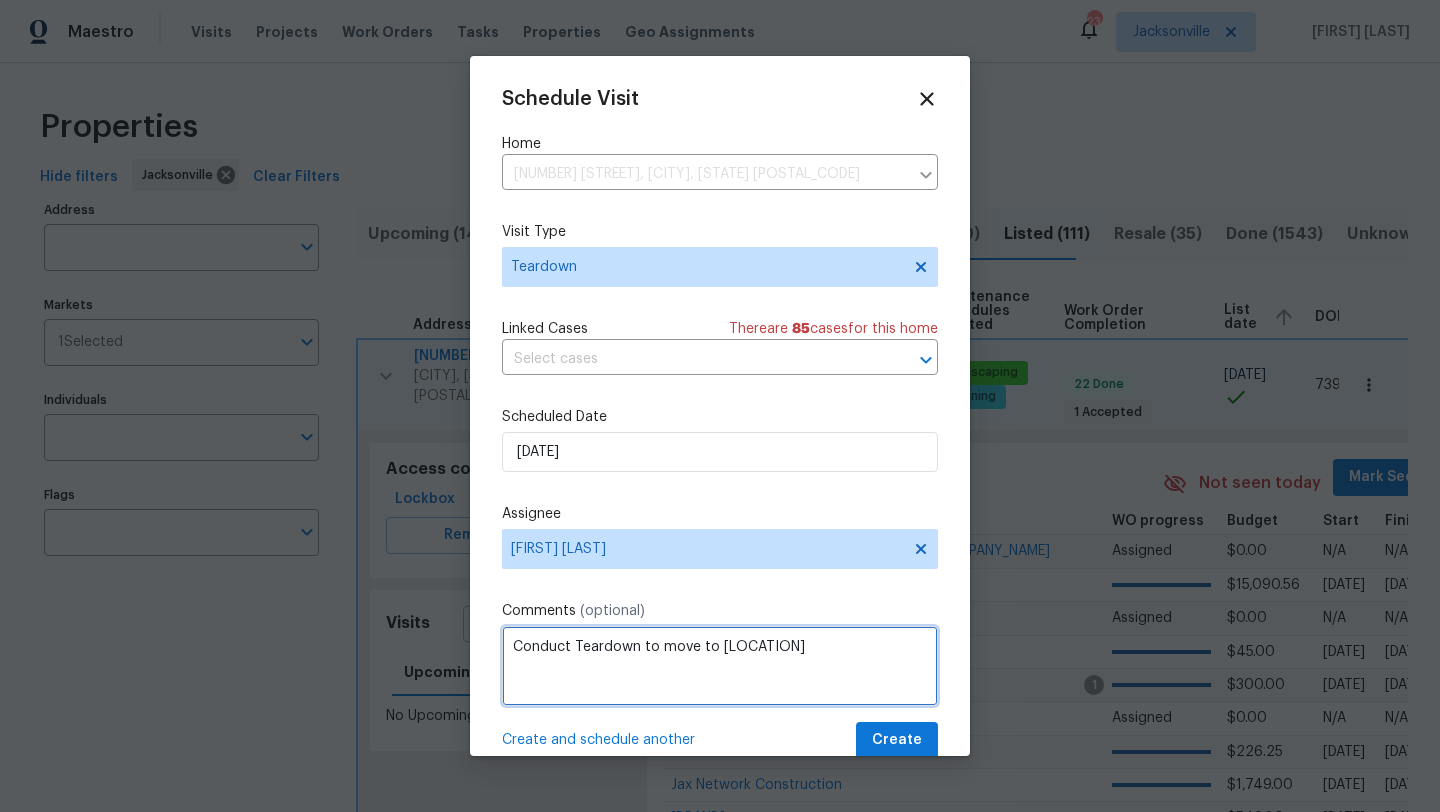 type on "Conduct Teardown to move to [LOCATION]" 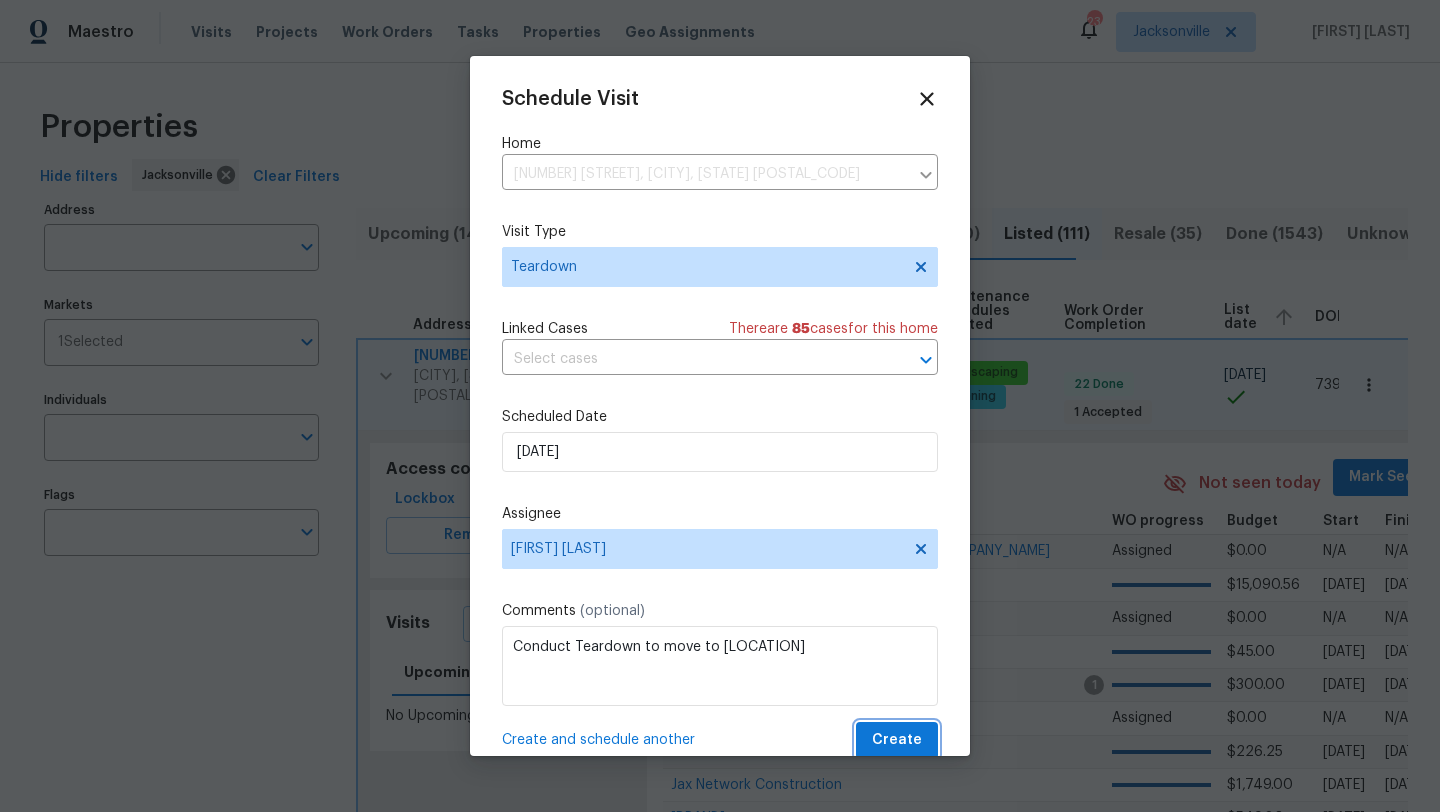 click on "Create" at bounding box center [897, 740] 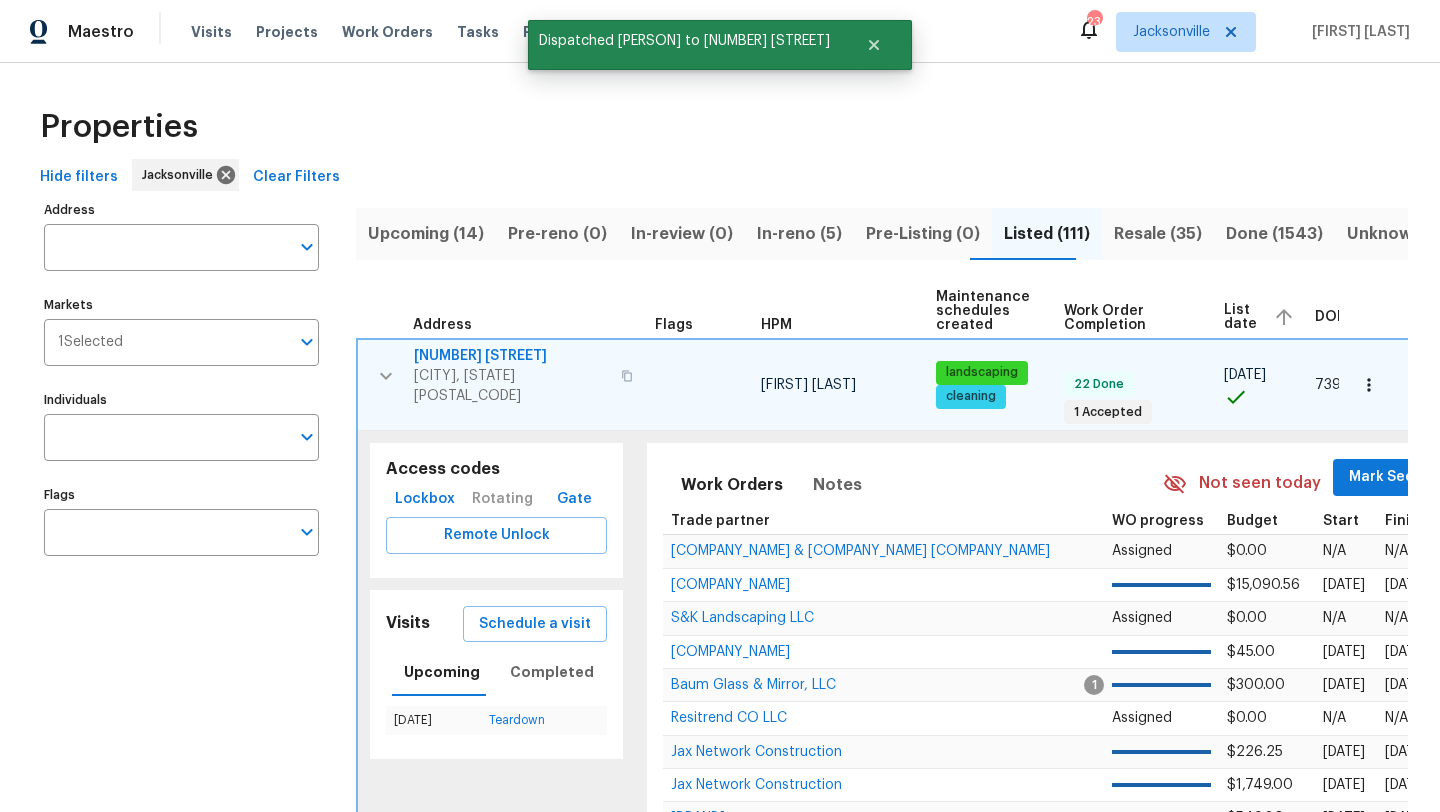 click 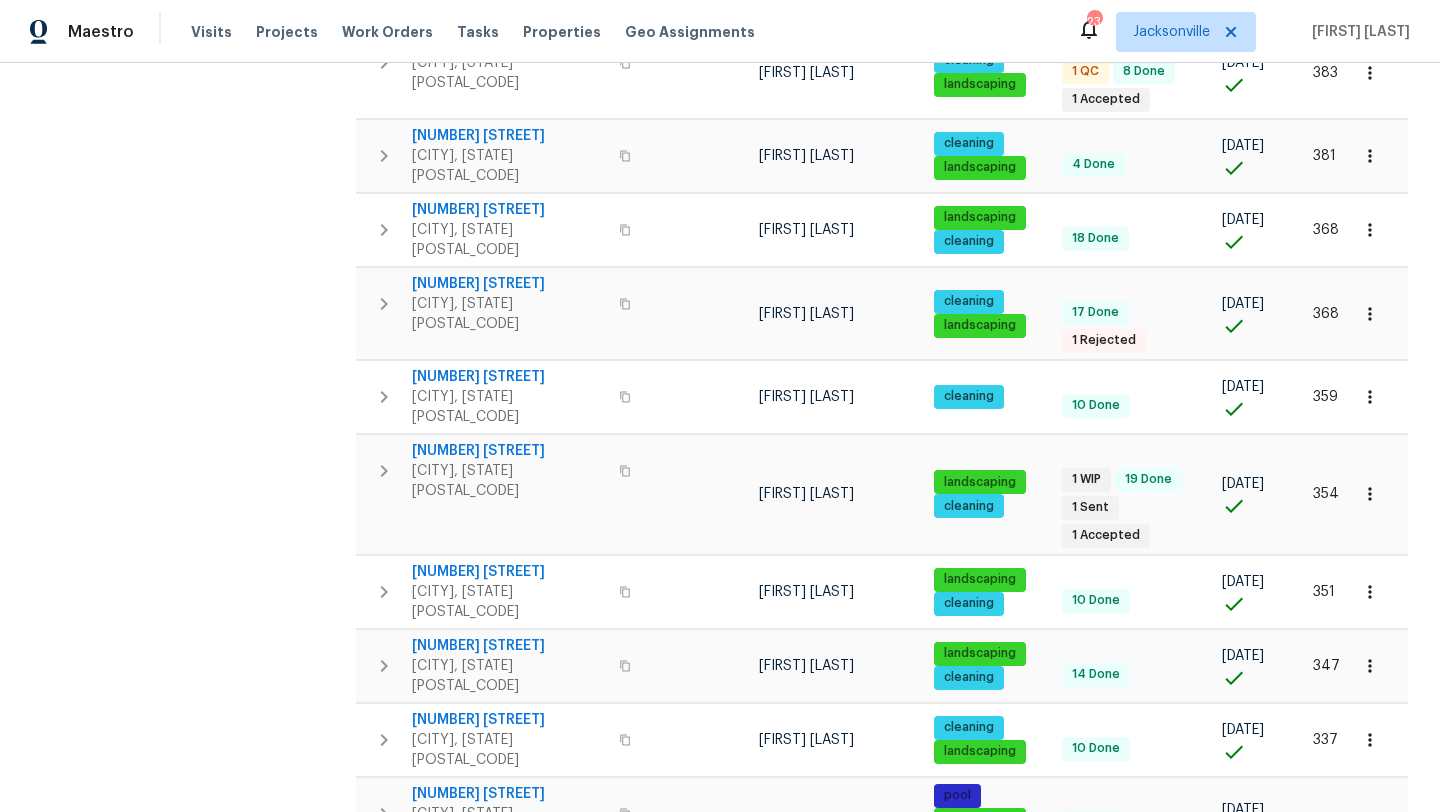 scroll, scrollTop: 1149, scrollLeft: 0, axis: vertical 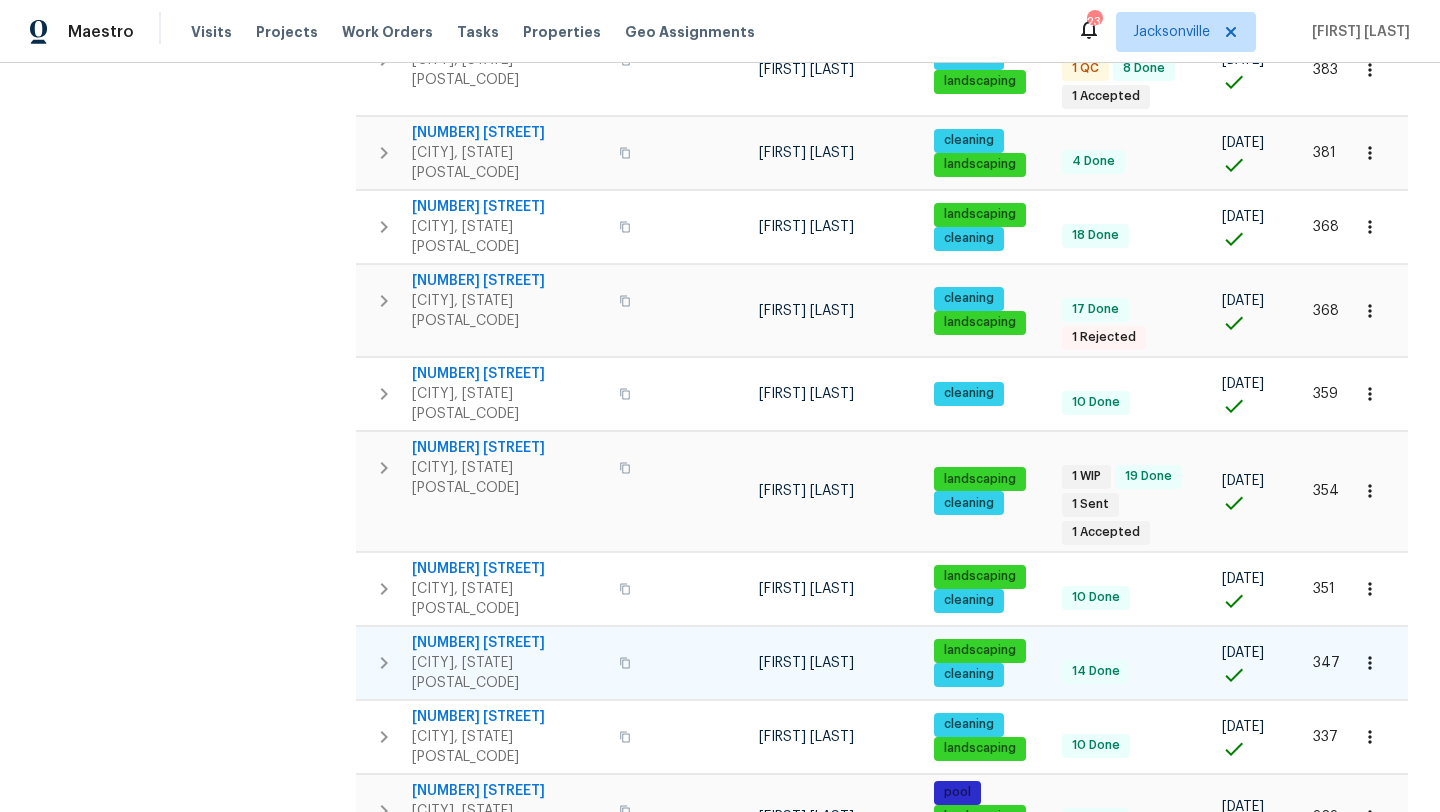 click on "[NUMBER] [STREET]" at bounding box center [509, 643] 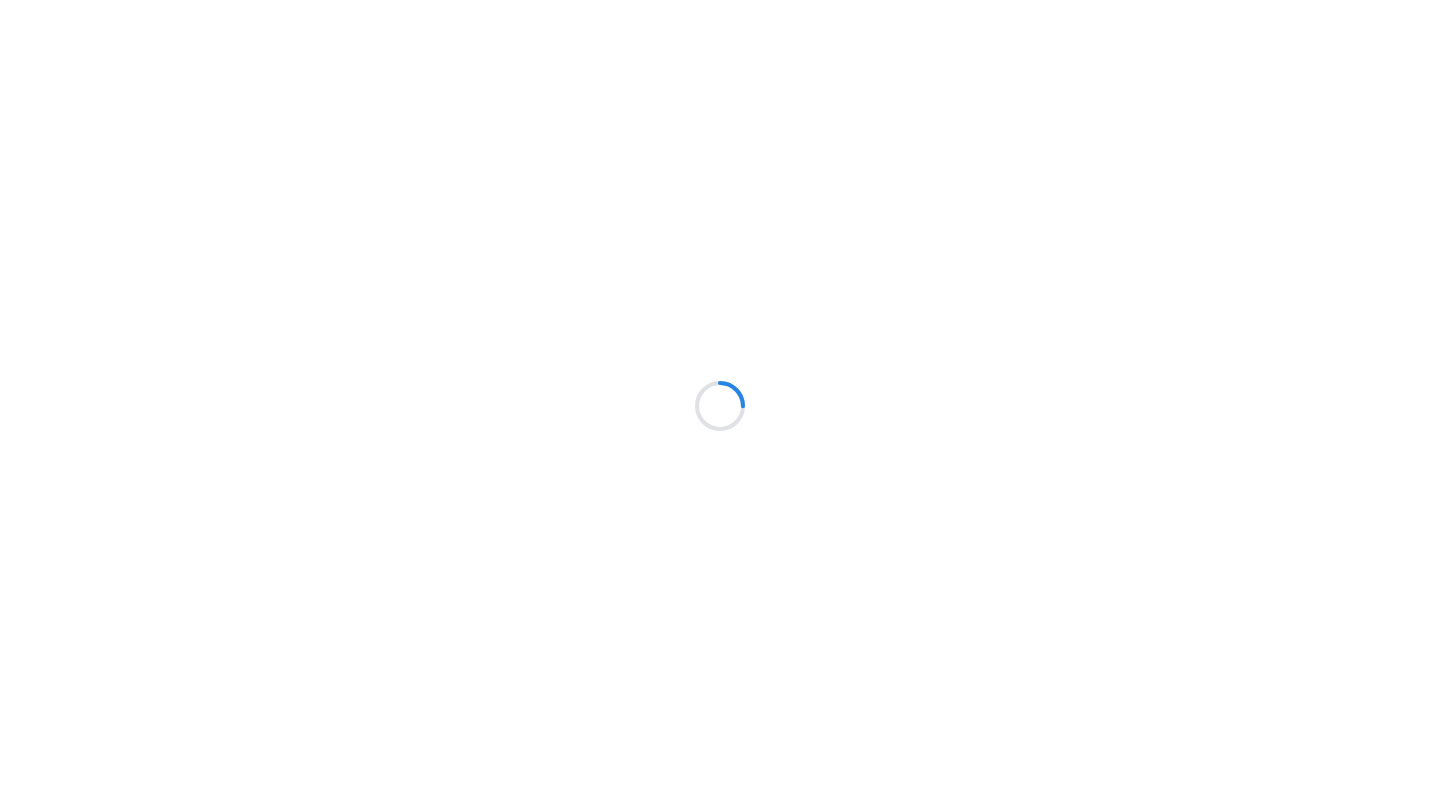 scroll, scrollTop: 0, scrollLeft: 0, axis: both 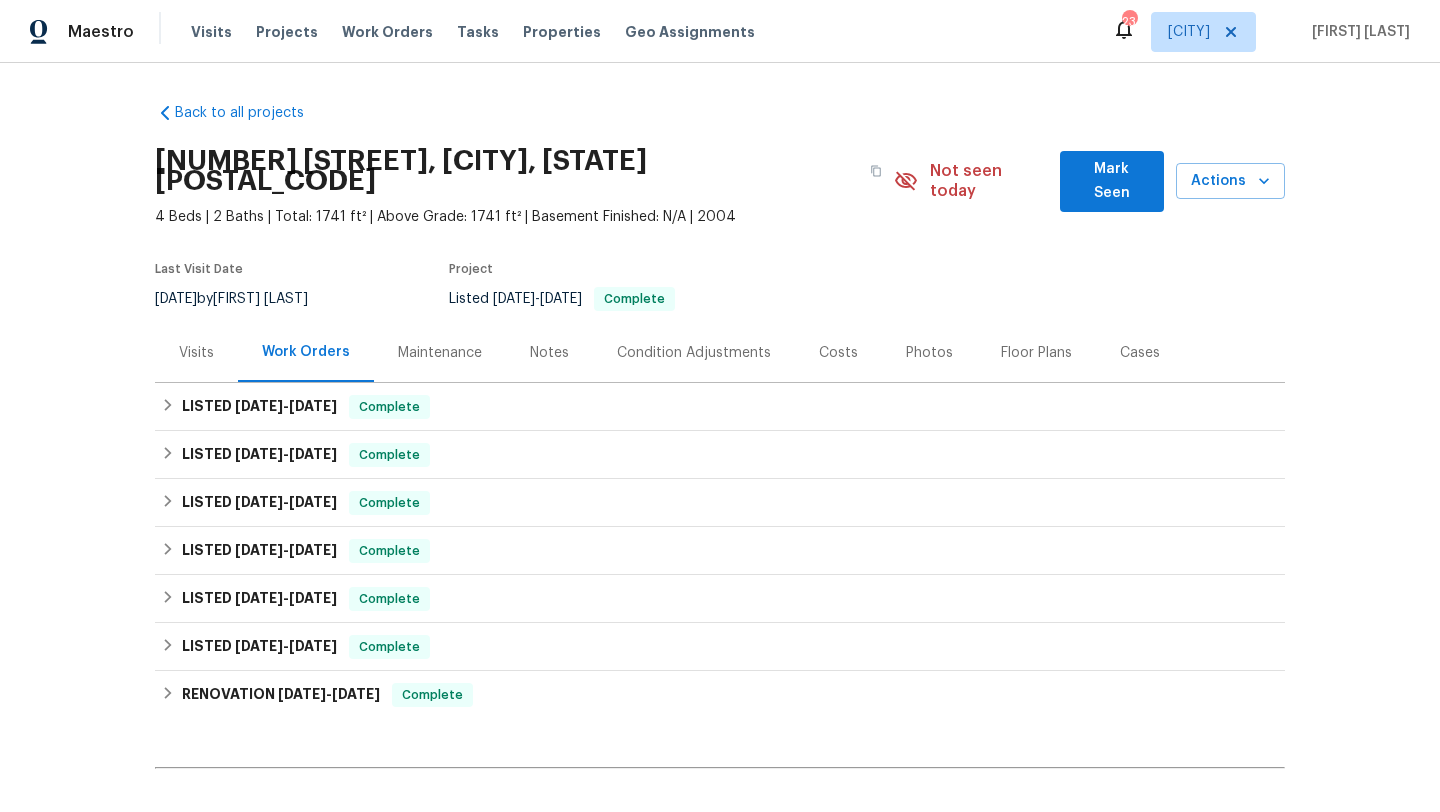 click on "Costs" at bounding box center [838, 353] 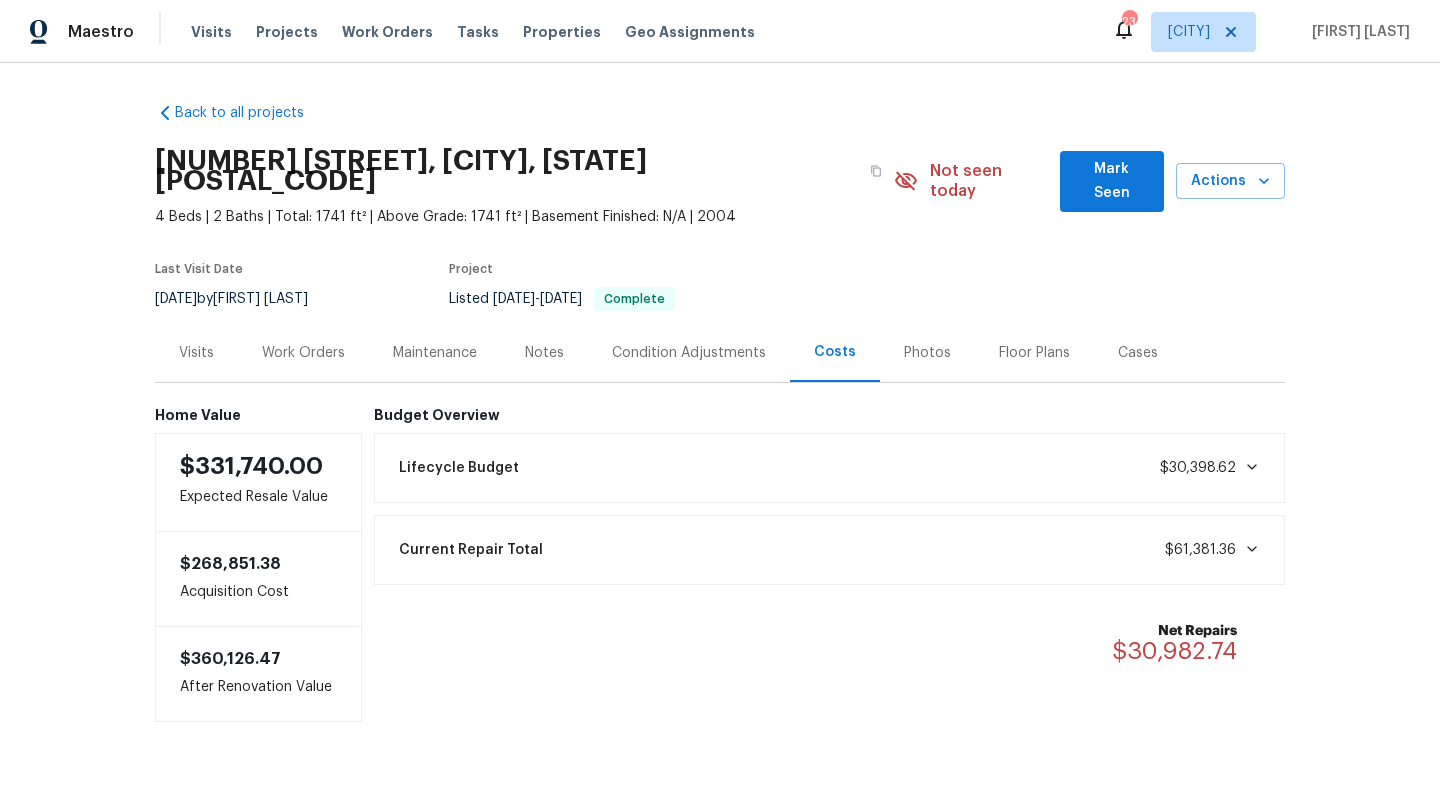 click on "Photos" at bounding box center (927, 353) 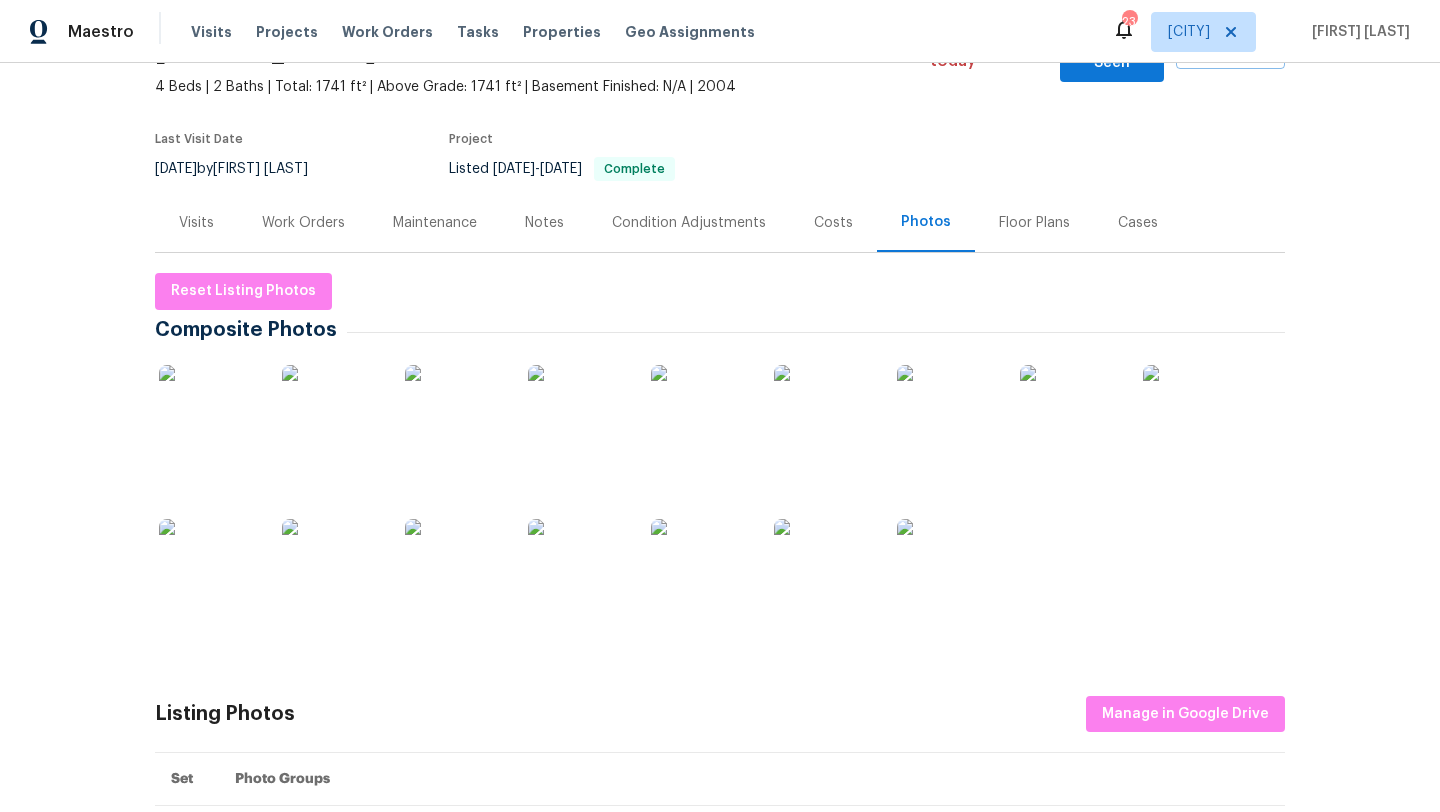 scroll, scrollTop: 137, scrollLeft: 0, axis: vertical 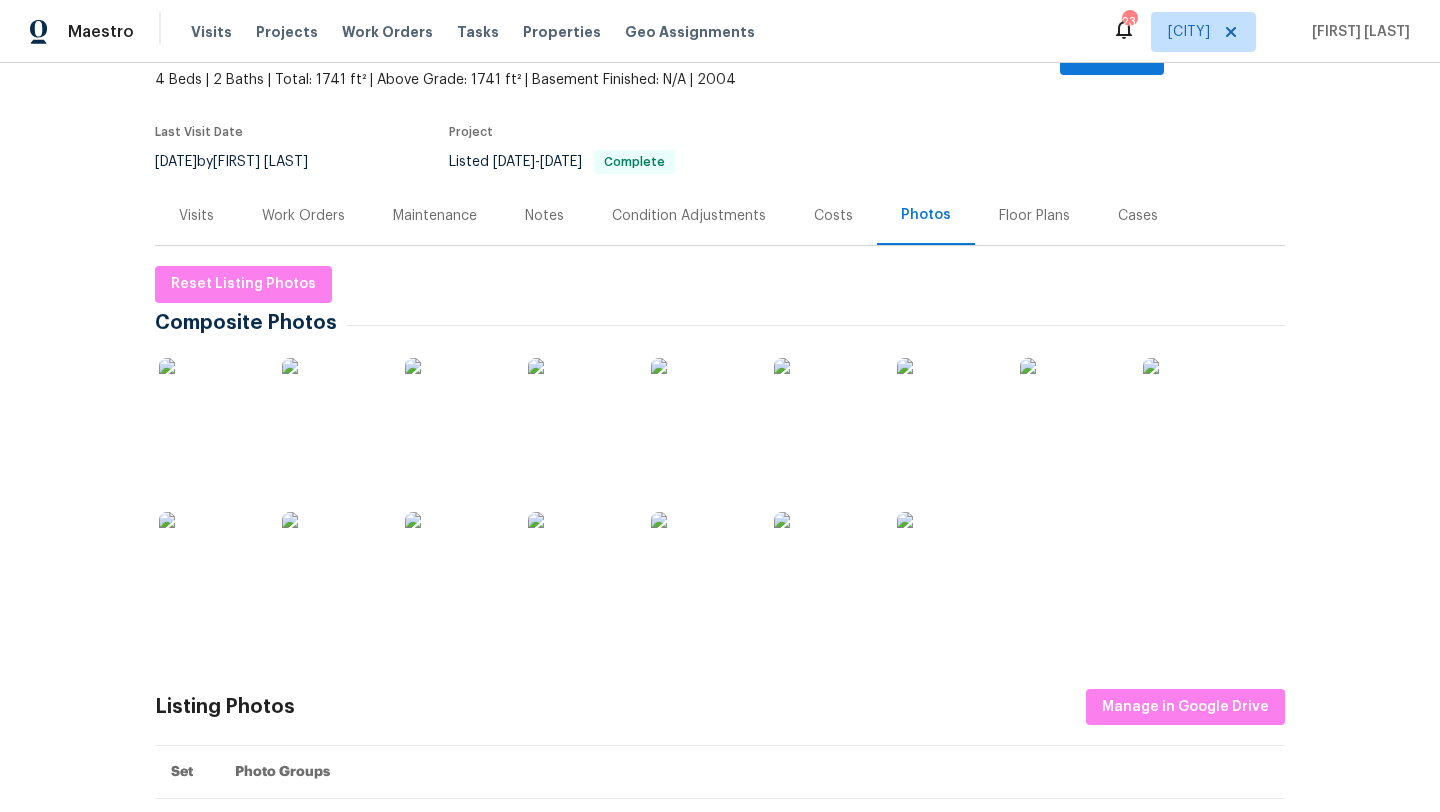 click at bounding box center [332, 408] 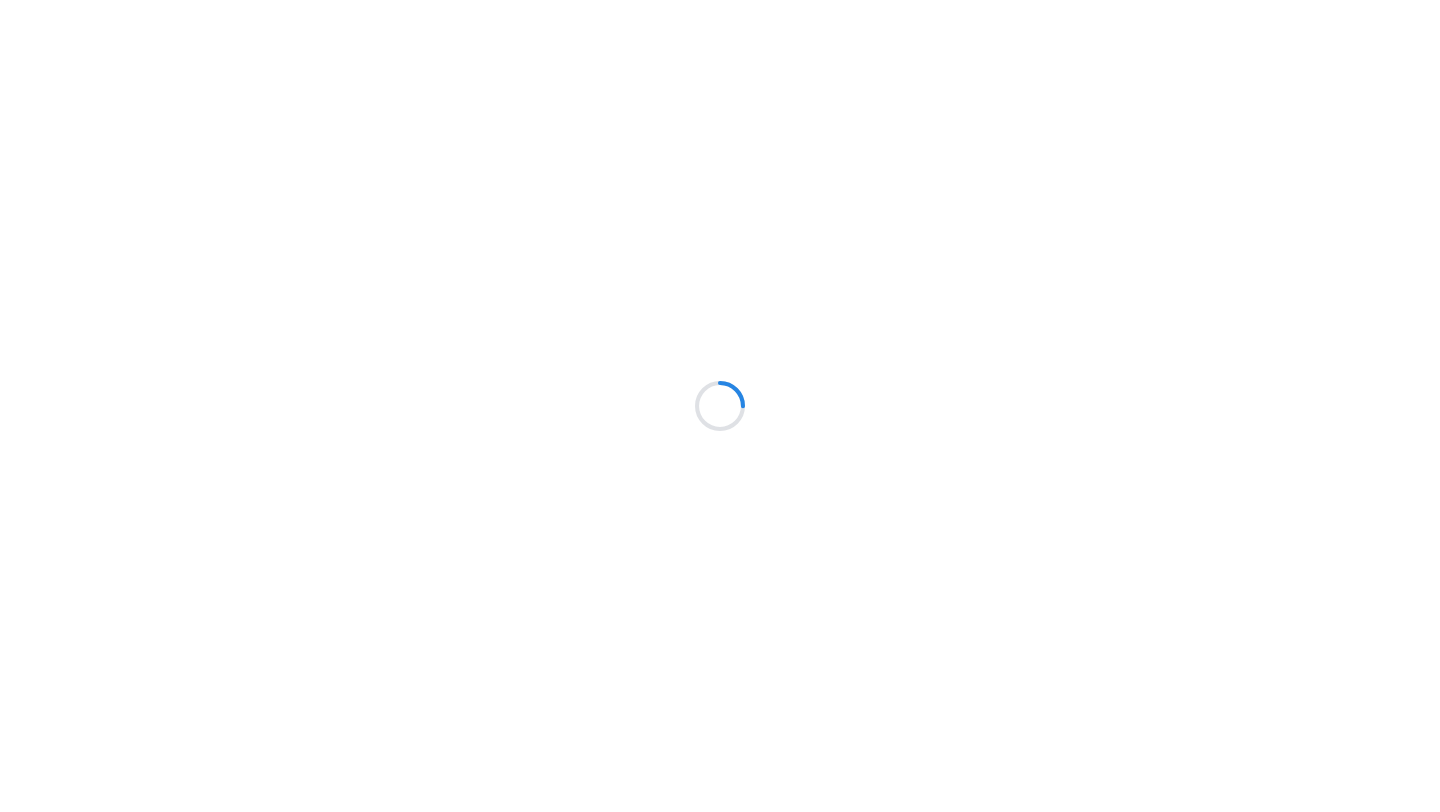 scroll, scrollTop: 0, scrollLeft: 0, axis: both 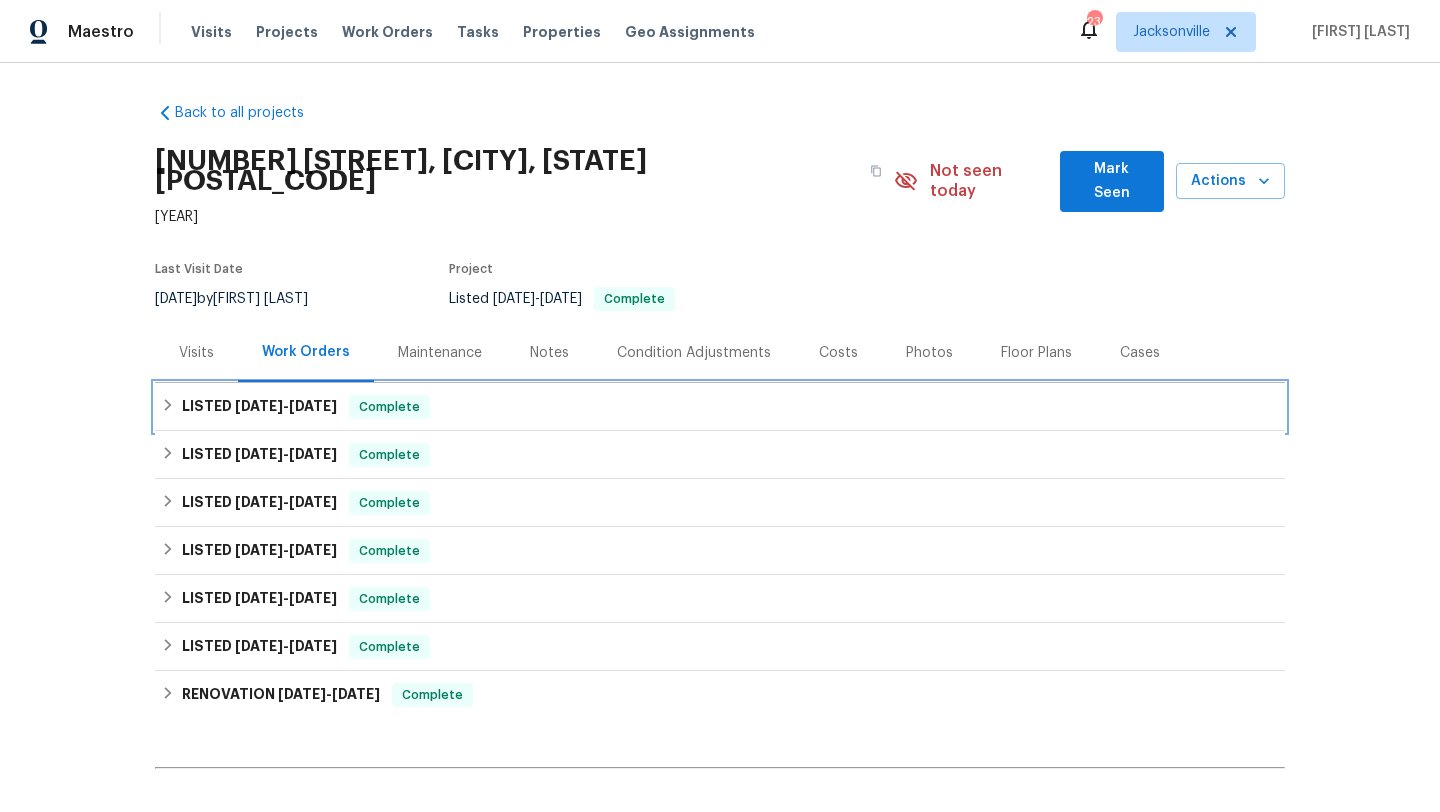 click on "LISTED   [DATE]  -  [DATE]" at bounding box center [259, 407] 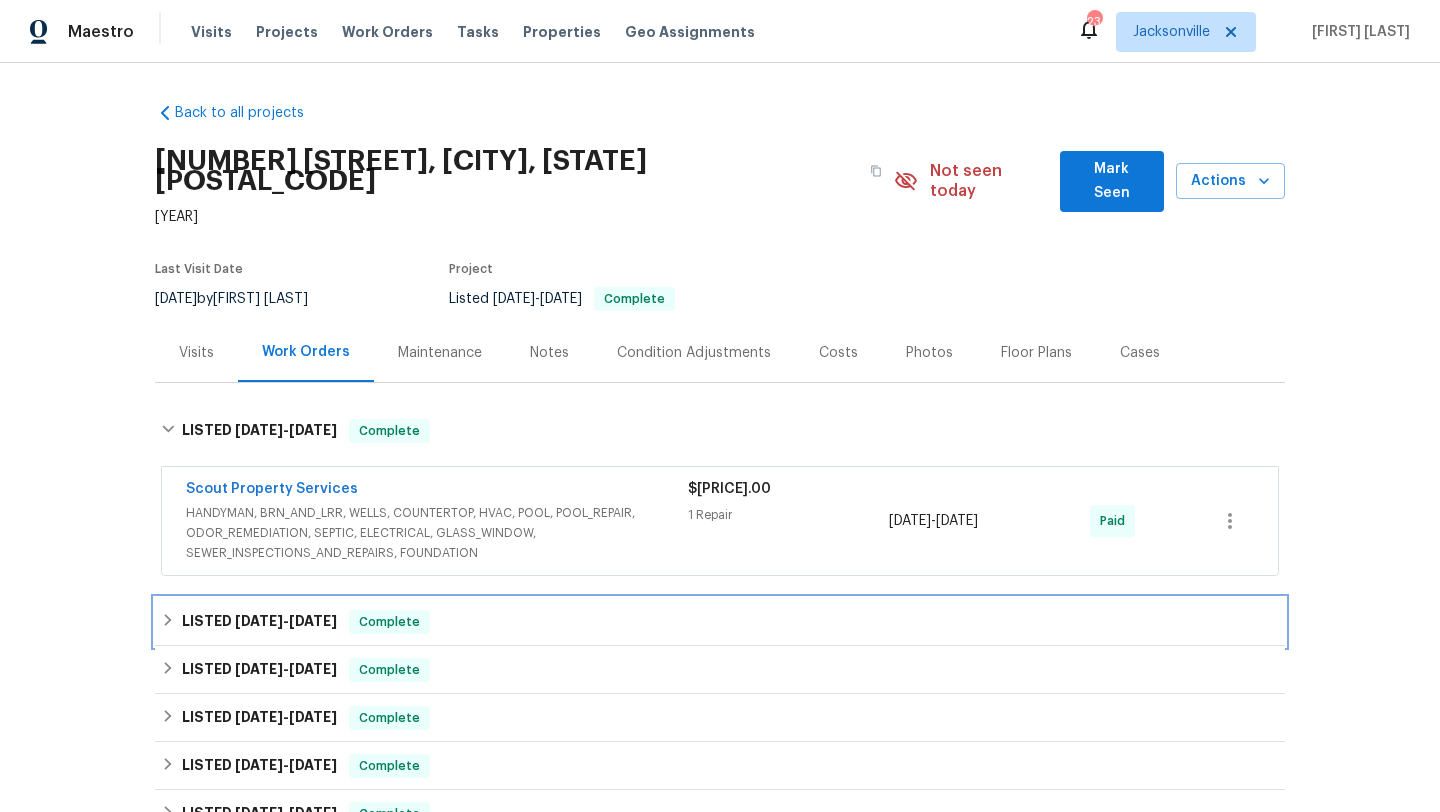 click on "LISTED   6/18/25  -  7/4/25" at bounding box center [259, 622] 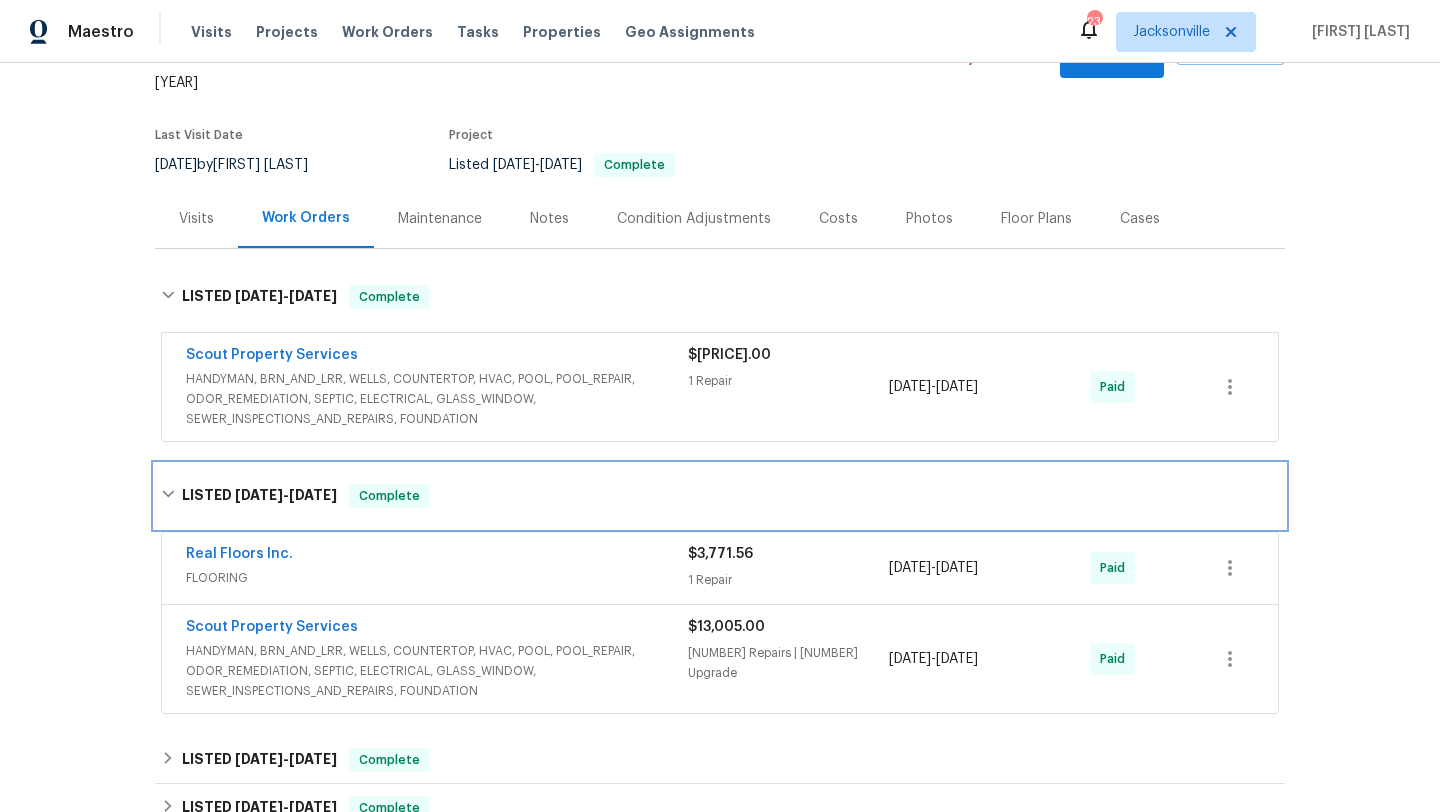 scroll, scrollTop: 139, scrollLeft: 0, axis: vertical 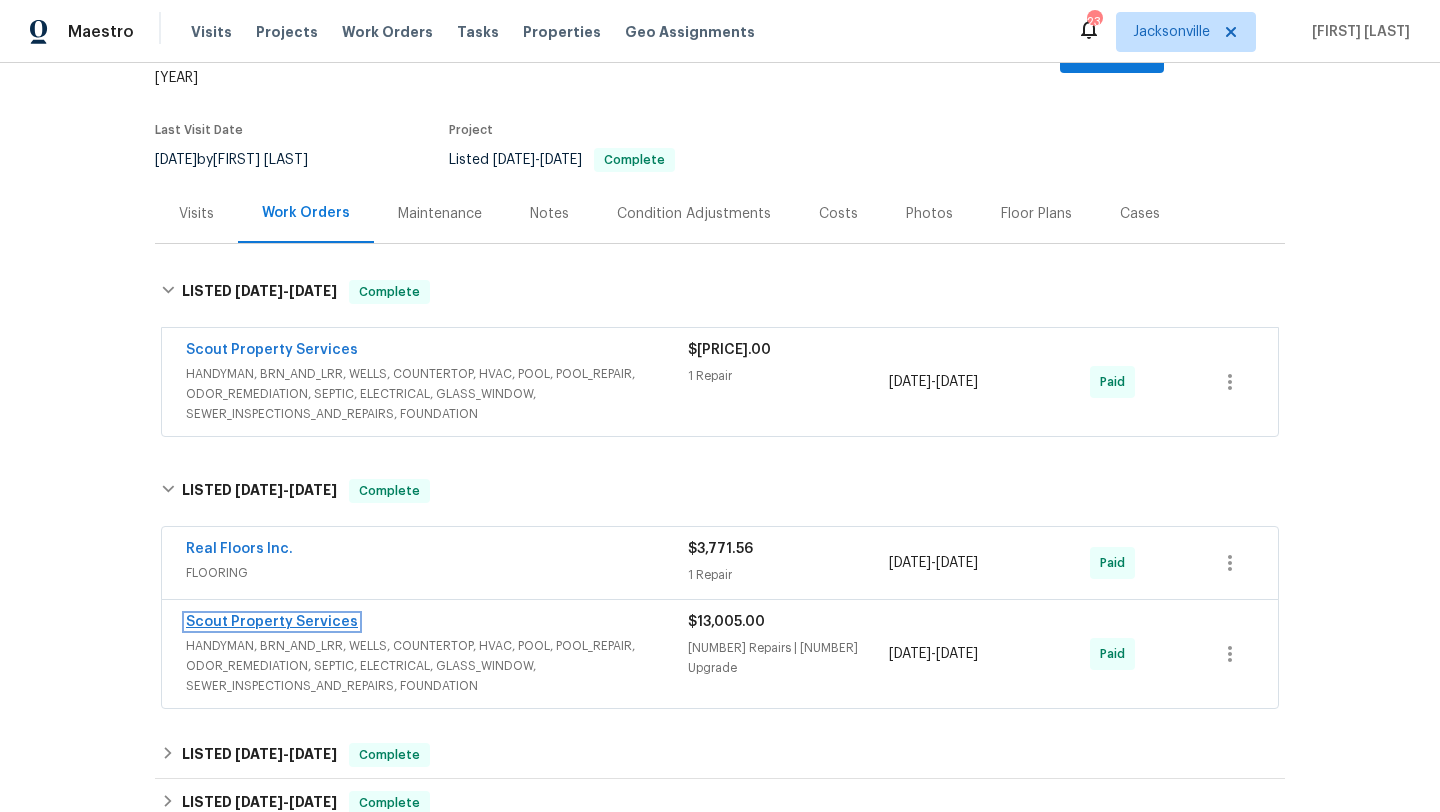 click on "Scout Property Services" at bounding box center (272, 622) 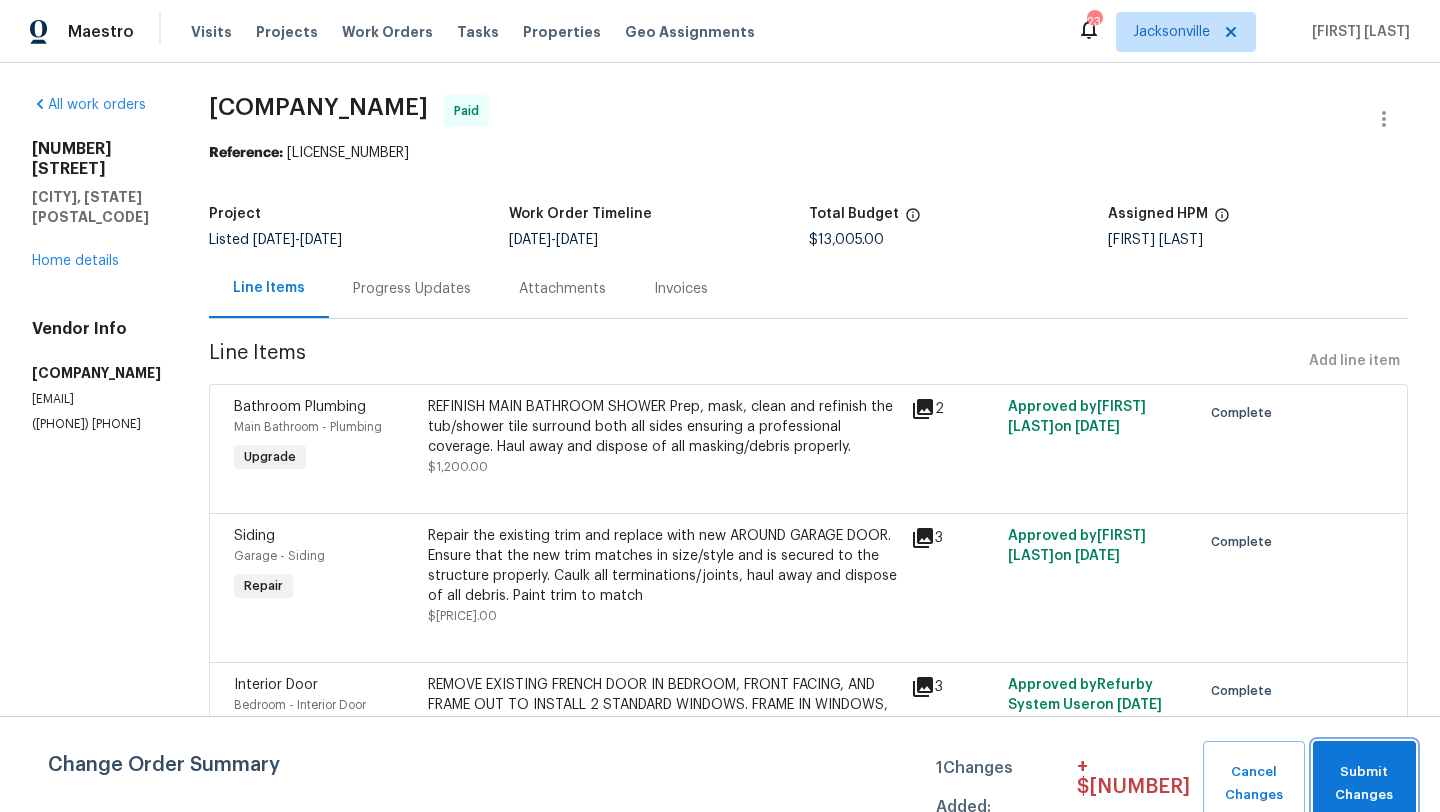click on "Submit Changes" at bounding box center [1364, 784] 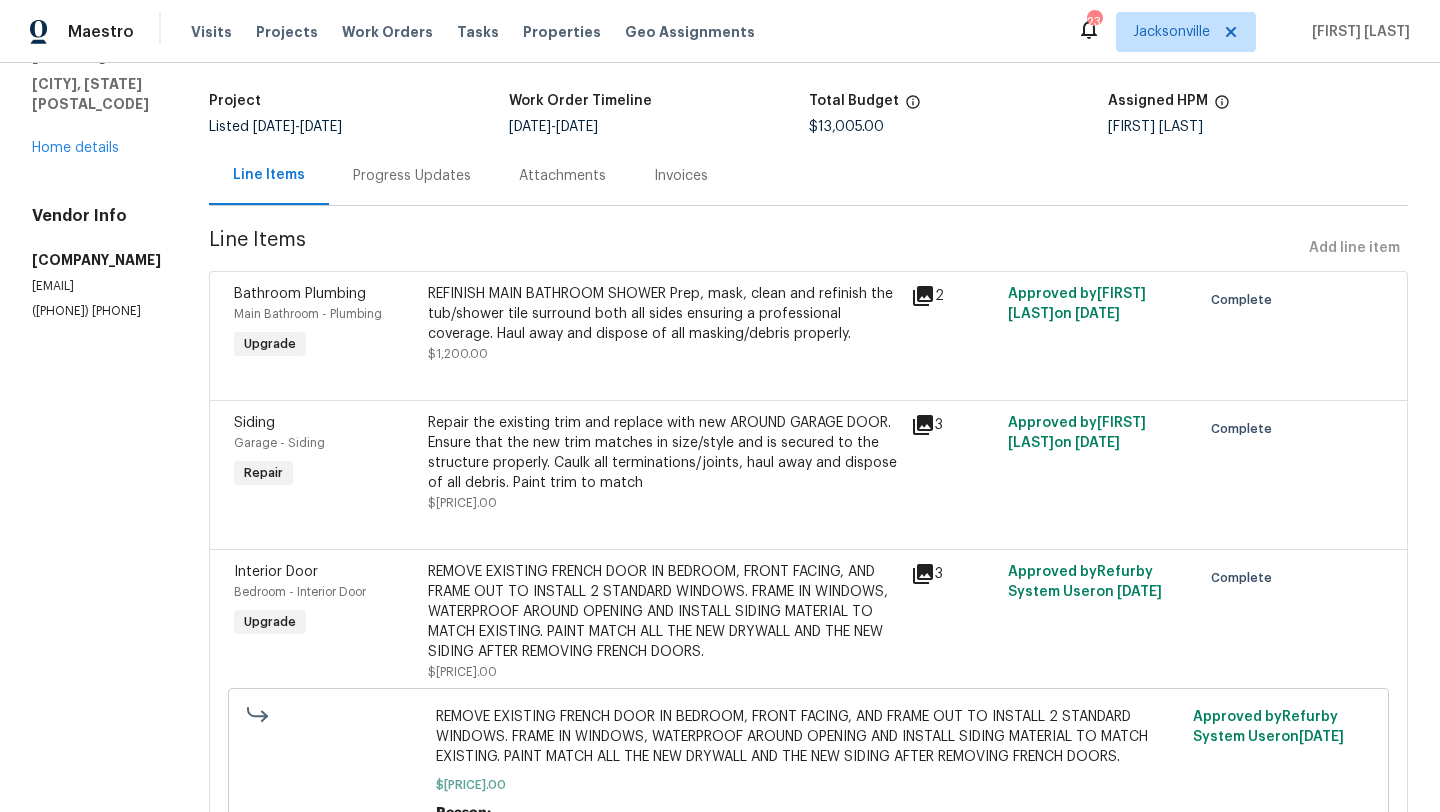 scroll, scrollTop: 155, scrollLeft: 0, axis: vertical 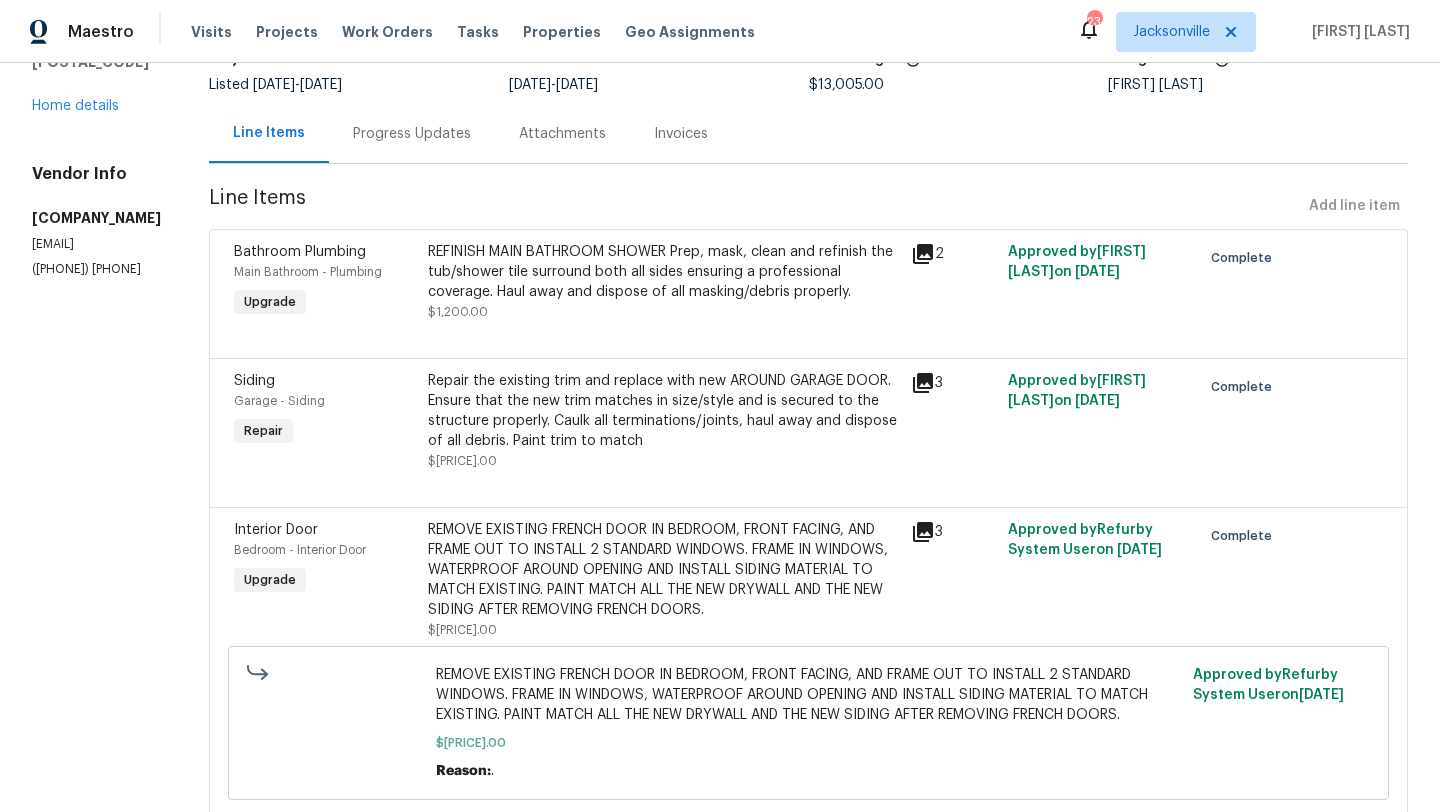 click on "REMOVE EXISTING FRENCH DOOR IN BEDROOM, FRONT FACING, AND FRAME OUT TO INSTALL 2 STANDARD WINDOWS. FRAME IN WINDOWS, WATERPROOF AROUND OPENING AND INSTALL SIDING MATERIAL TO MATCH EXISTING.
PAINT MATCH ALL THE NEW DRYWALL AND THE NEW SIDING AFTER REMOVING FRENCH DOORS." at bounding box center (664, 570) 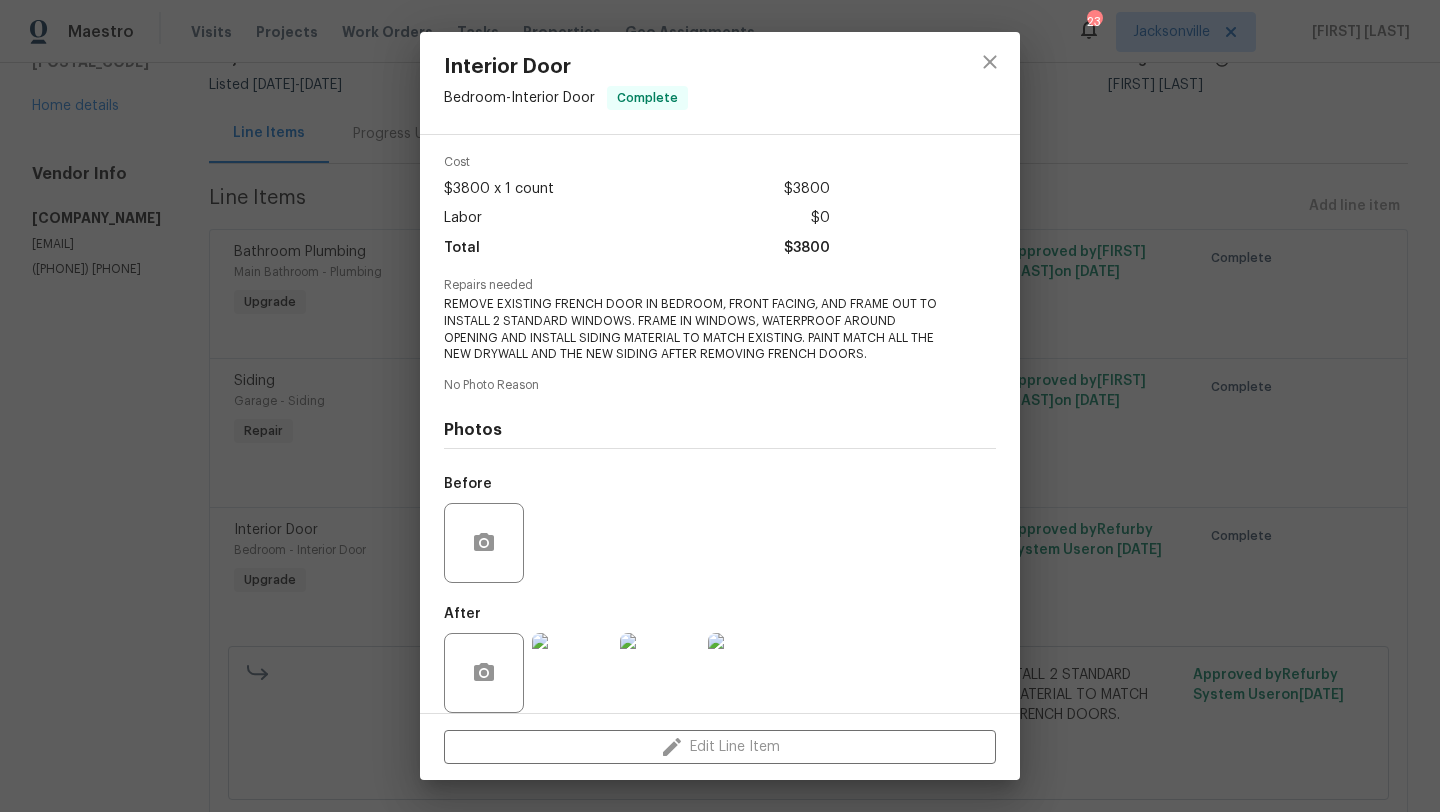 scroll, scrollTop: 92, scrollLeft: 0, axis: vertical 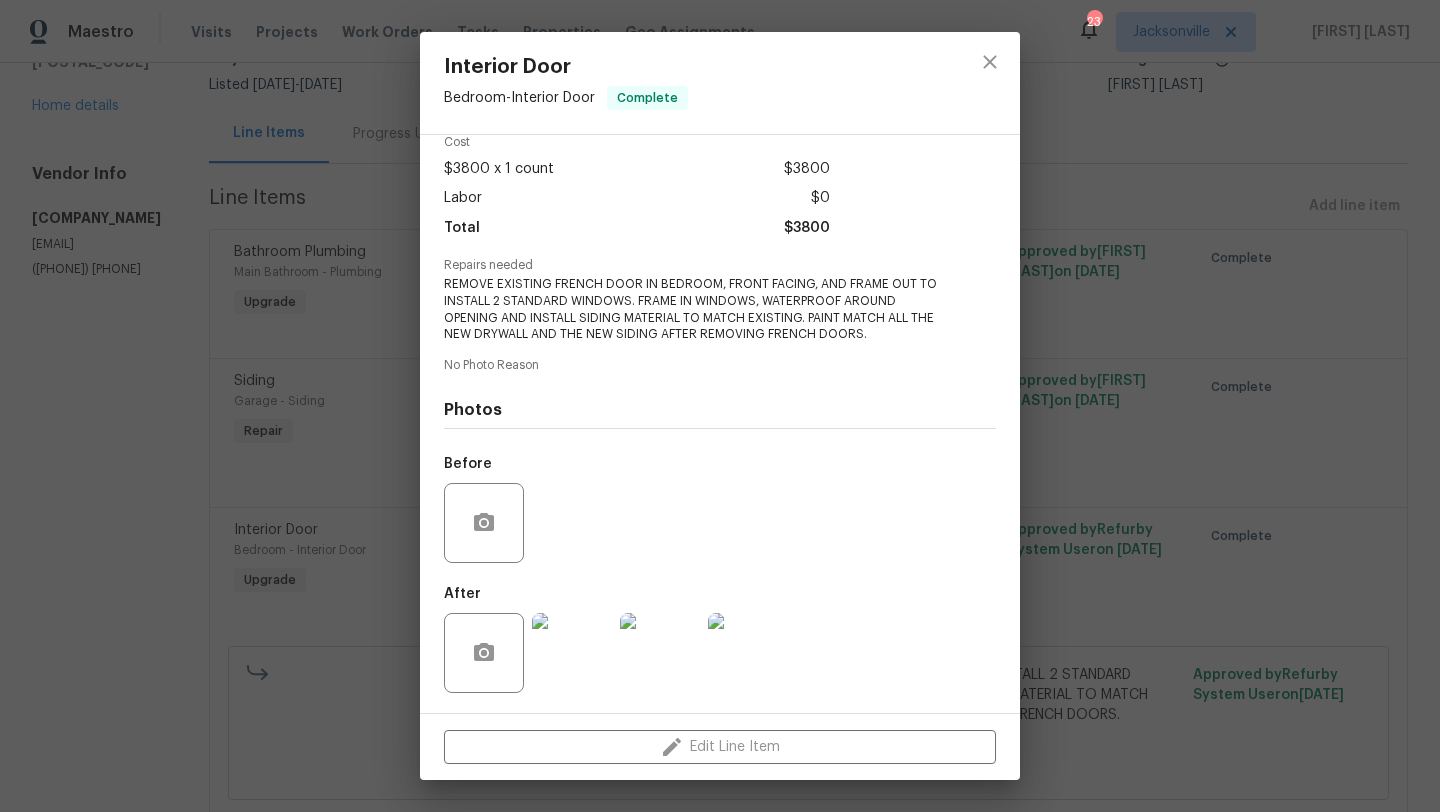 click at bounding box center [660, 653] 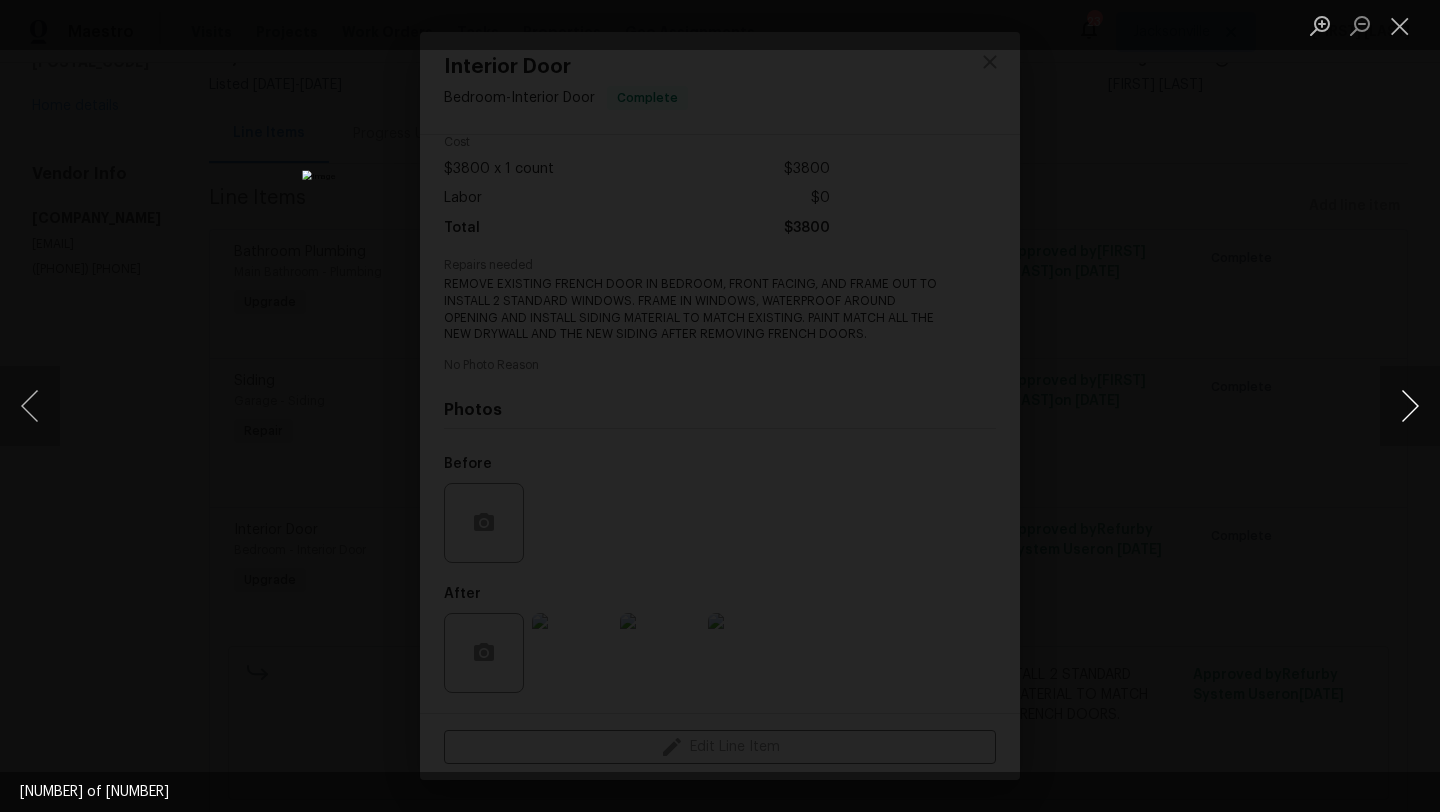 click at bounding box center [1410, 406] 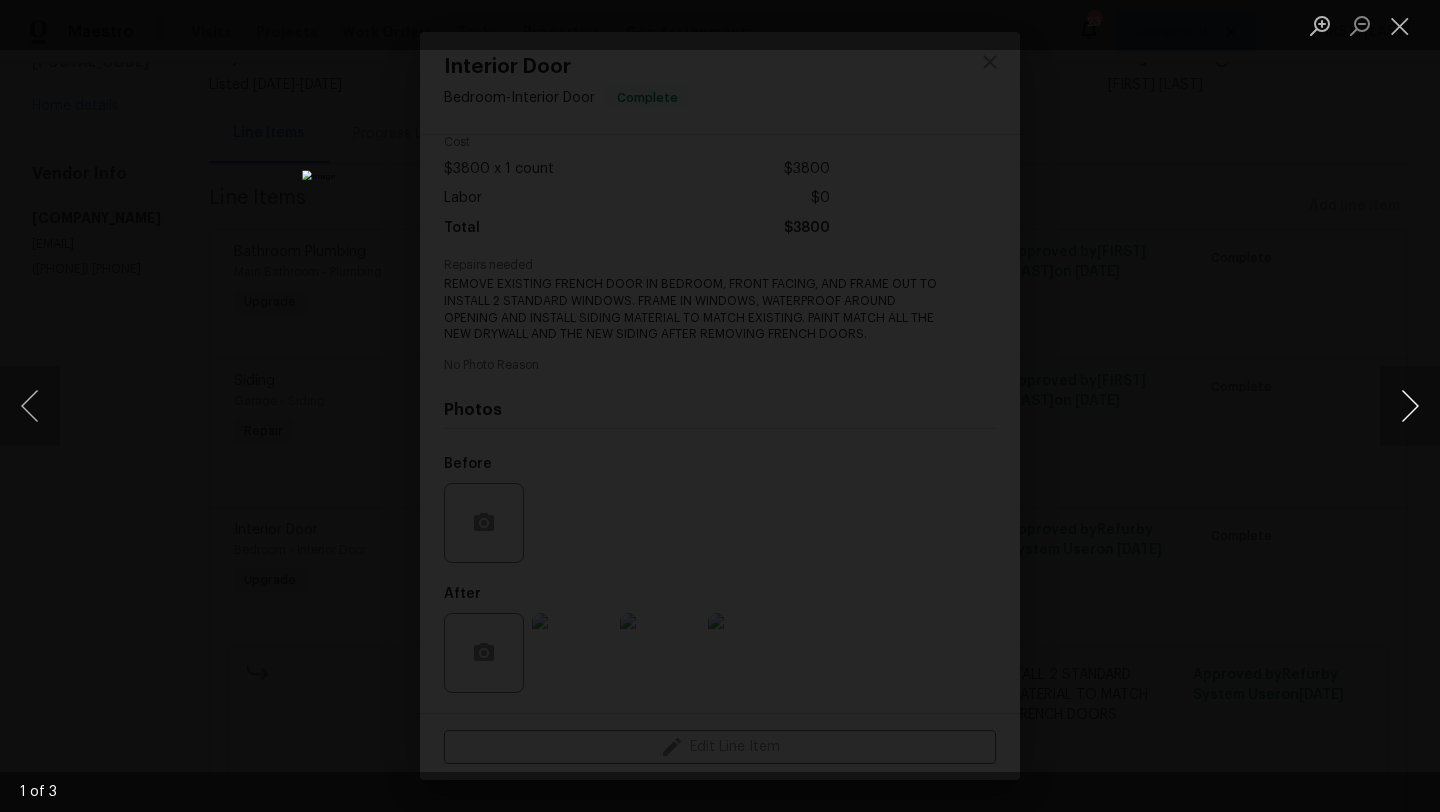 click at bounding box center (1410, 406) 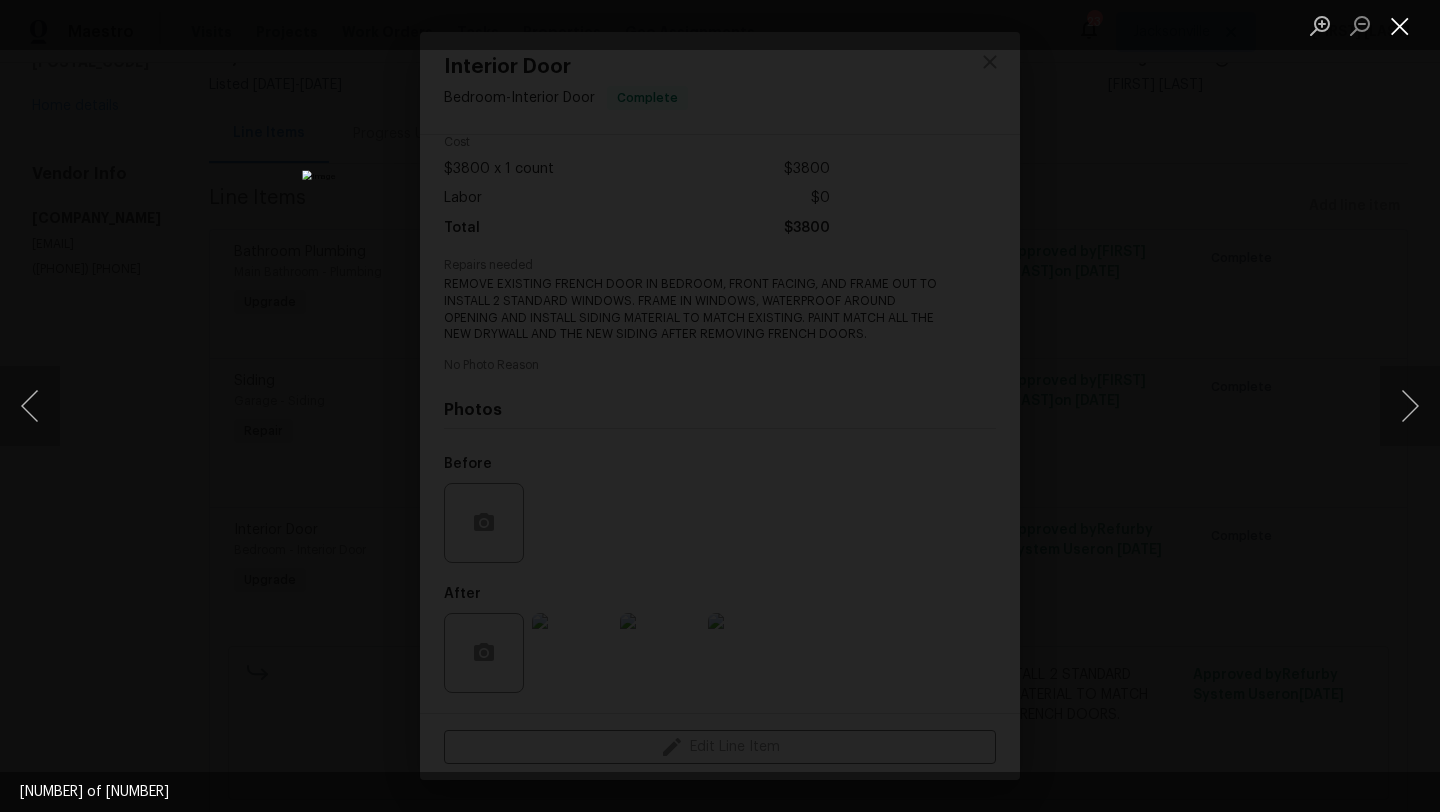 click at bounding box center (1400, 25) 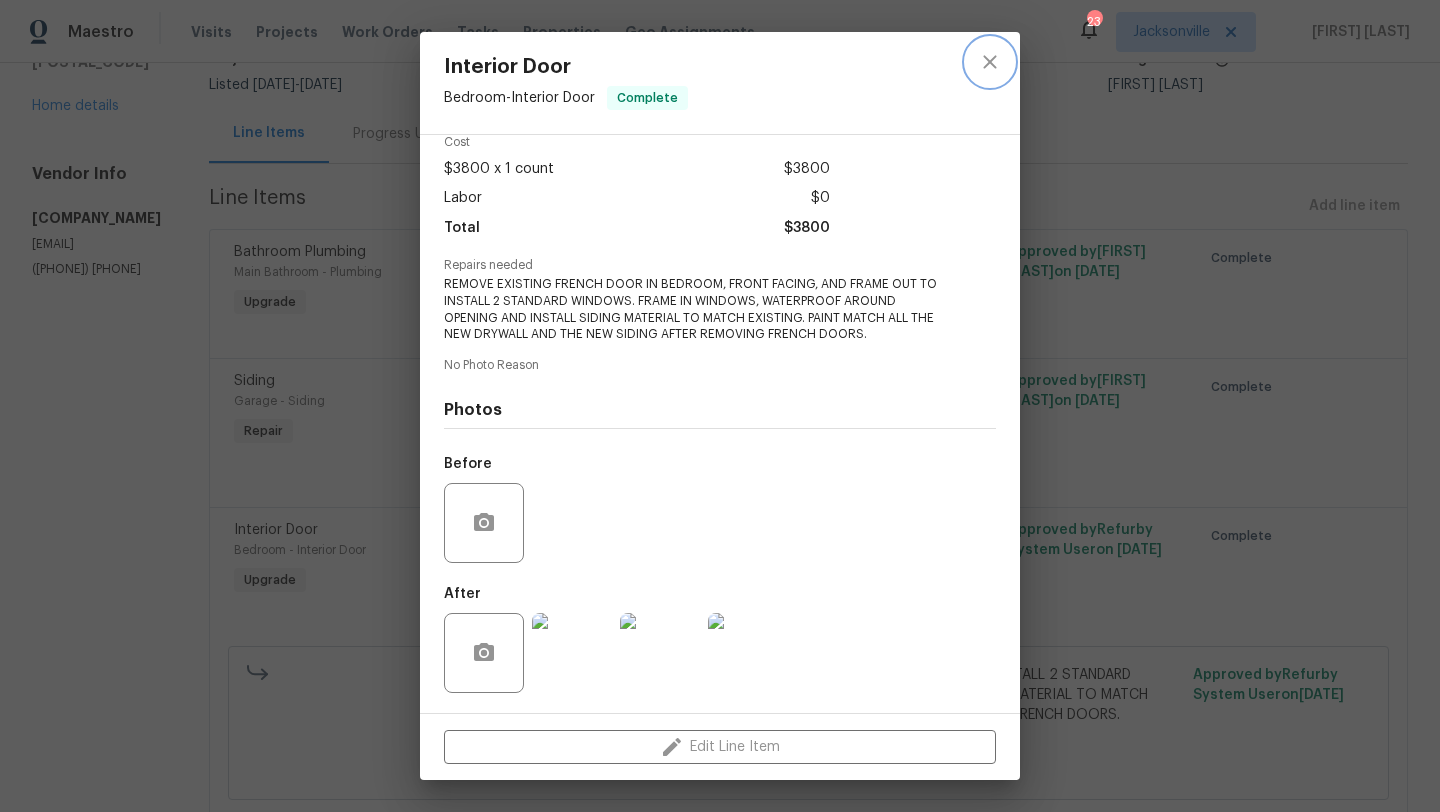 click 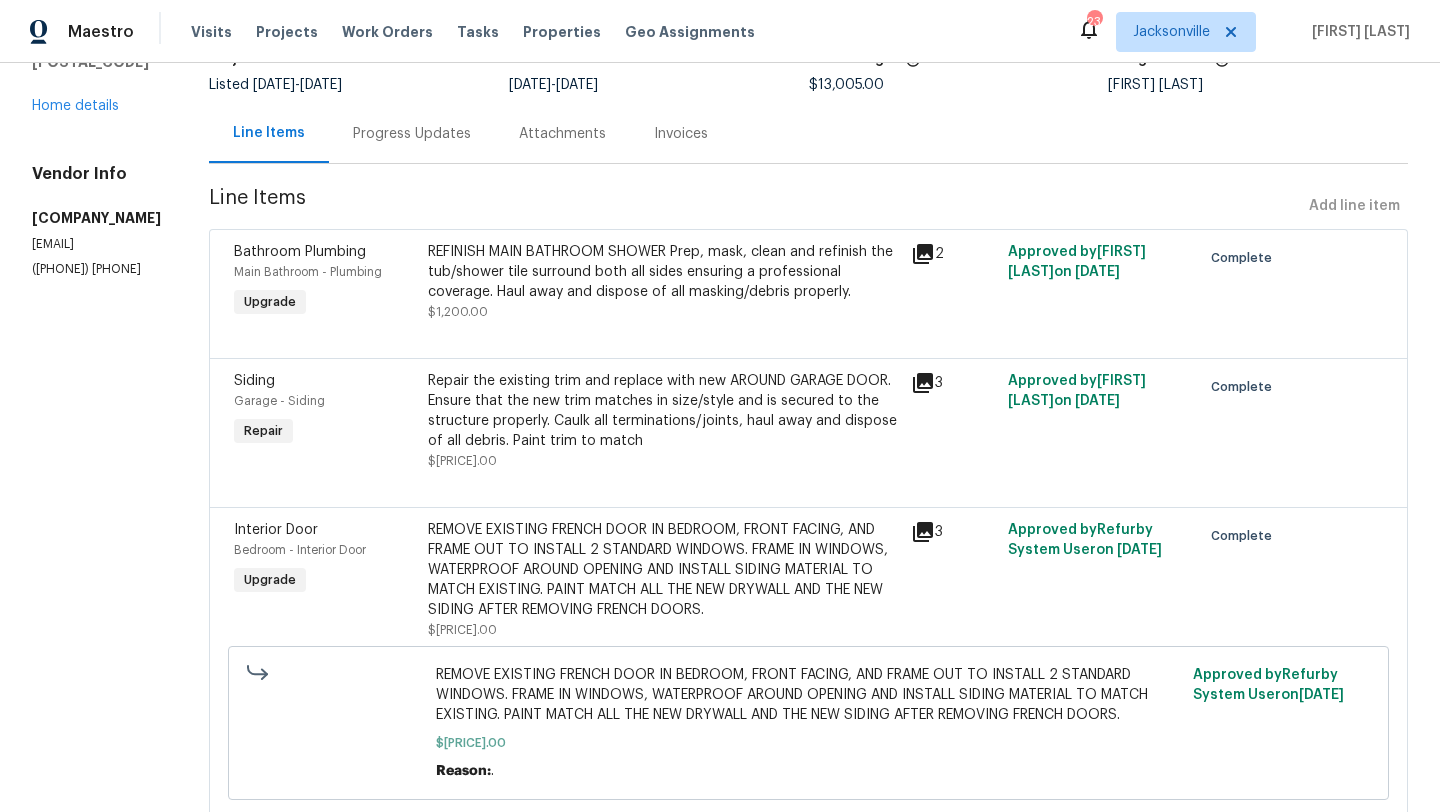 click on "REFINISH MAIN BATHROOM SHOWER Prep, mask, clean and refinish the tub/shower tile surround both all sides ensuring a complete and professional coverage. Haul away and dispose of all masking/debris properly." at bounding box center [664, 272] 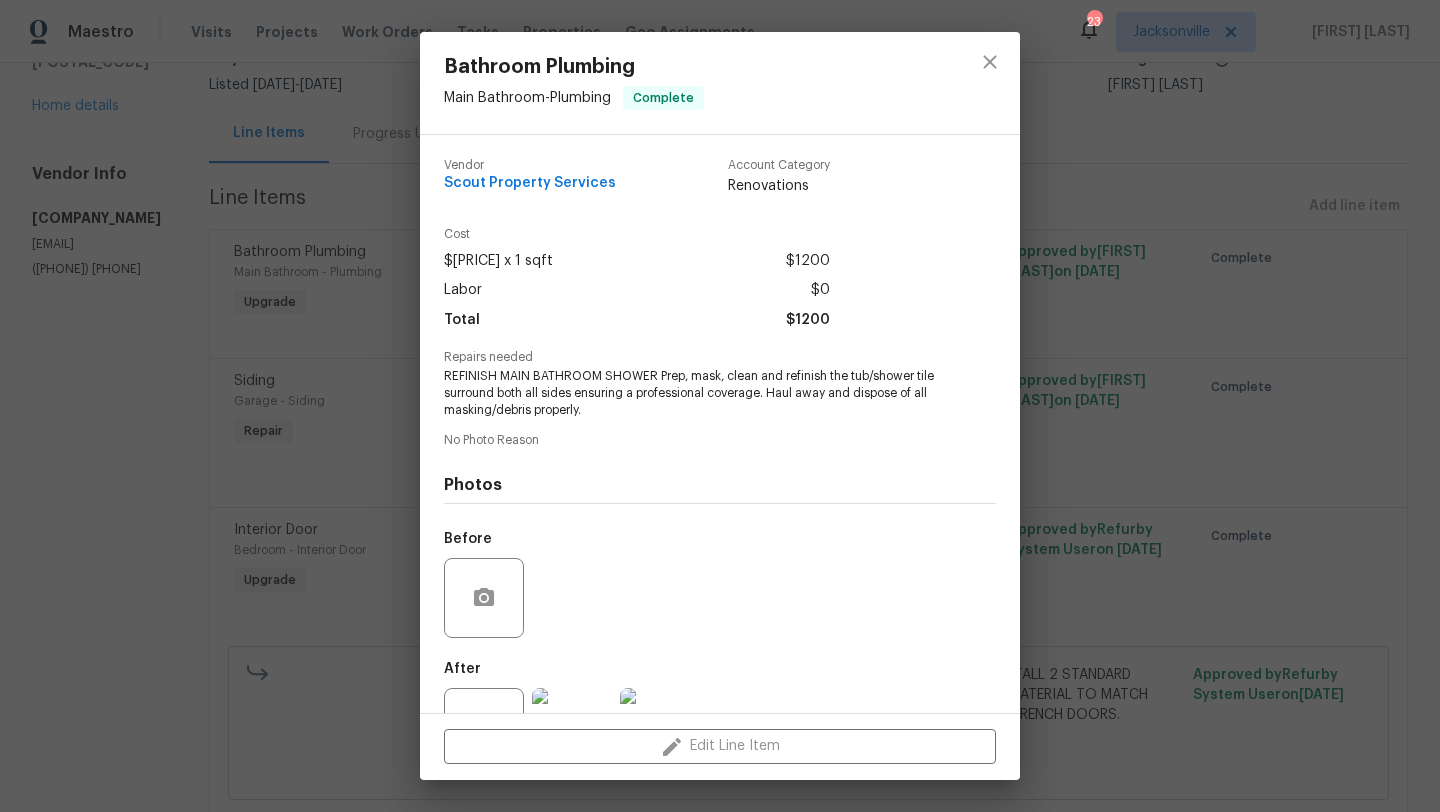 scroll, scrollTop: 76, scrollLeft: 0, axis: vertical 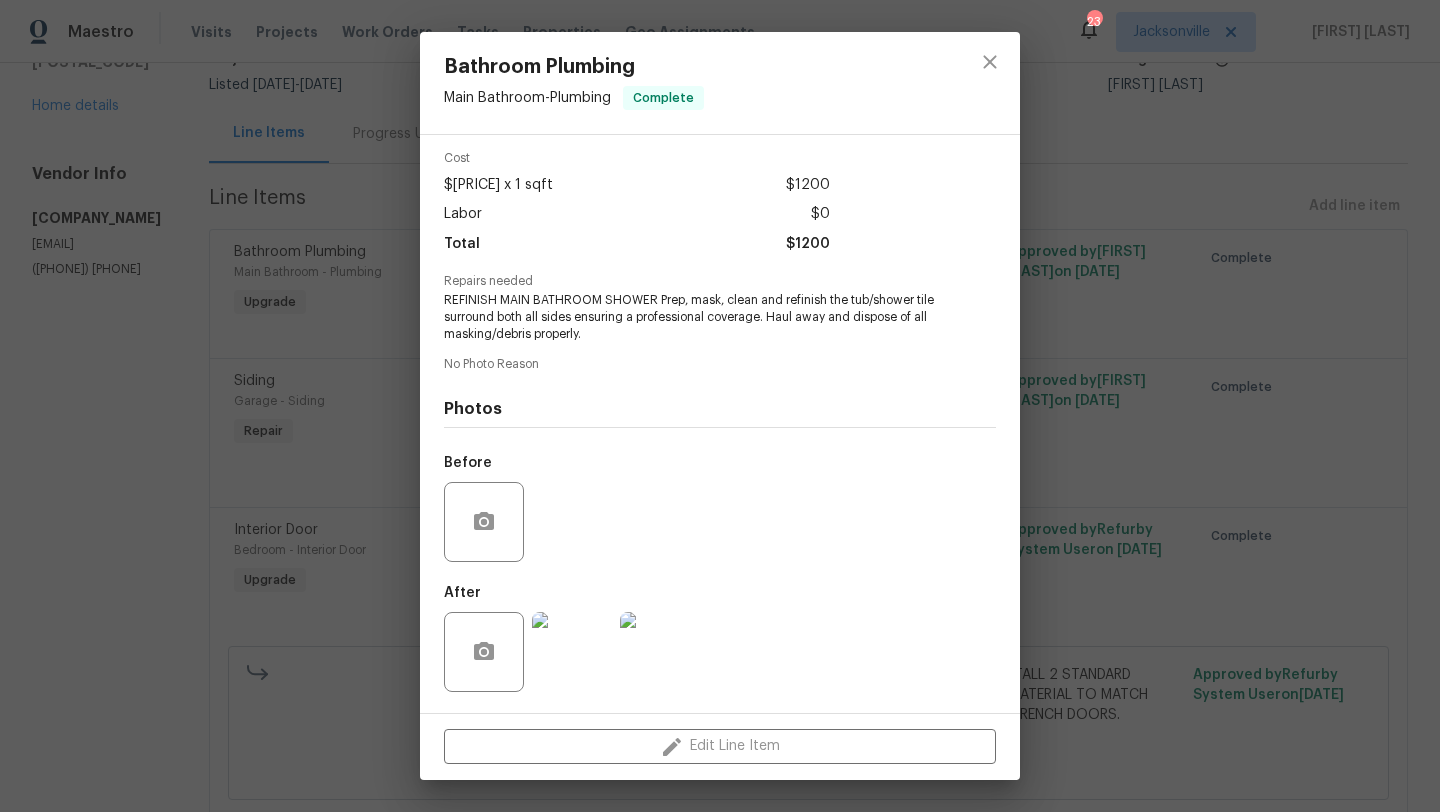 click at bounding box center (572, 652) 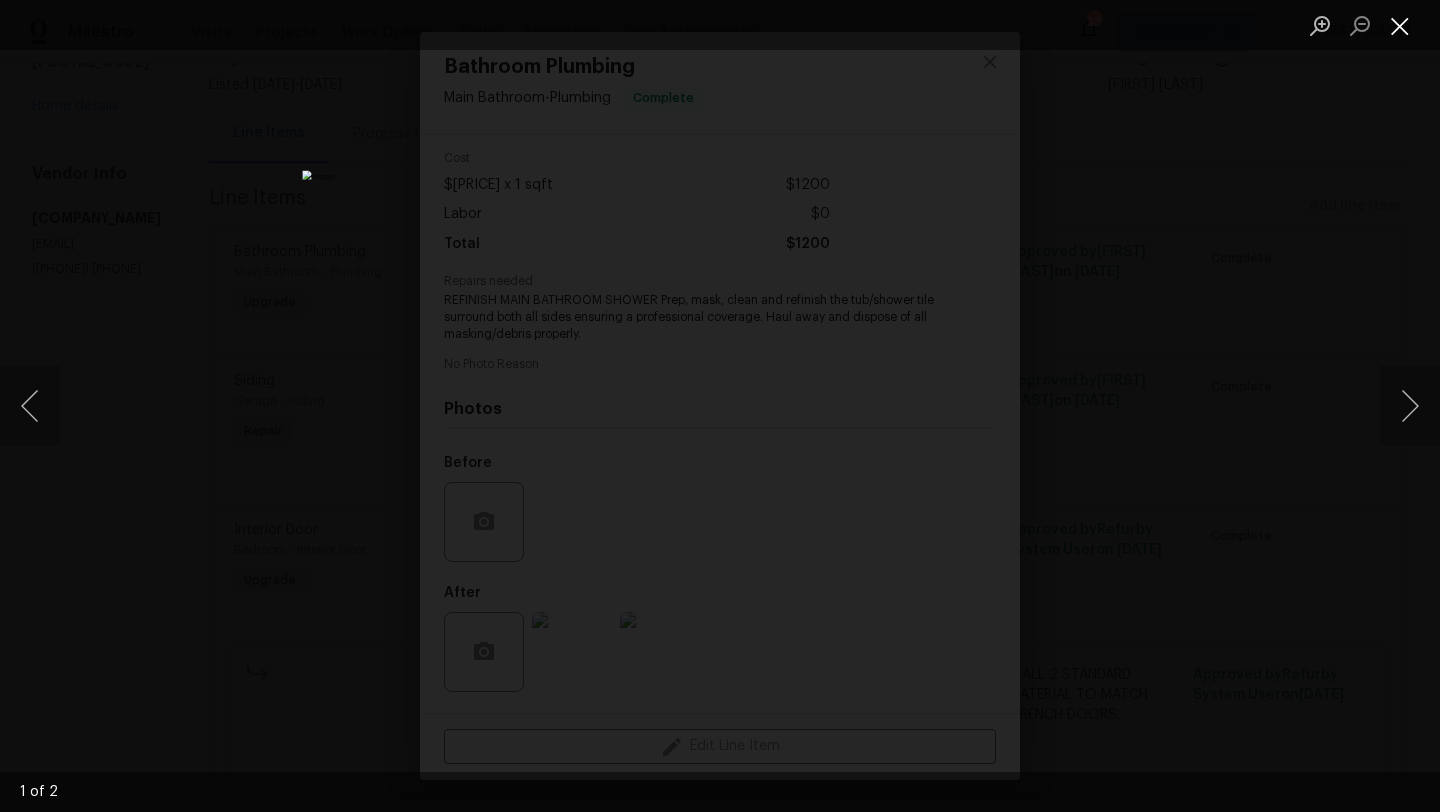 click at bounding box center [1400, 25] 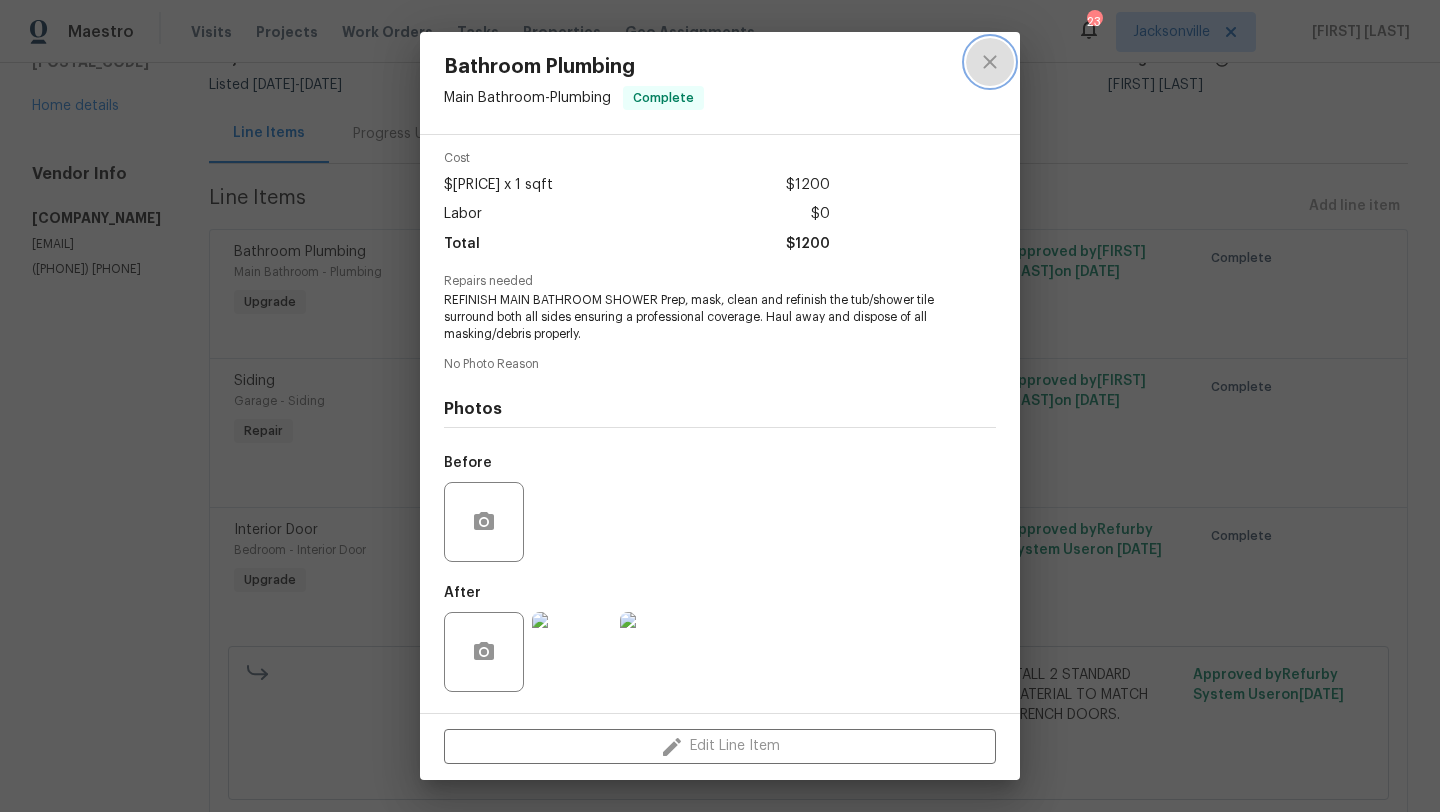 click 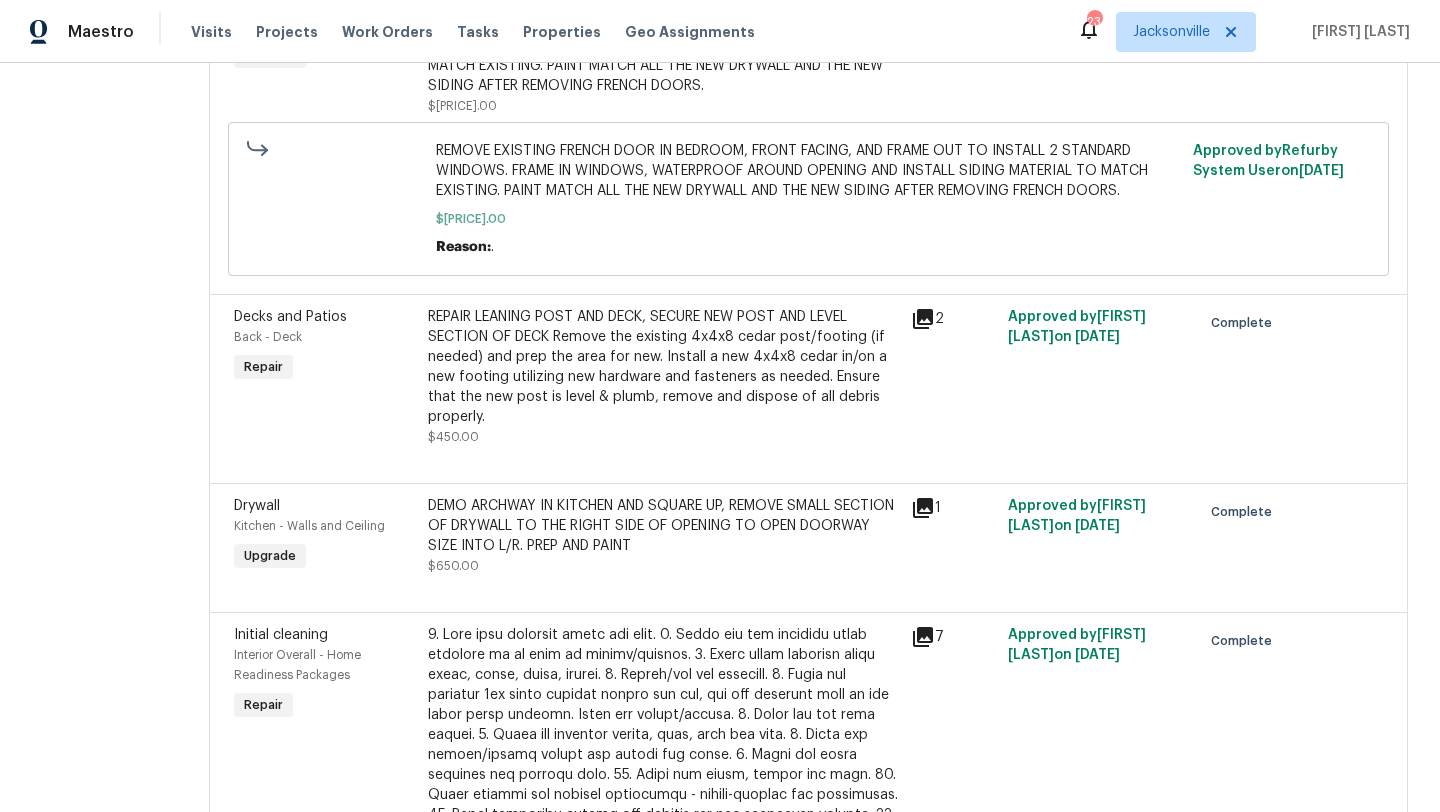 scroll, scrollTop: 687, scrollLeft: 0, axis: vertical 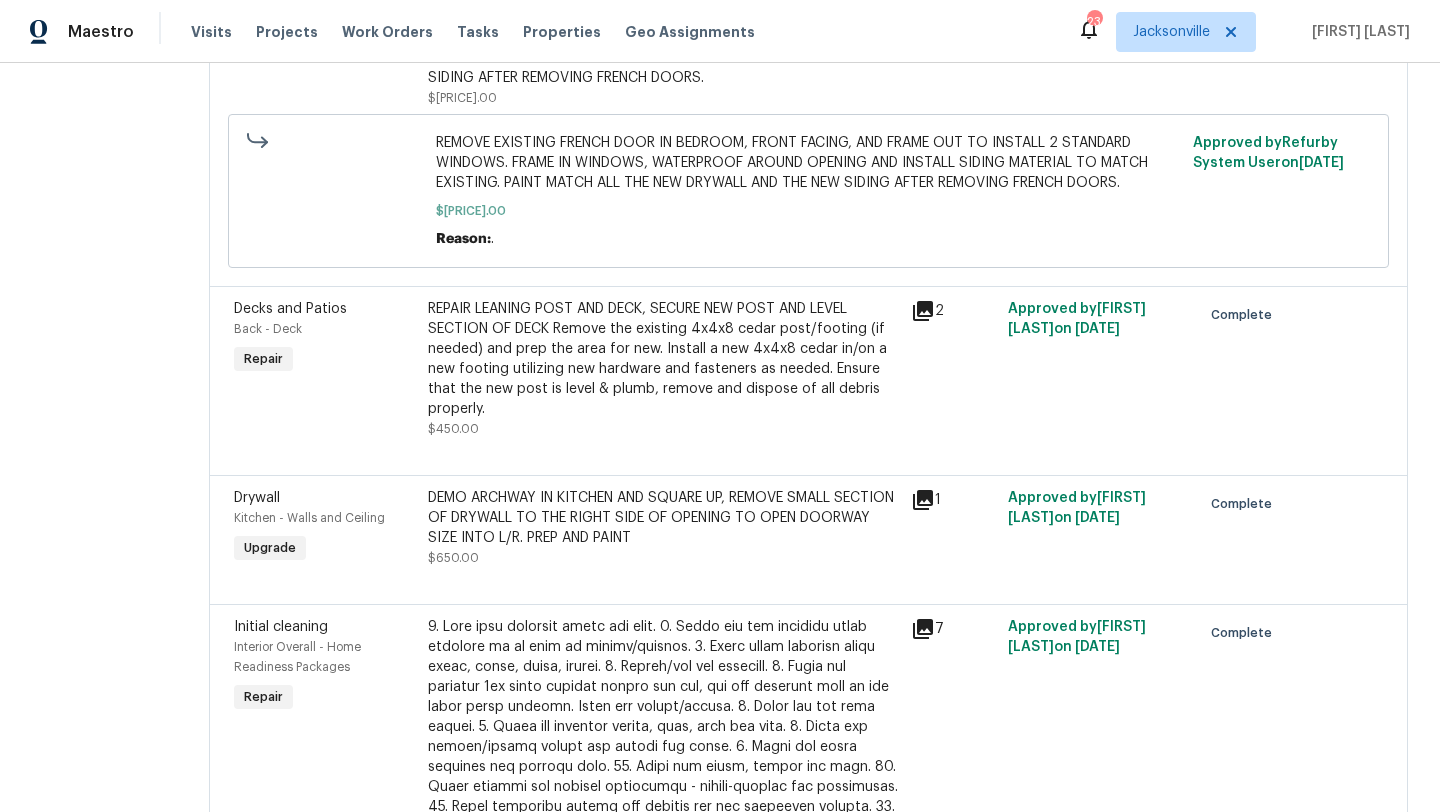 click on "REPAIR LEANING POST AND DECK, SECURE NEW POST AND LEVEL SECTION OF DECK Remove the existing 4x4x8 cedar post/footing (if needed) and prep the area for new. Install a new 4x4x8 cedar in/on a new footing utilizing new hardware and fasteners as needed. Ensure that the new post is level & plumb, remove and dispose of all debris properly." at bounding box center (664, 359) 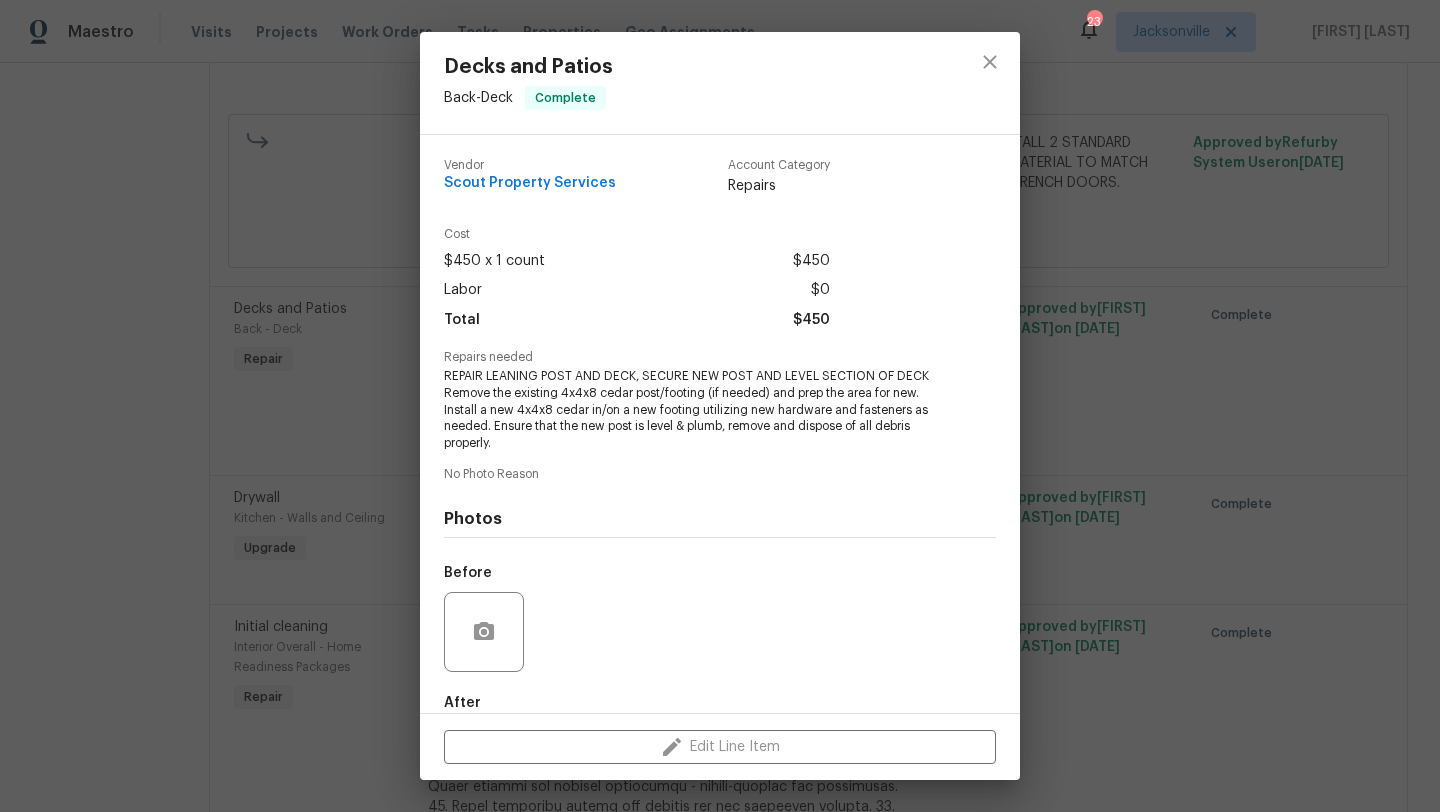 scroll, scrollTop: 109, scrollLeft: 0, axis: vertical 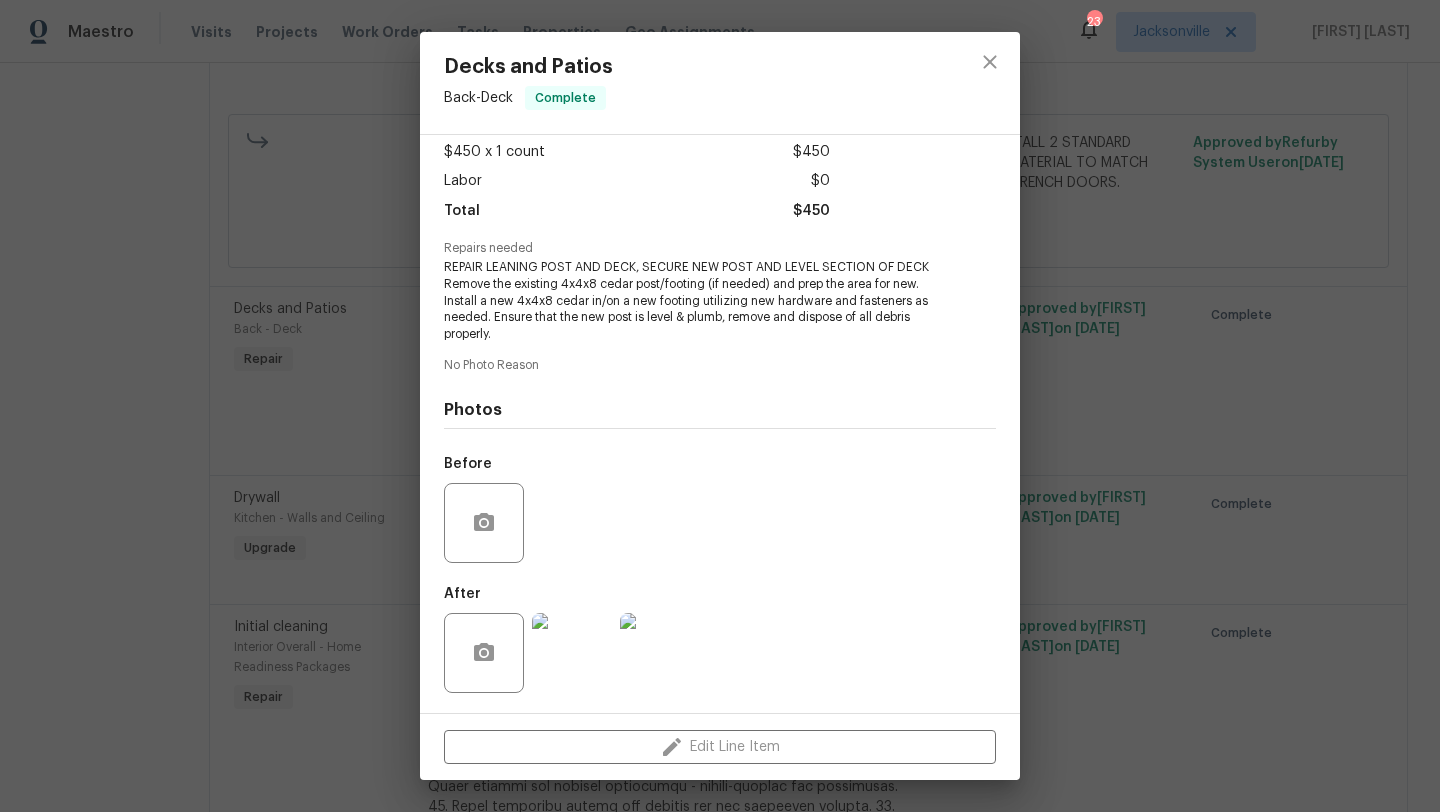 click at bounding box center (572, 653) 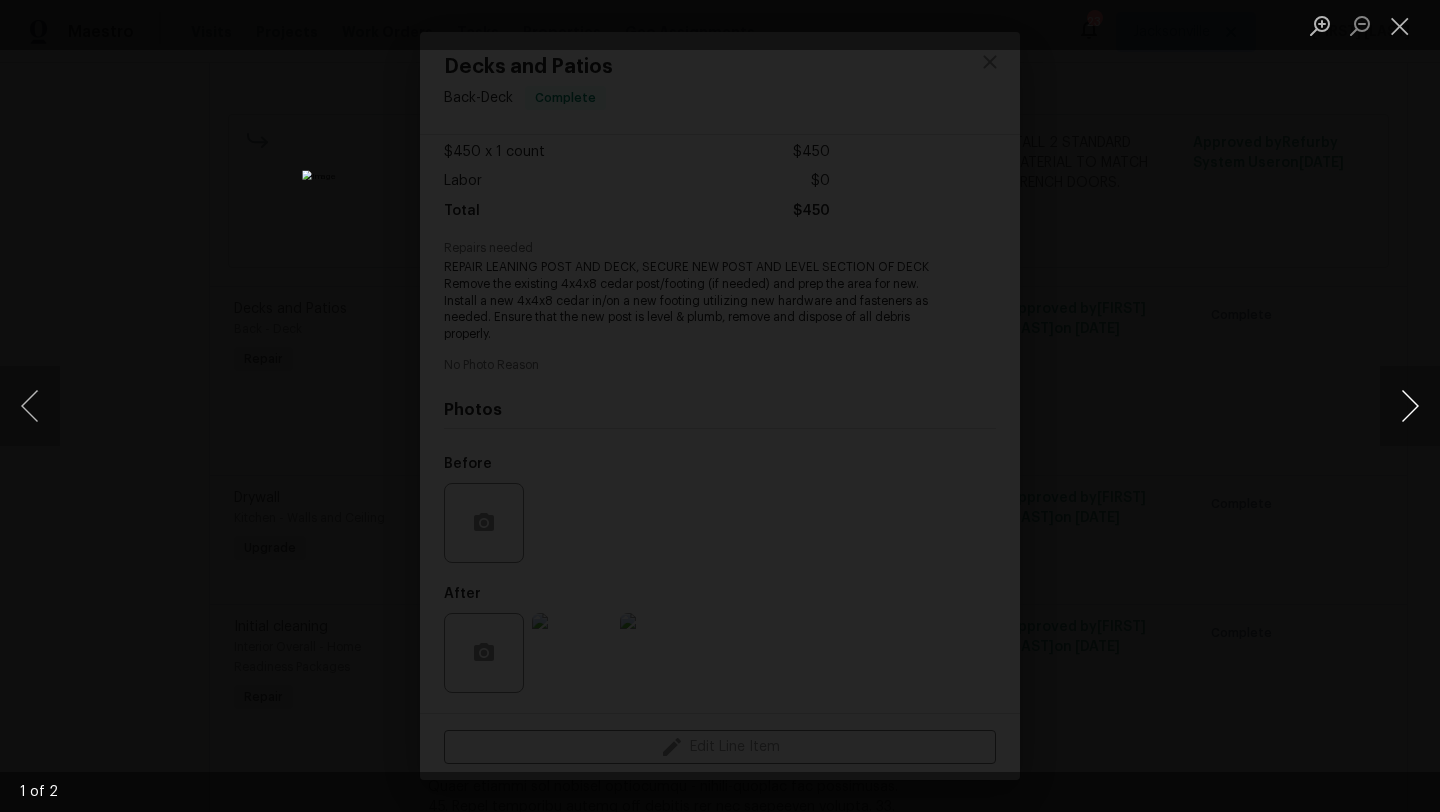 click at bounding box center (1410, 406) 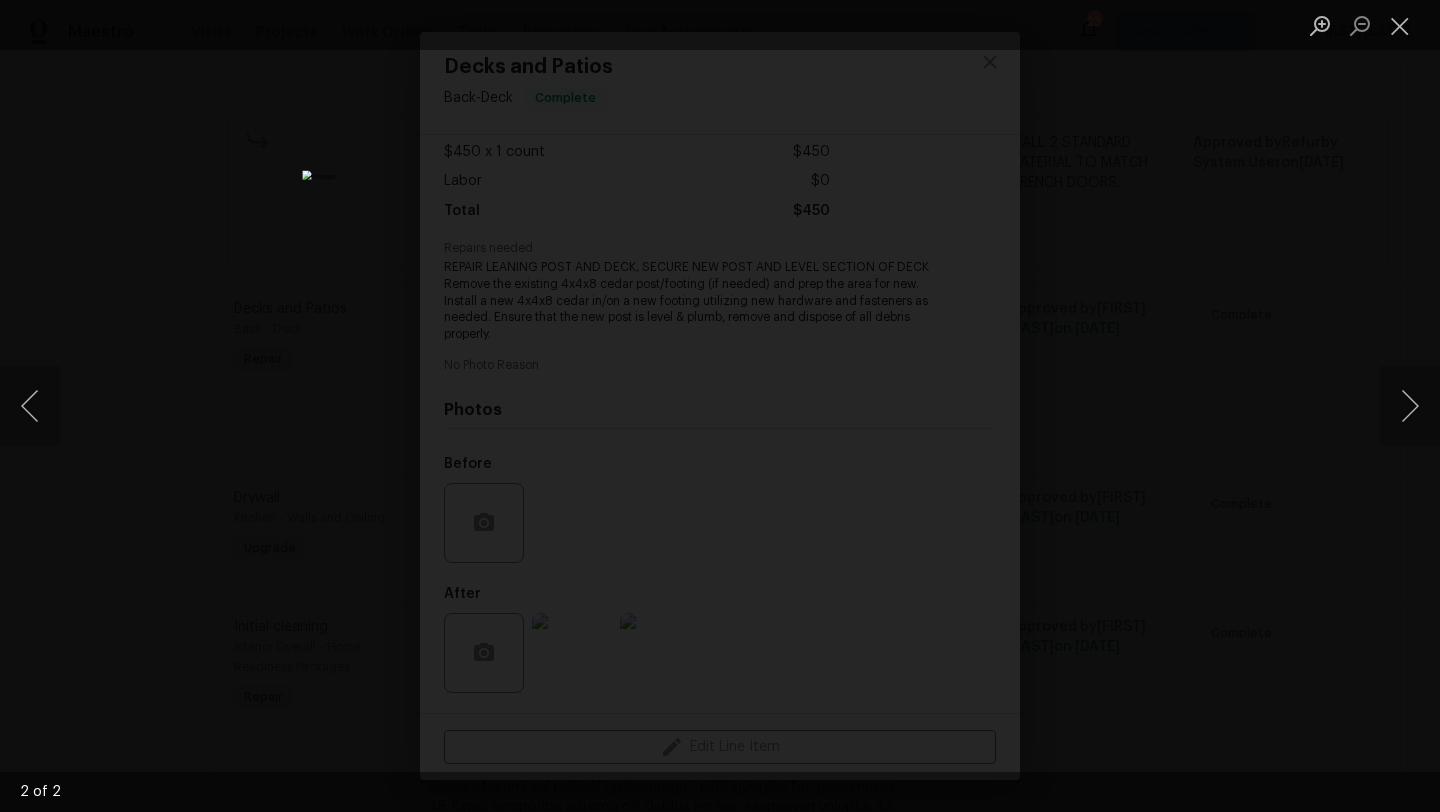 click at bounding box center (720, 406) 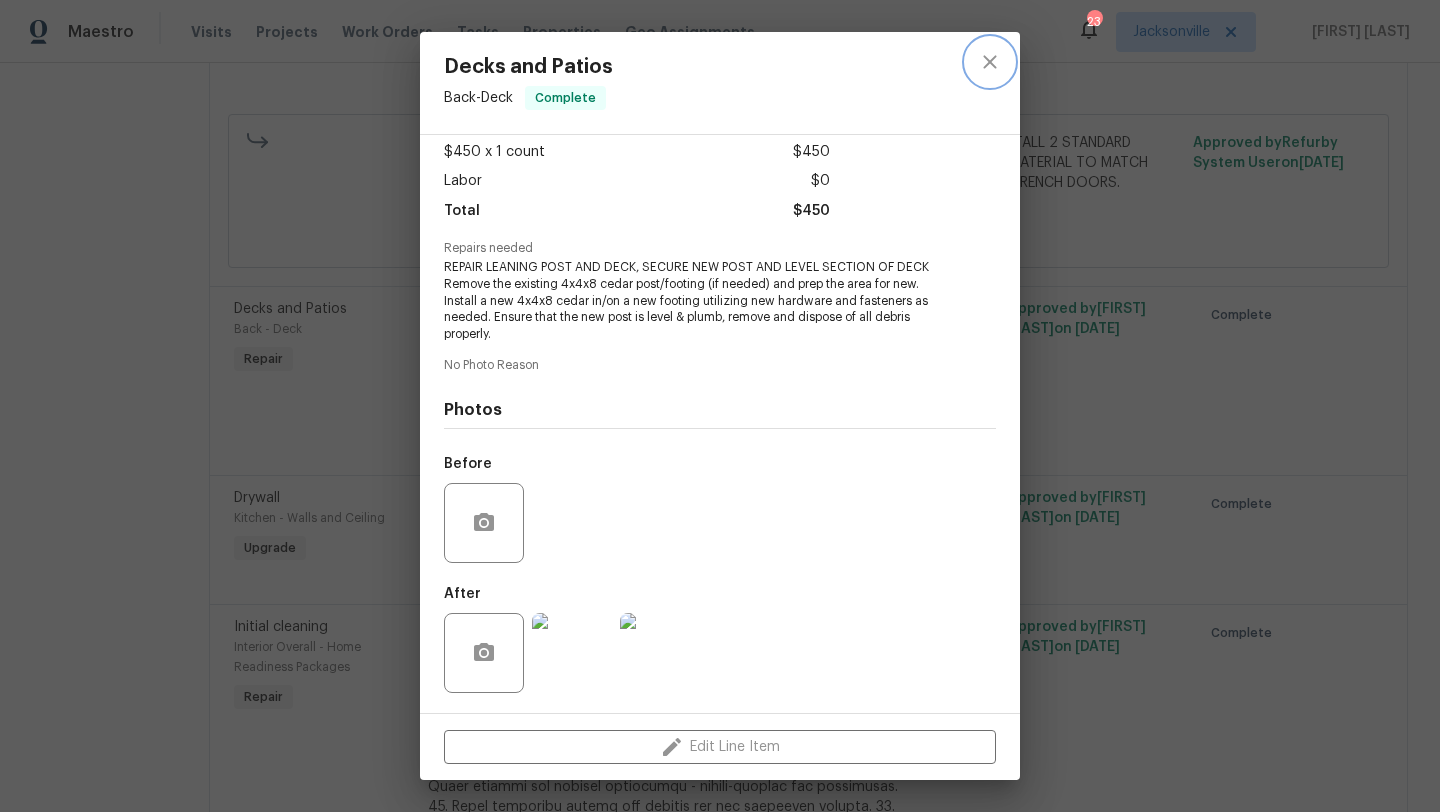 click 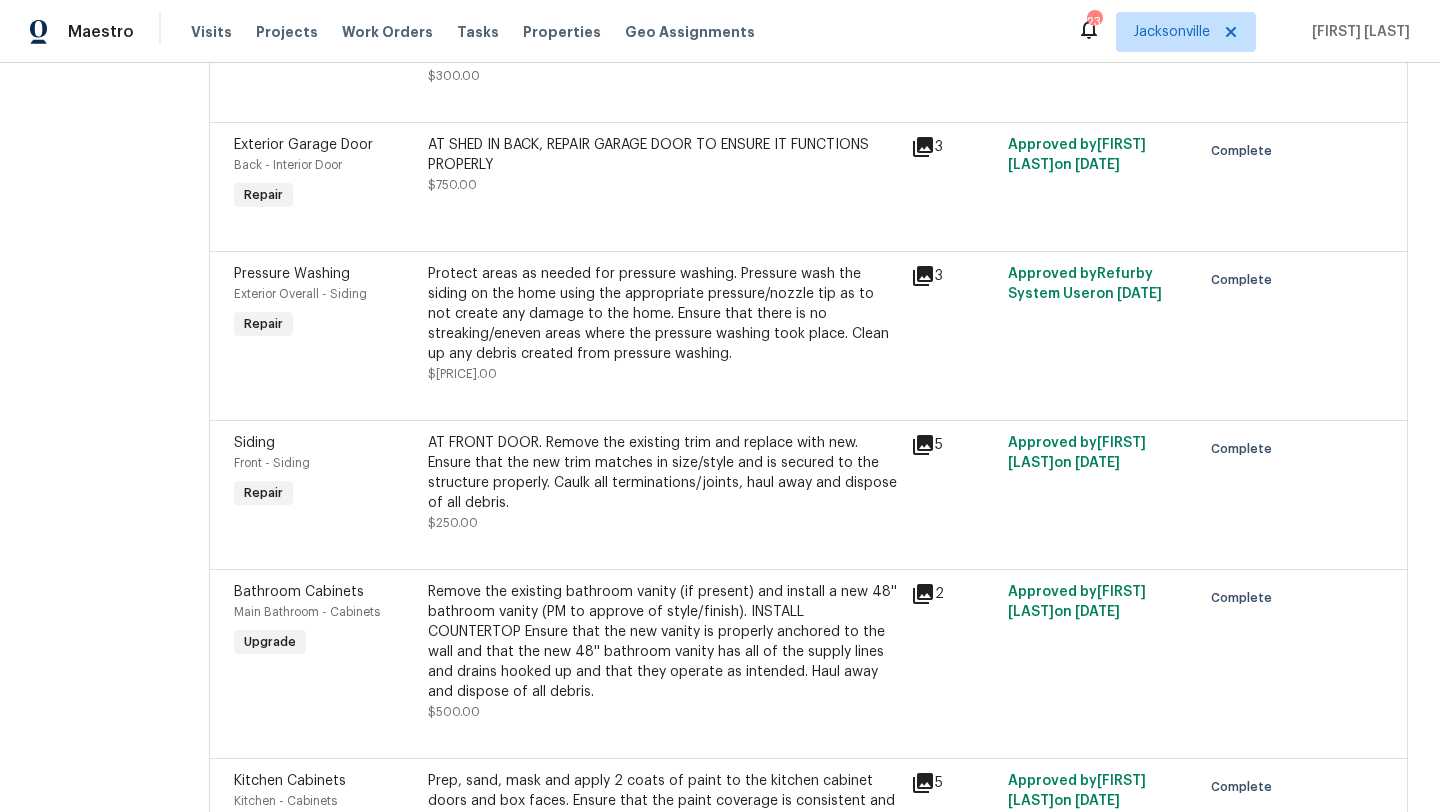 scroll, scrollTop: 1645, scrollLeft: 0, axis: vertical 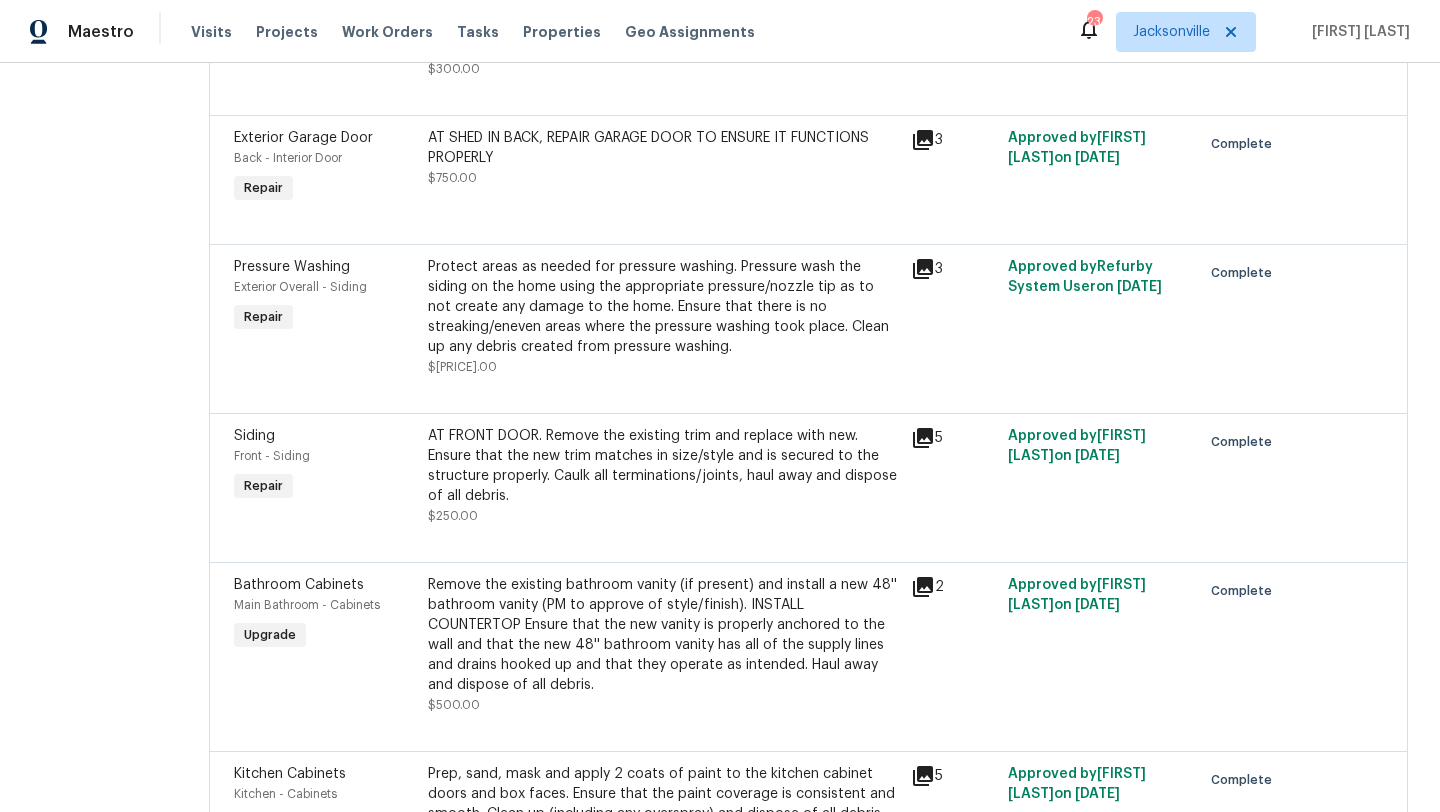 click on "Protect areas as needed for pressure washing. Pressure wash the siding on the home using the appropriate pressure/nozzle tip as to not create any damage to the home. Ensure that there is no streaking/eneven areas where the pressure washing took place. Clean up any debris created from pressure washing." at bounding box center (664, 307) 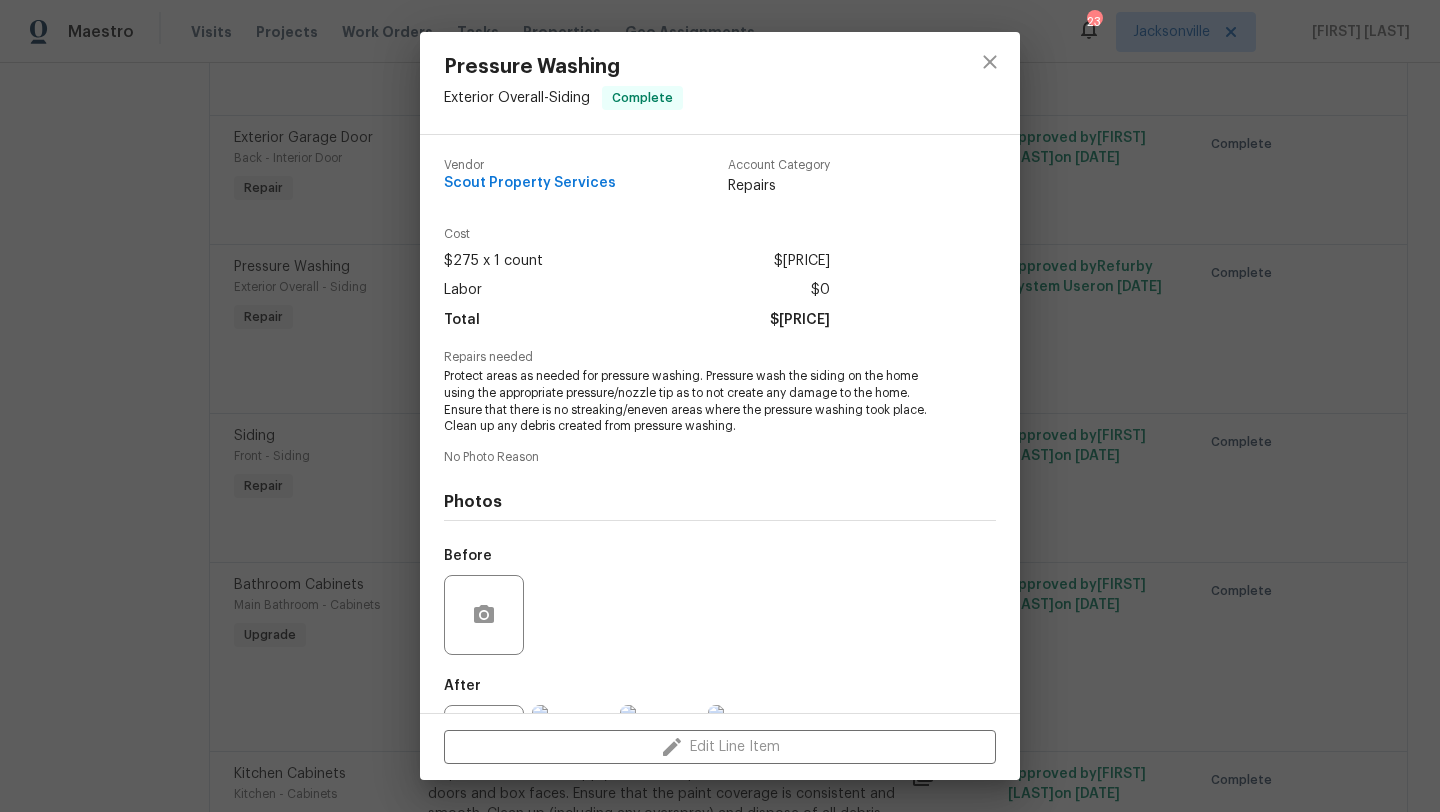 scroll, scrollTop: 92, scrollLeft: 0, axis: vertical 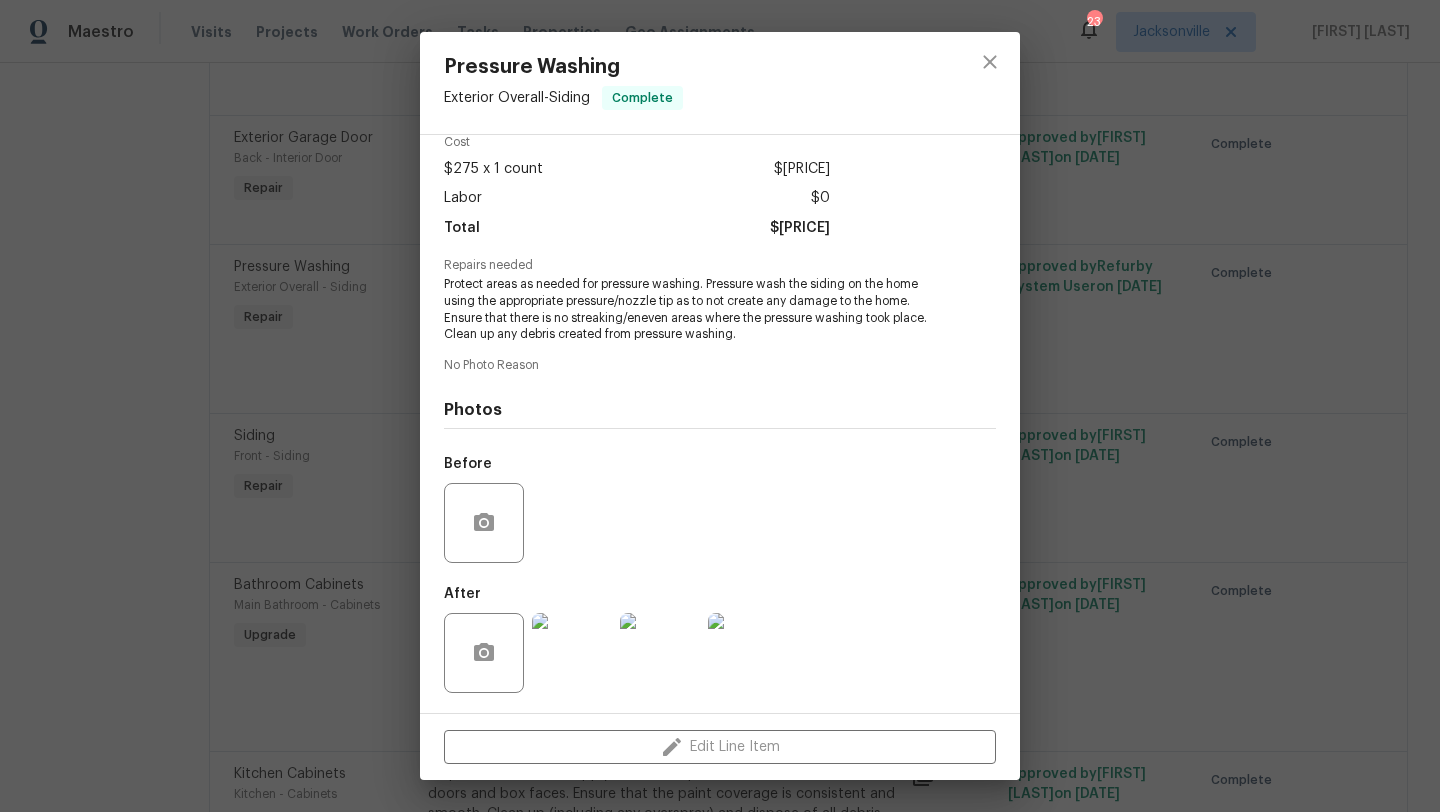 click at bounding box center (572, 653) 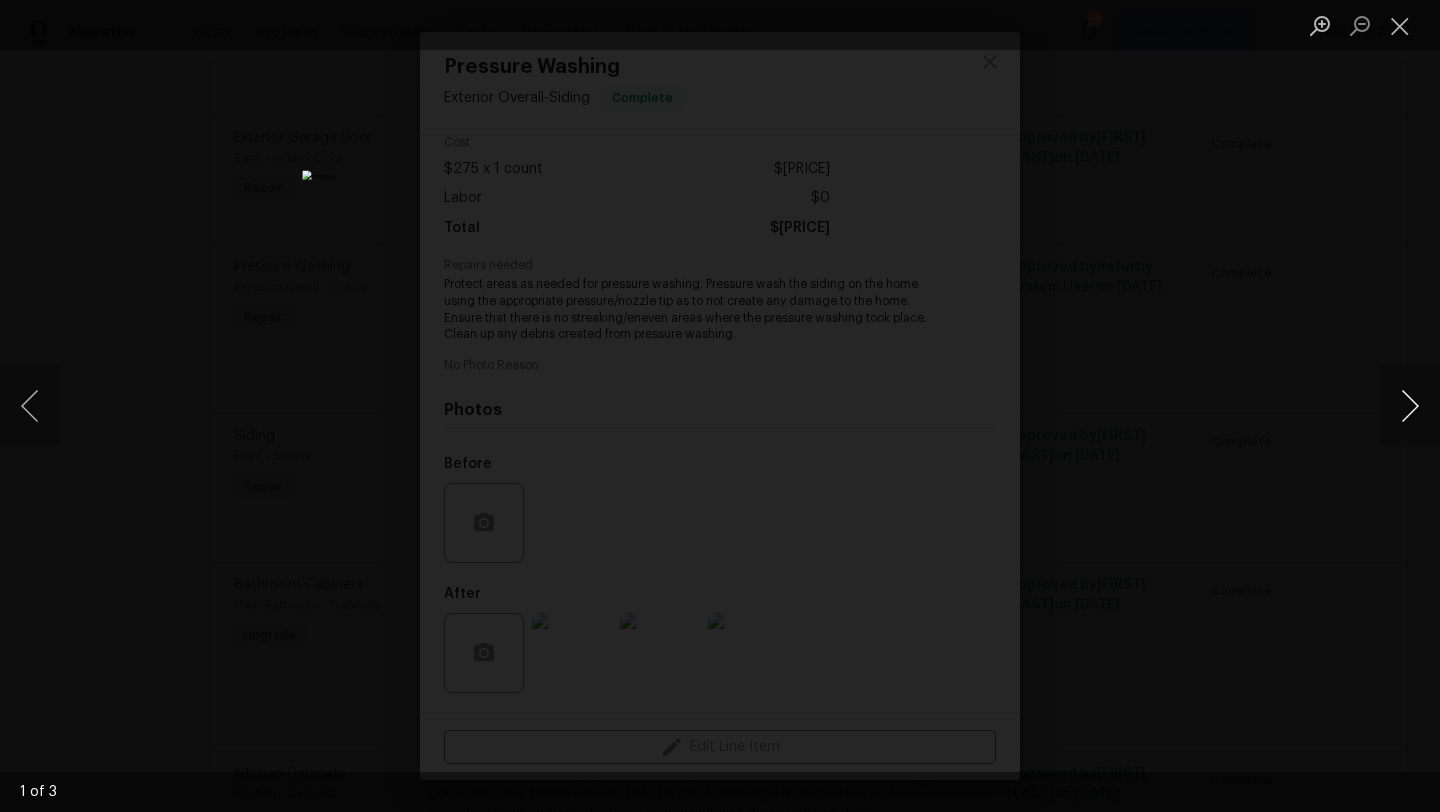 click at bounding box center (1410, 406) 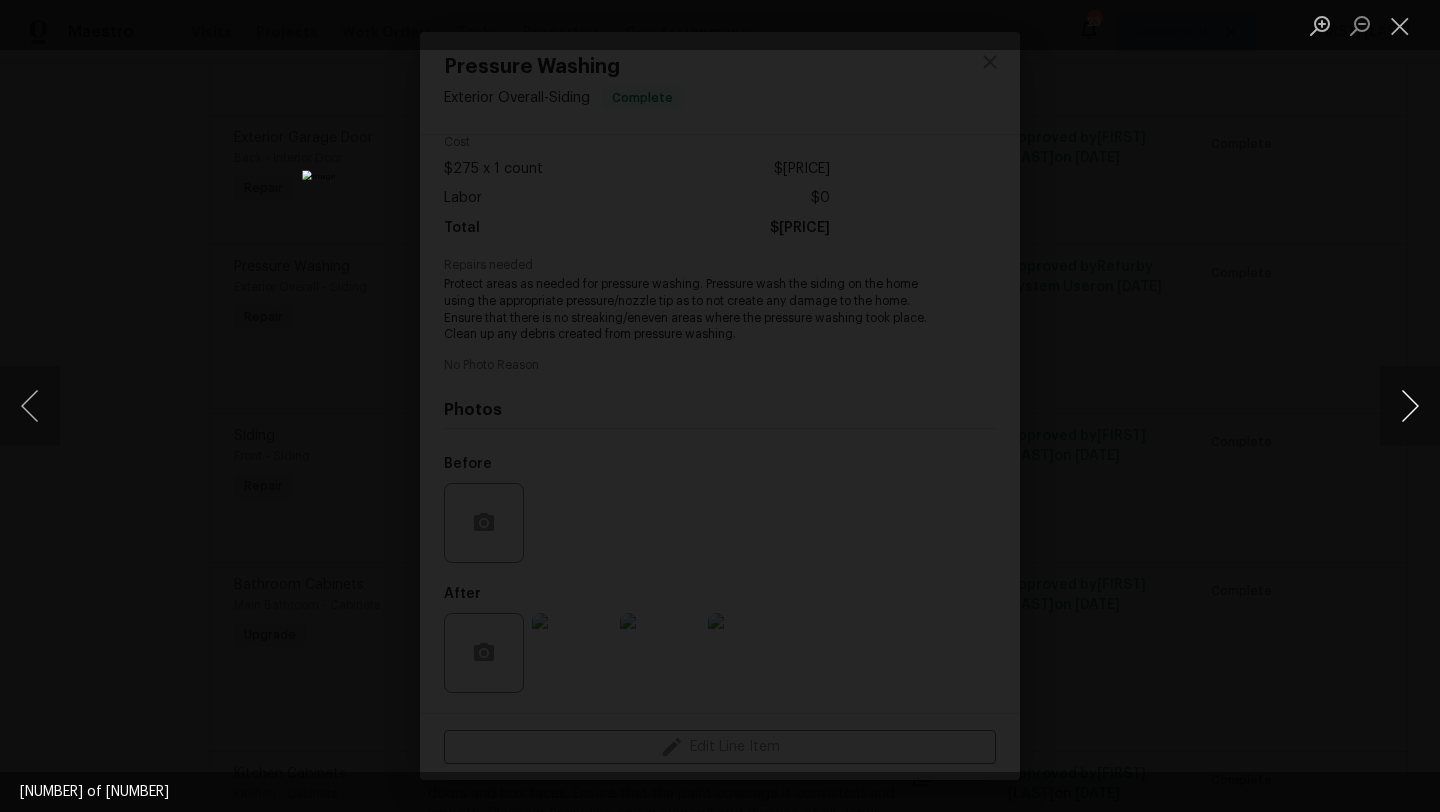 click at bounding box center (1410, 406) 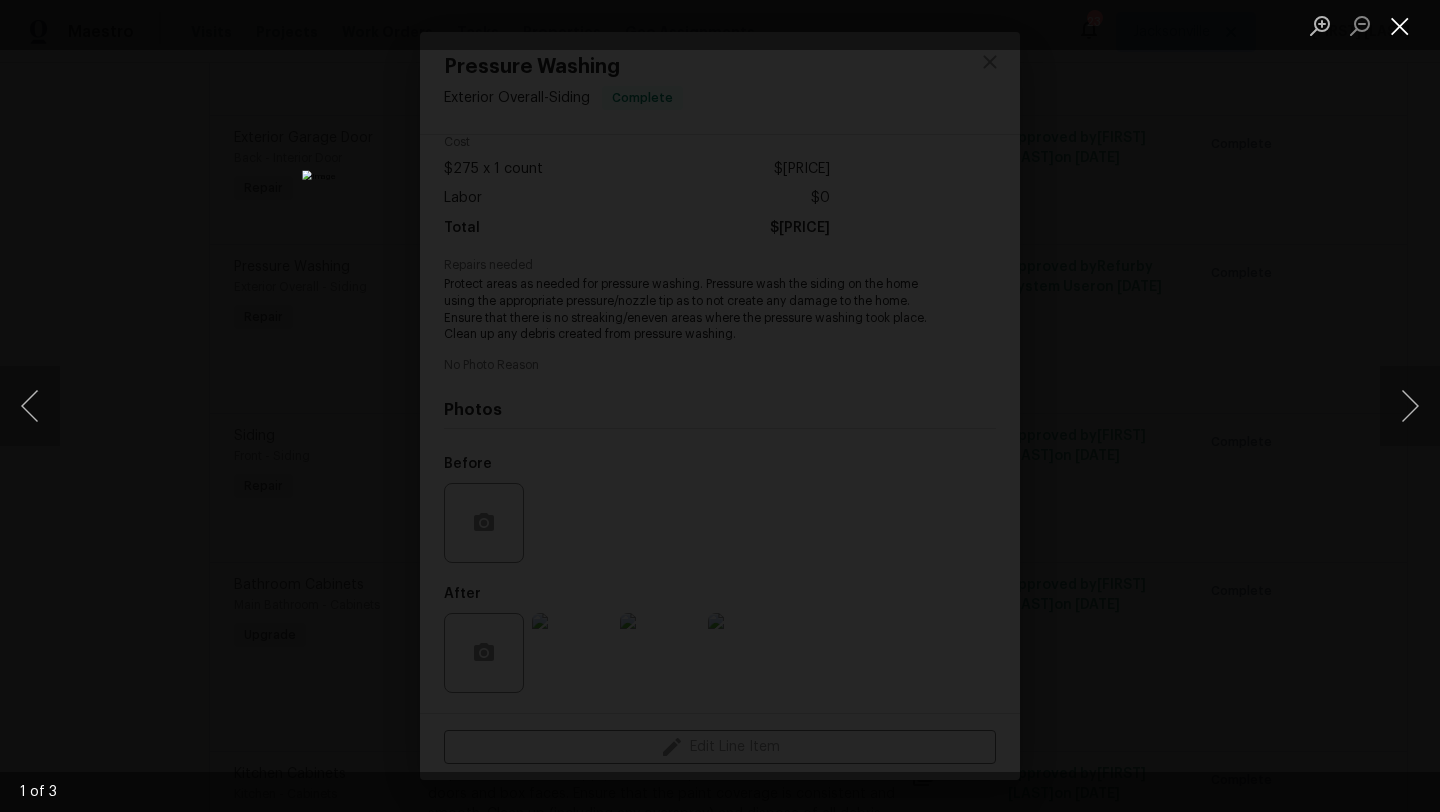 click at bounding box center (1400, 25) 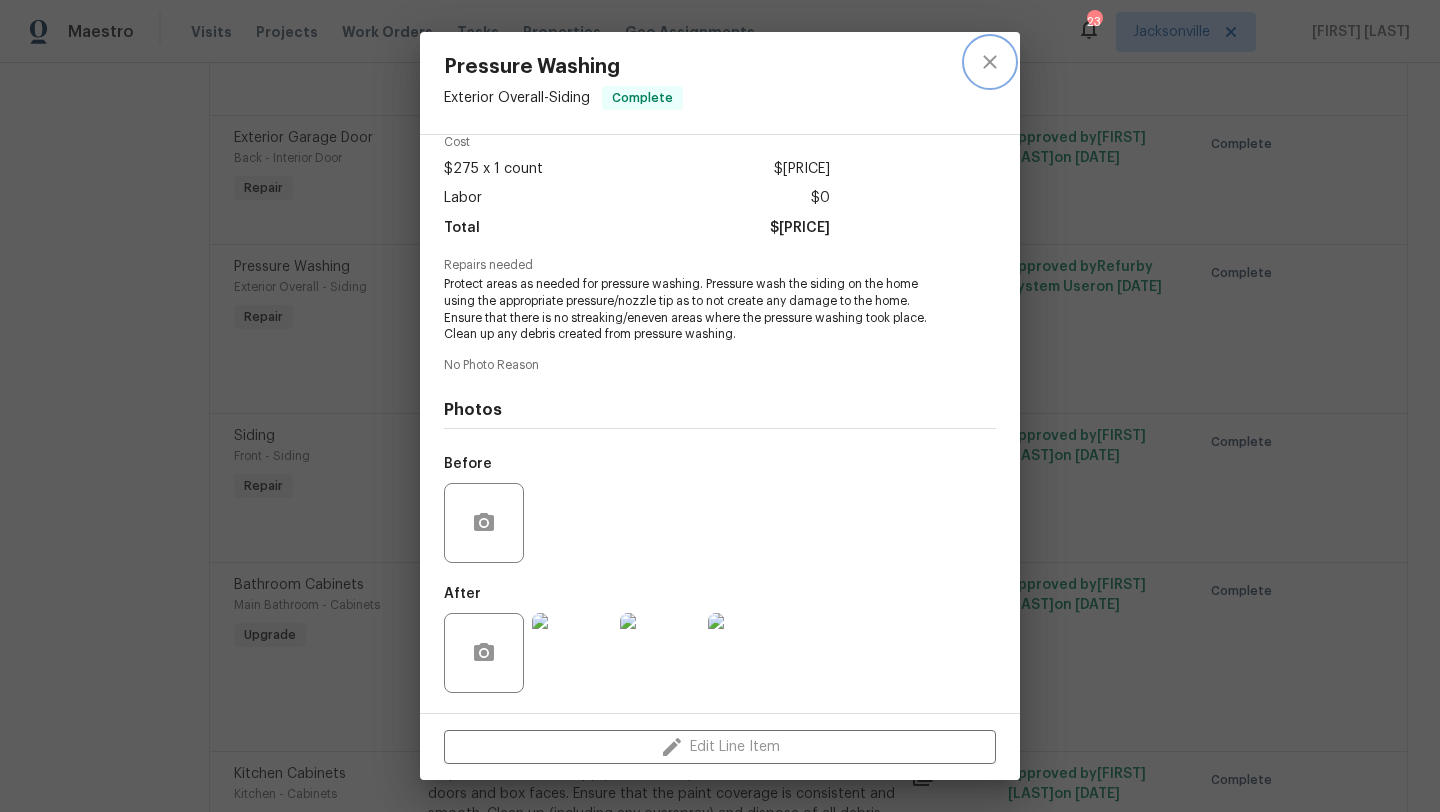 click 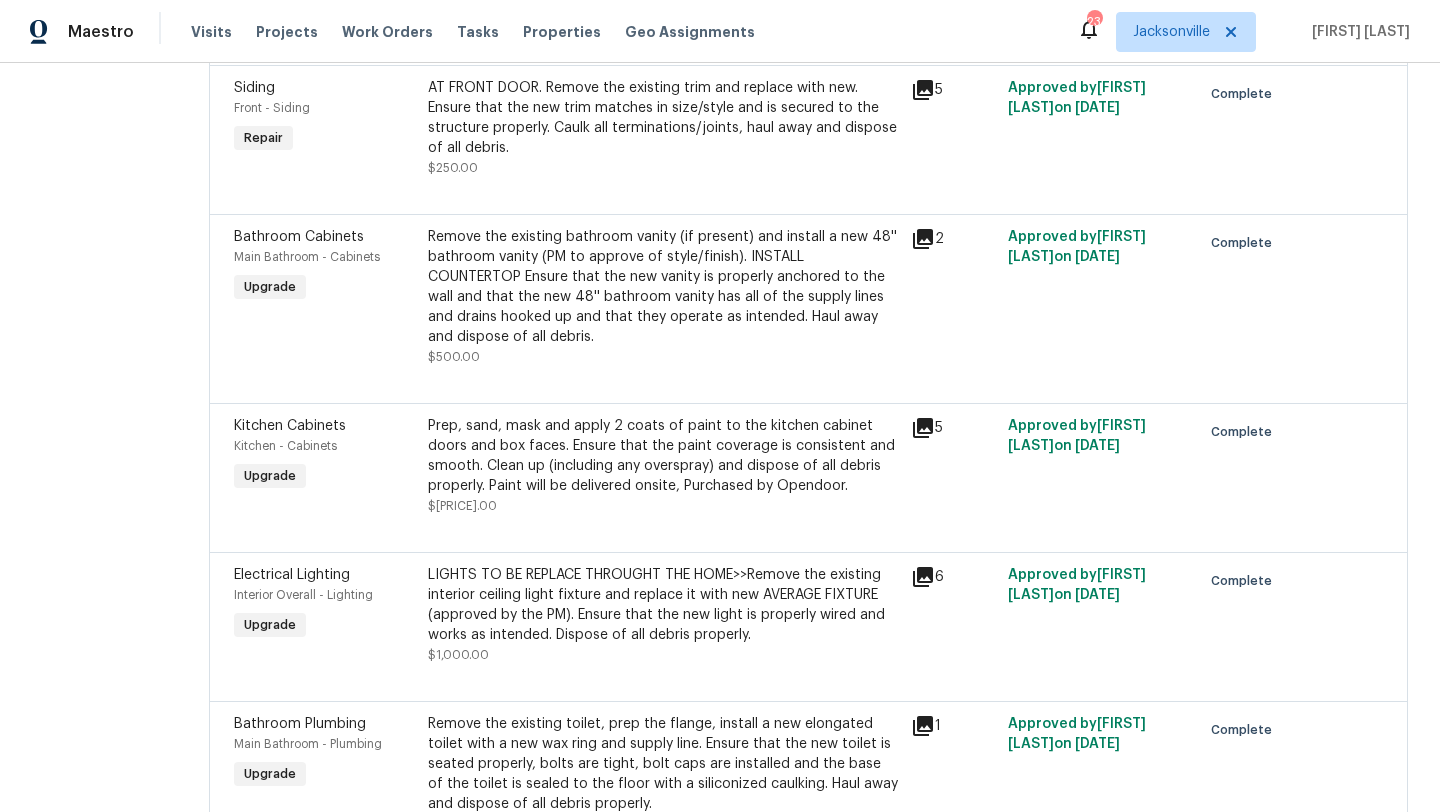 scroll, scrollTop: 2049, scrollLeft: 0, axis: vertical 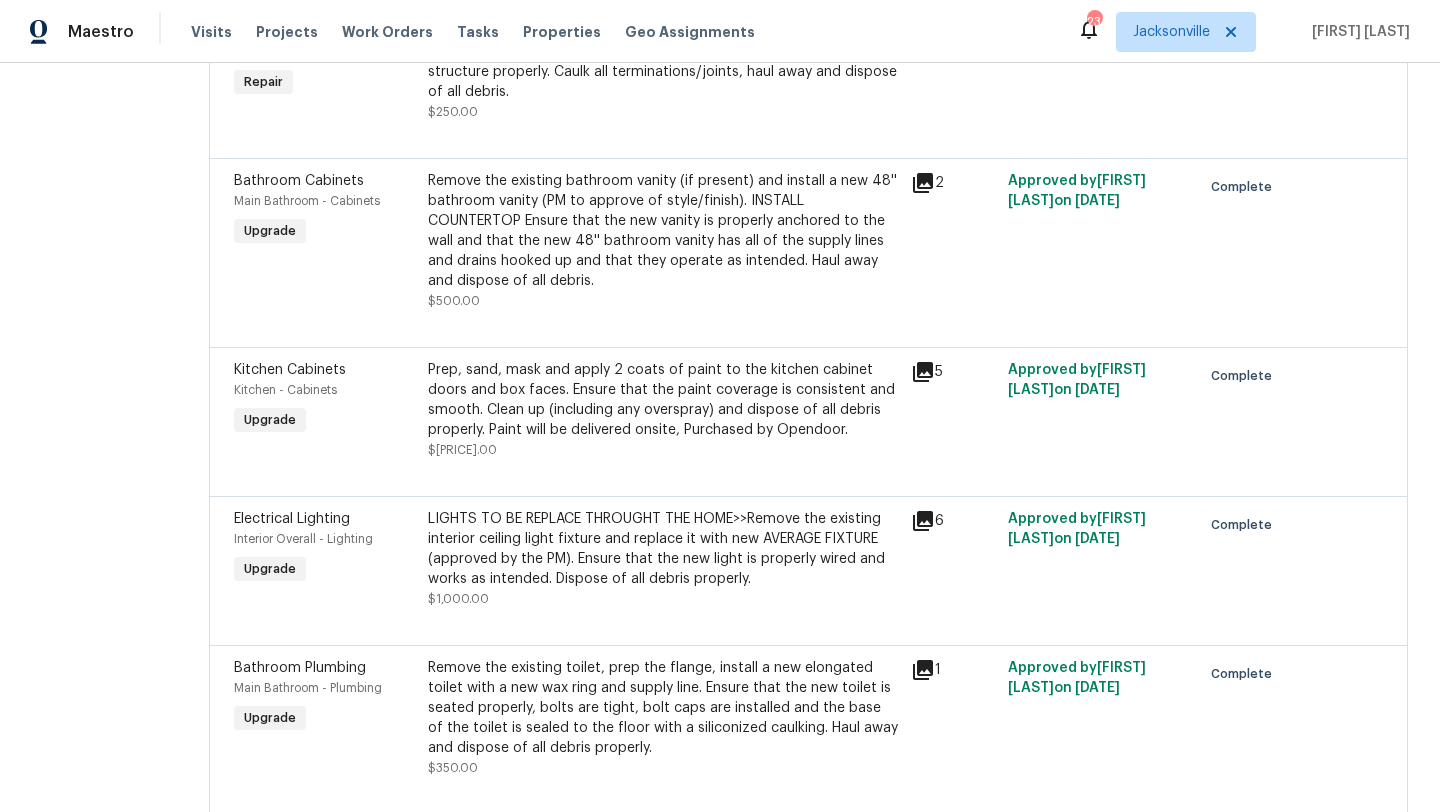 click on "Prep, sand, mask and apply 2 coats of paint to the kitchen cabinet doors and box faces. Ensure that the paint coverage is consistent and smooth. Clean up (including any overspray) and dispose of all debris properly. Paint will be delivered onsite, Purchased by Opendoor." at bounding box center [664, 400] 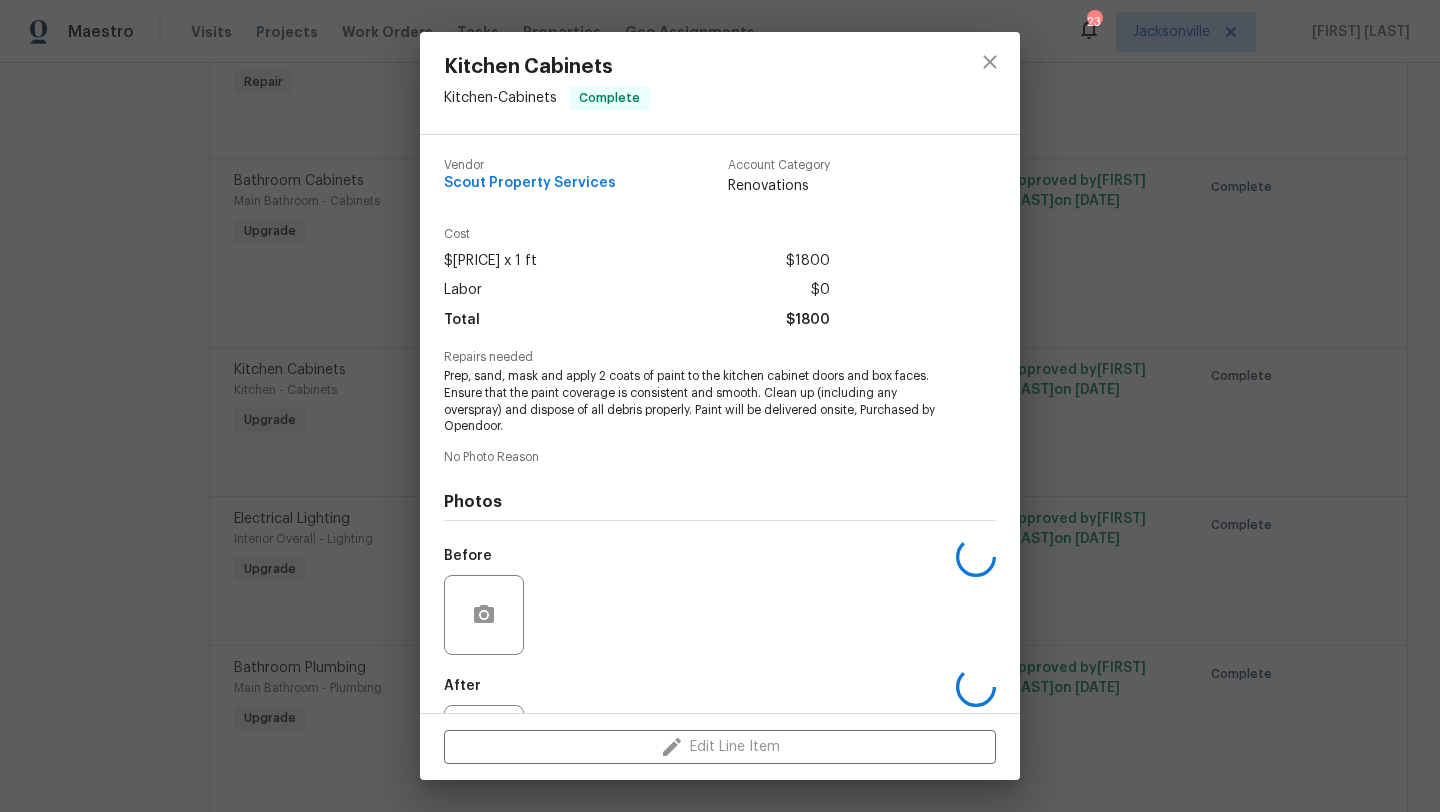 scroll, scrollTop: 92, scrollLeft: 0, axis: vertical 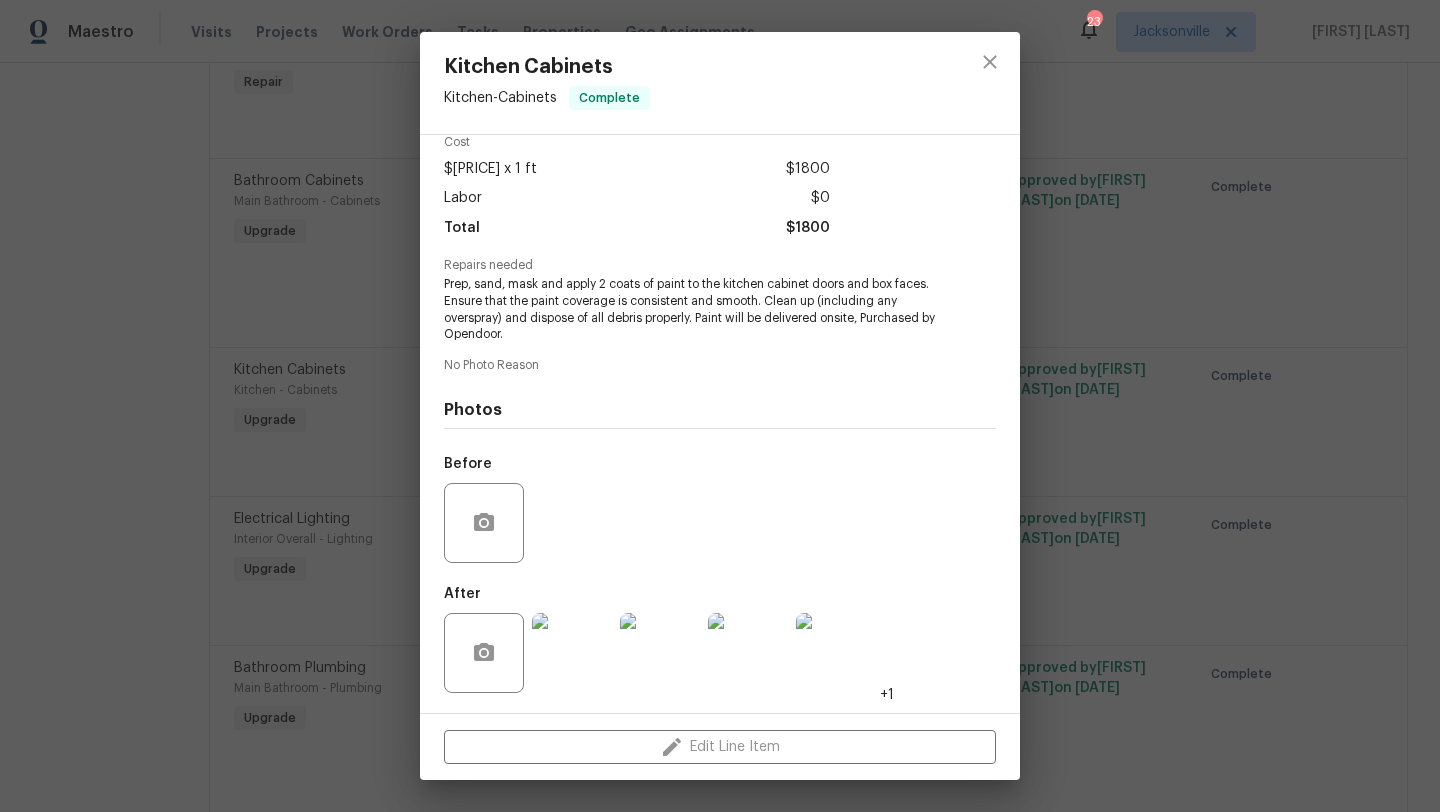 click at bounding box center (572, 653) 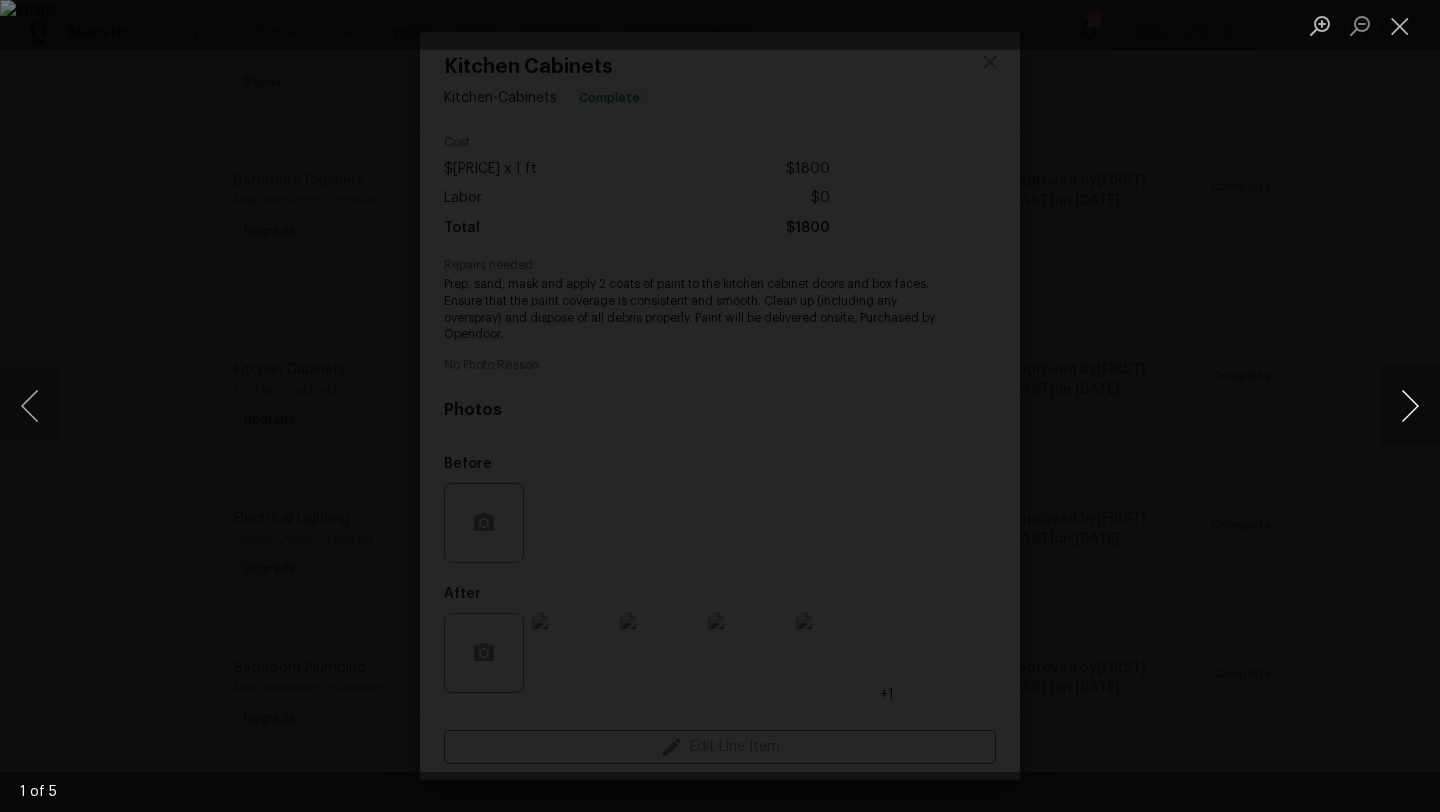 click at bounding box center [1410, 406] 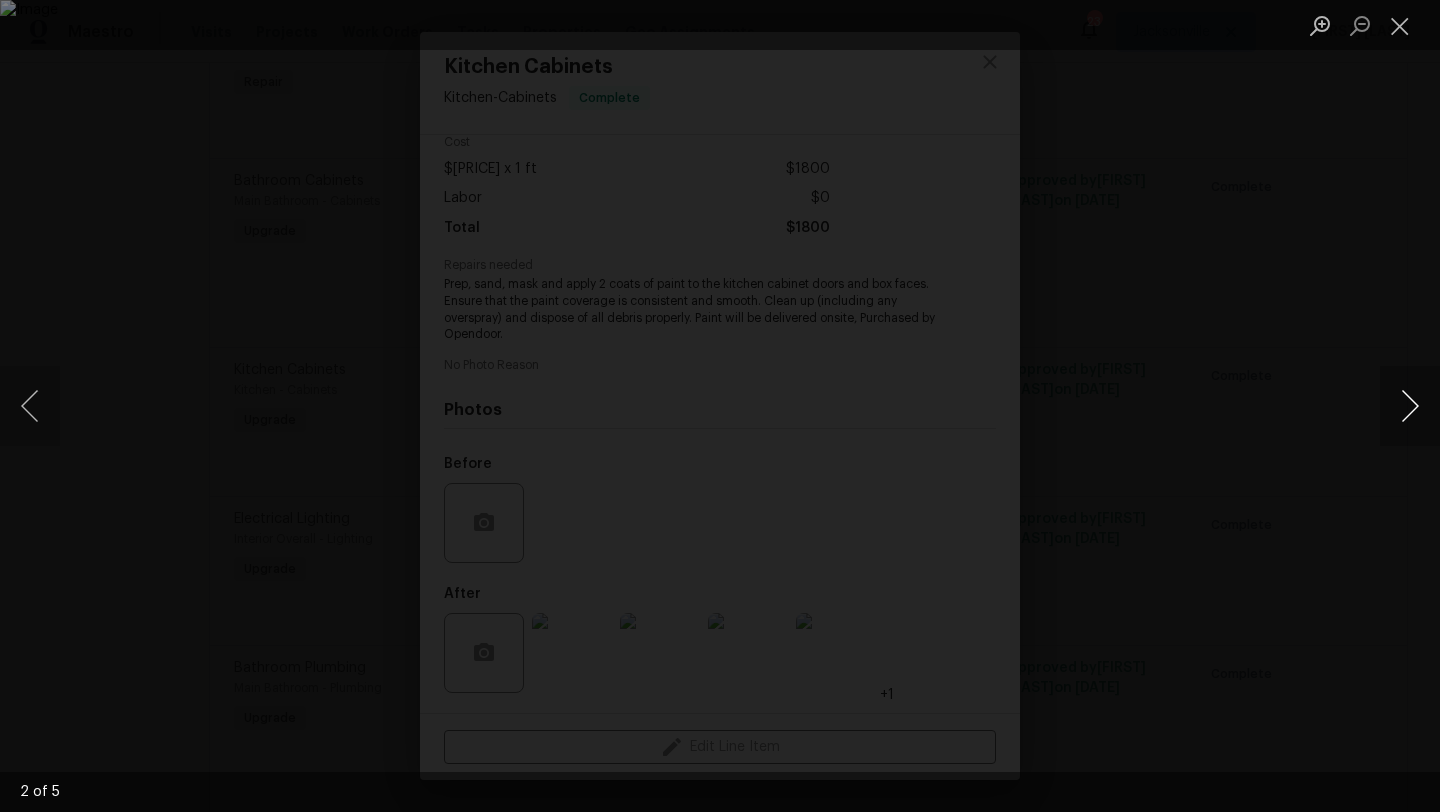 click at bounding box center (1410, 406) 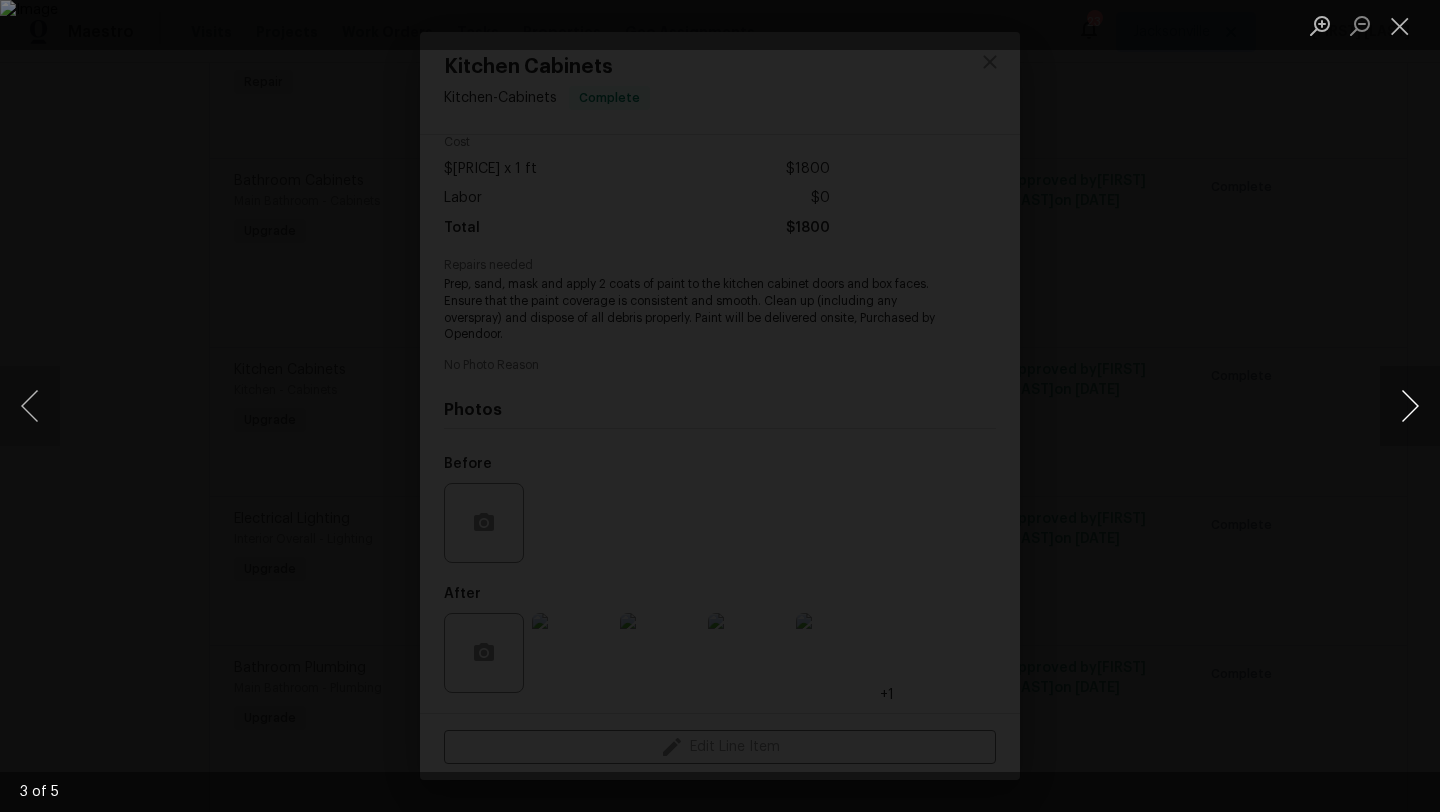 click at bounding box center [1410, 406] 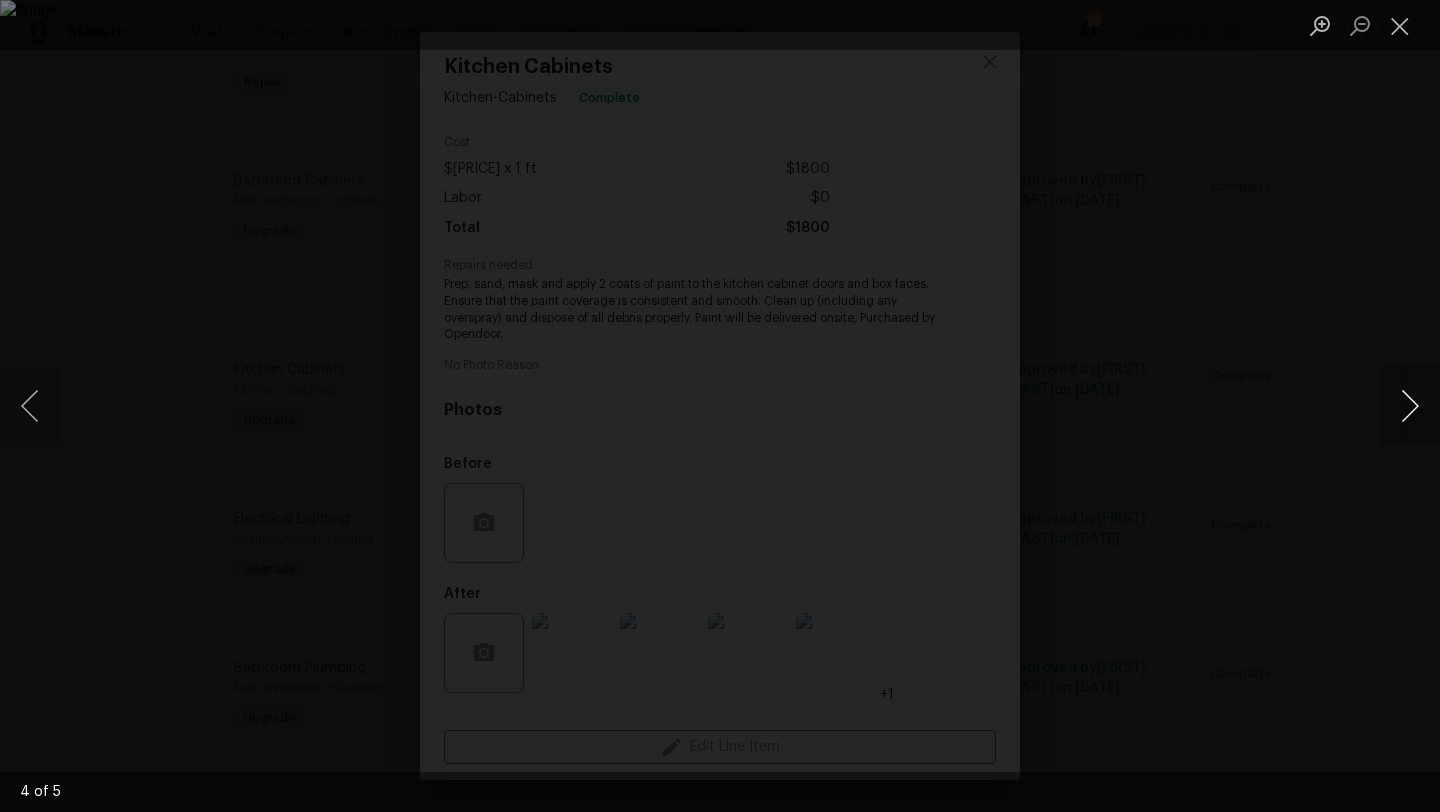 click at bounding box center [1410, 406] 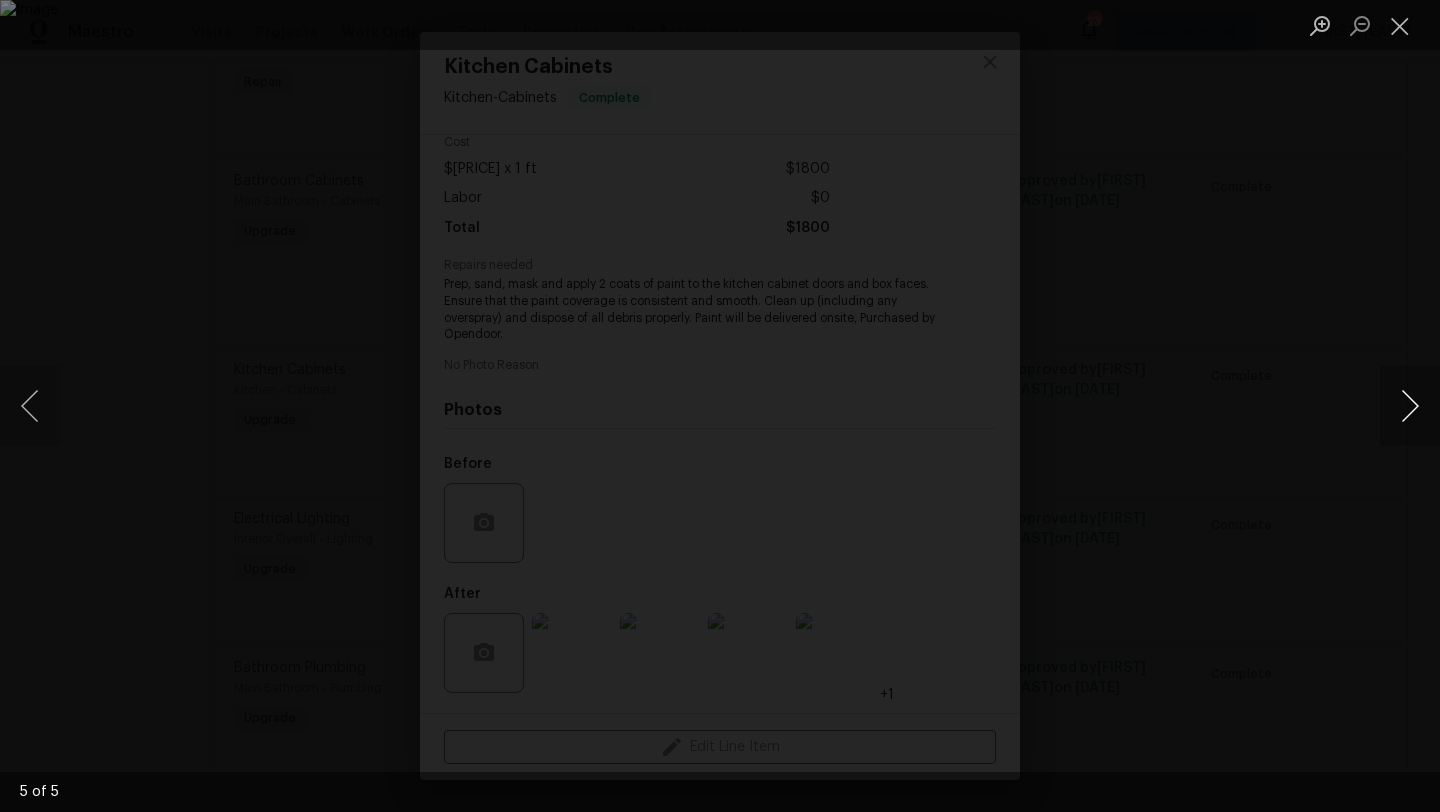 click at bounding box center (1410, 406) 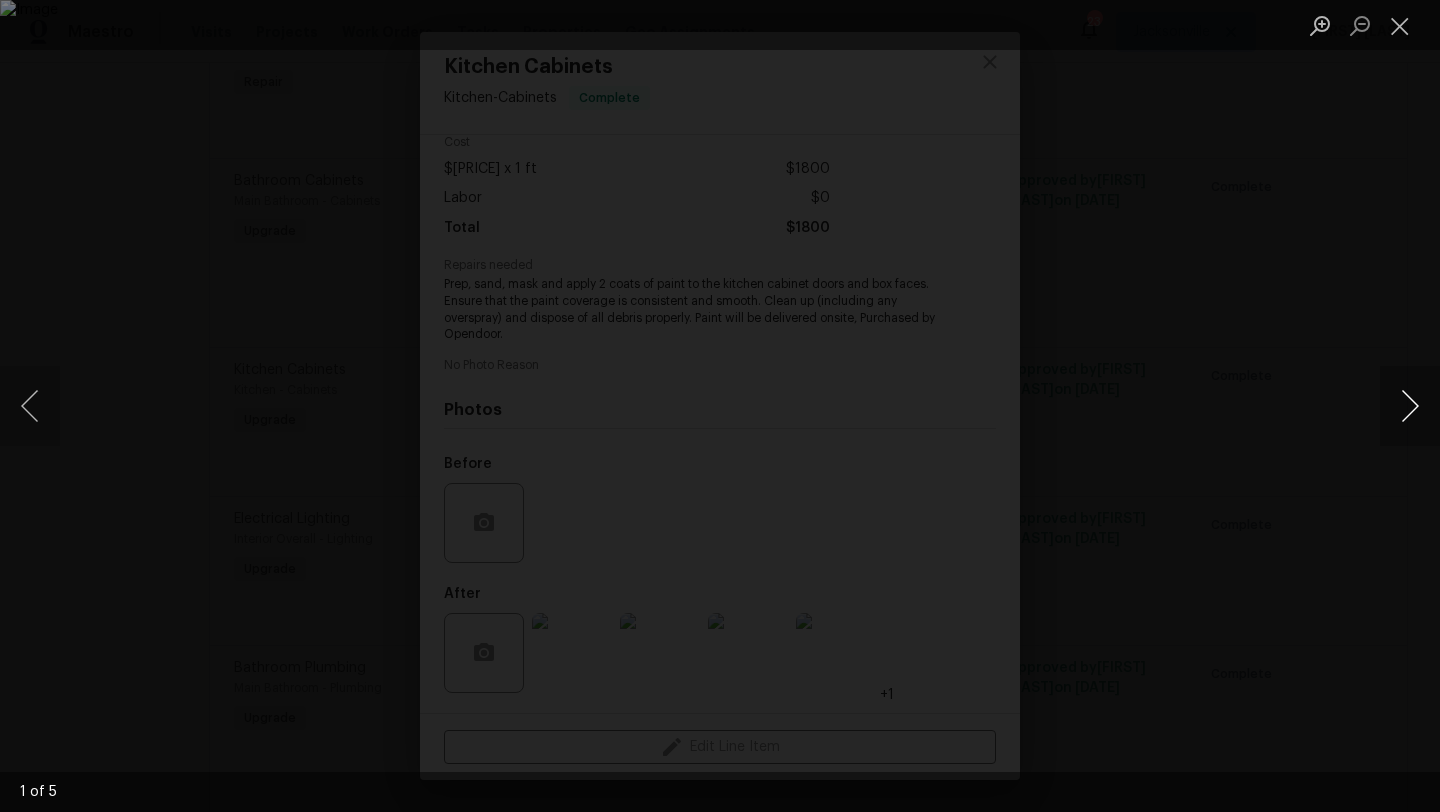 click at bounding box center (1410, 406) 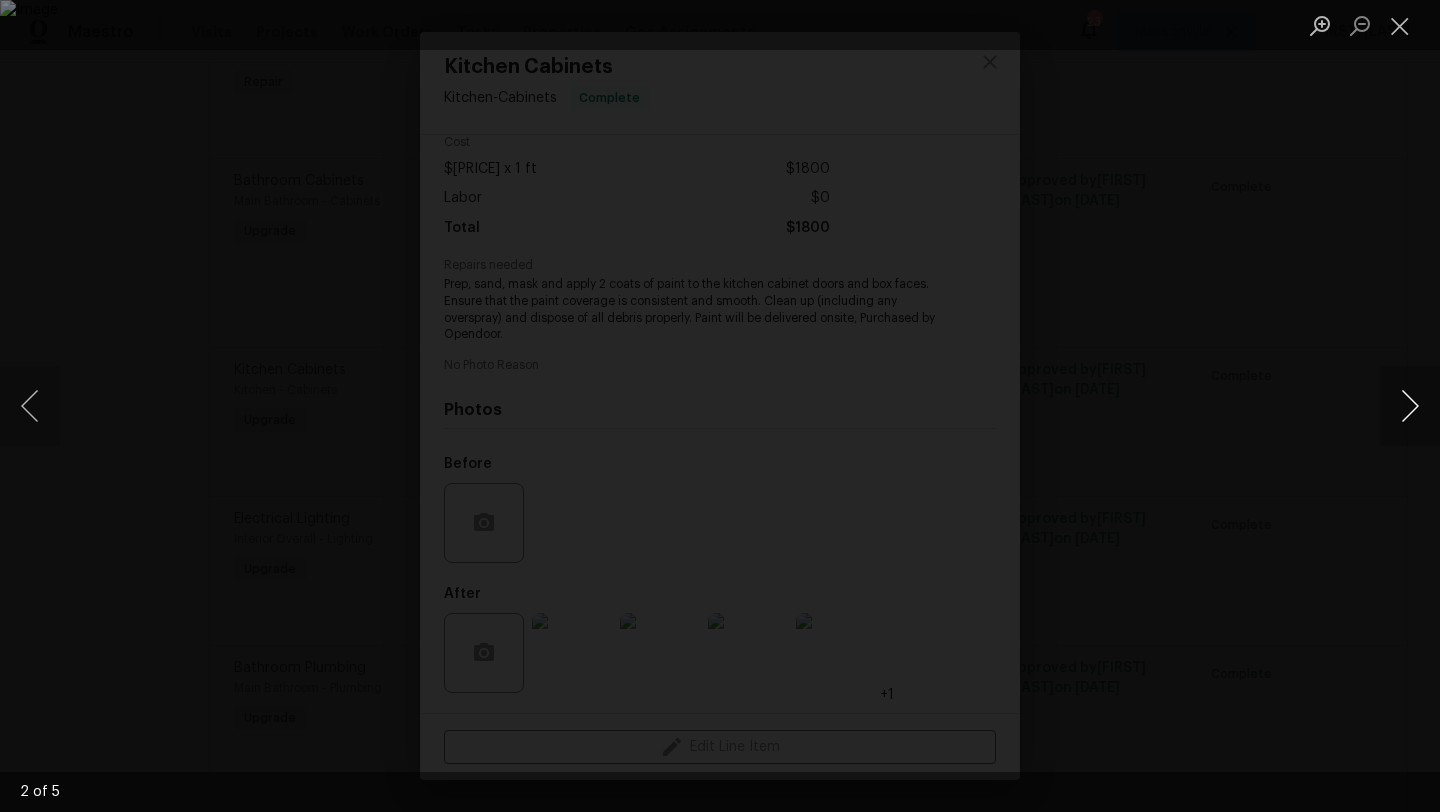 click at bounding box center [1410, 406] 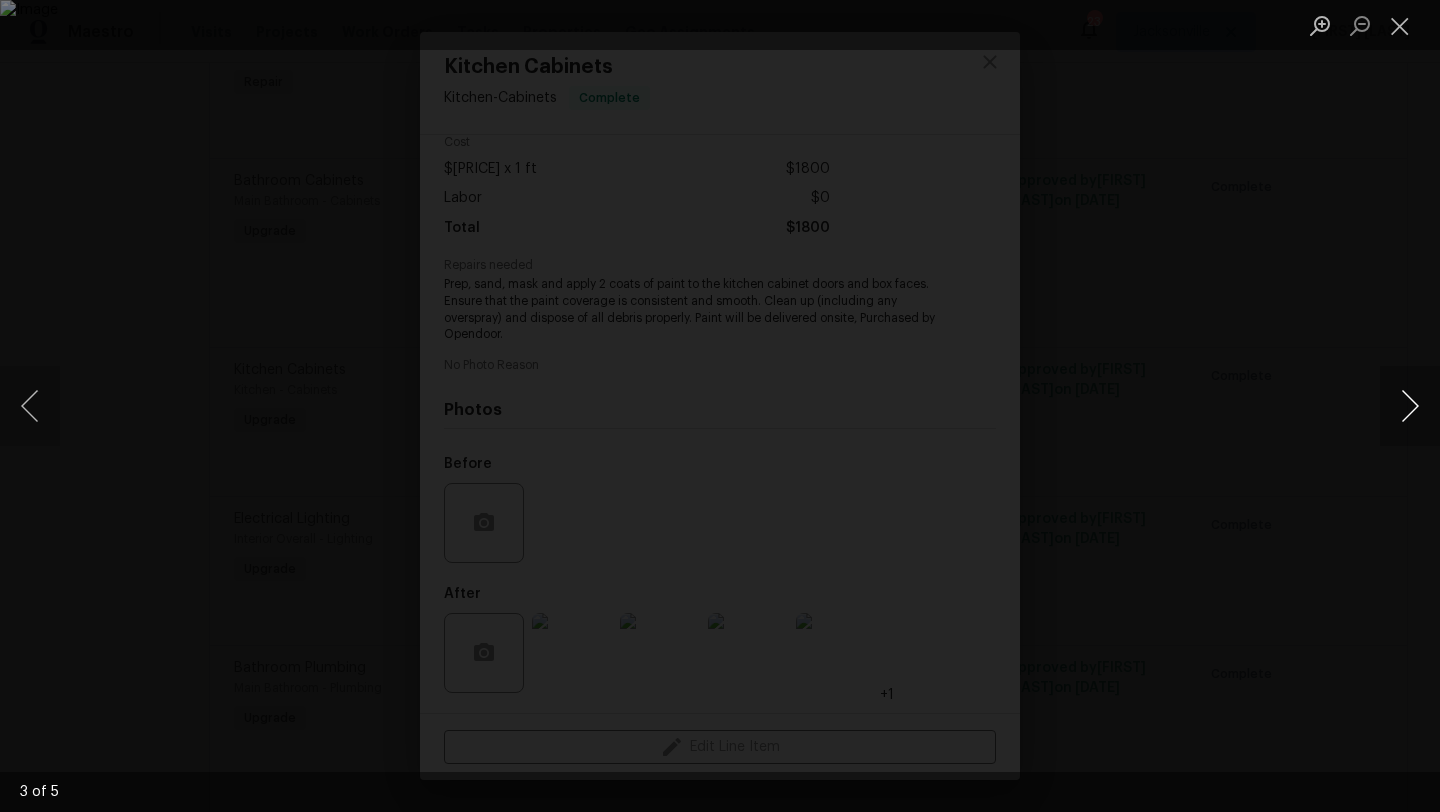 click at bounding box center (1410, 406) 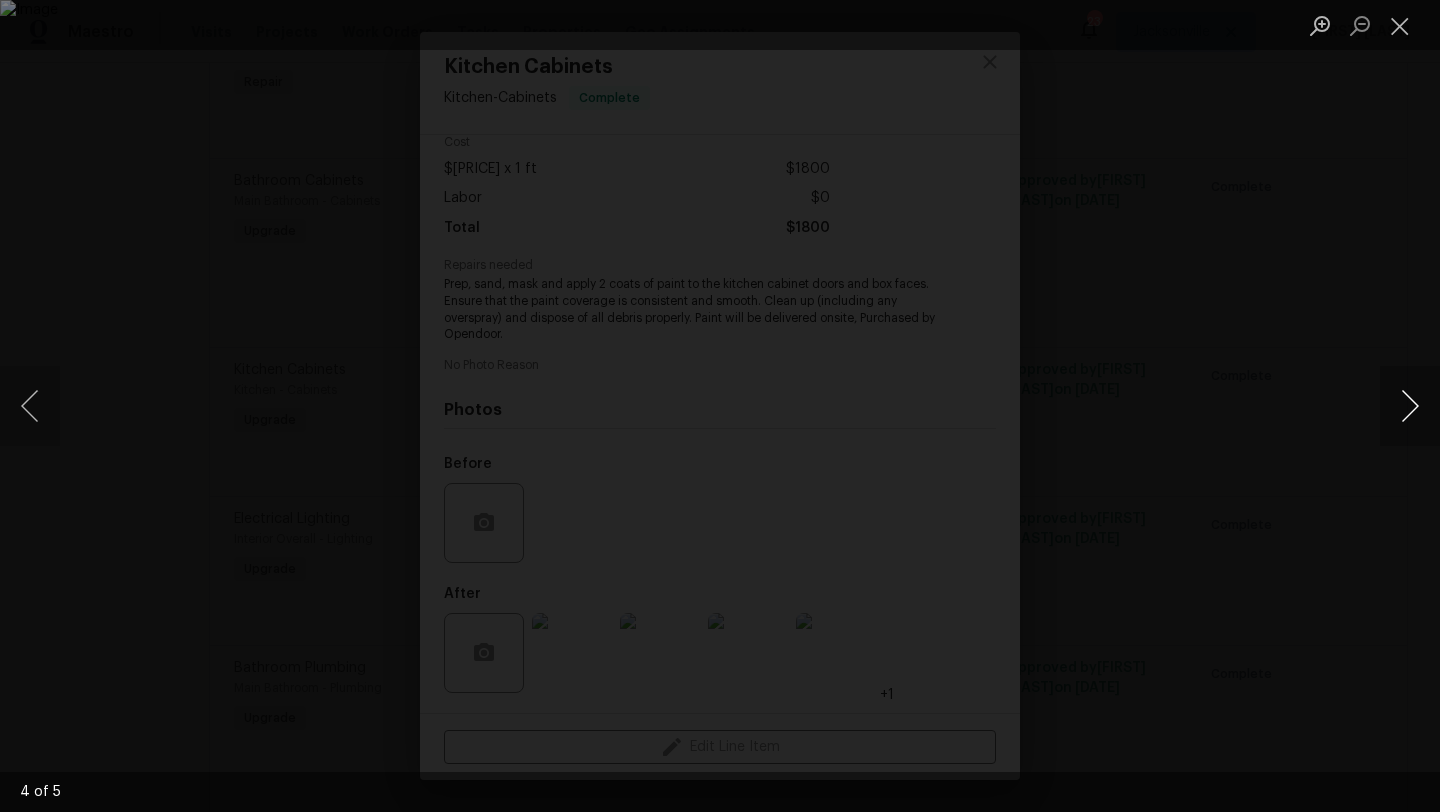 click at bounding box center [1410, 406] 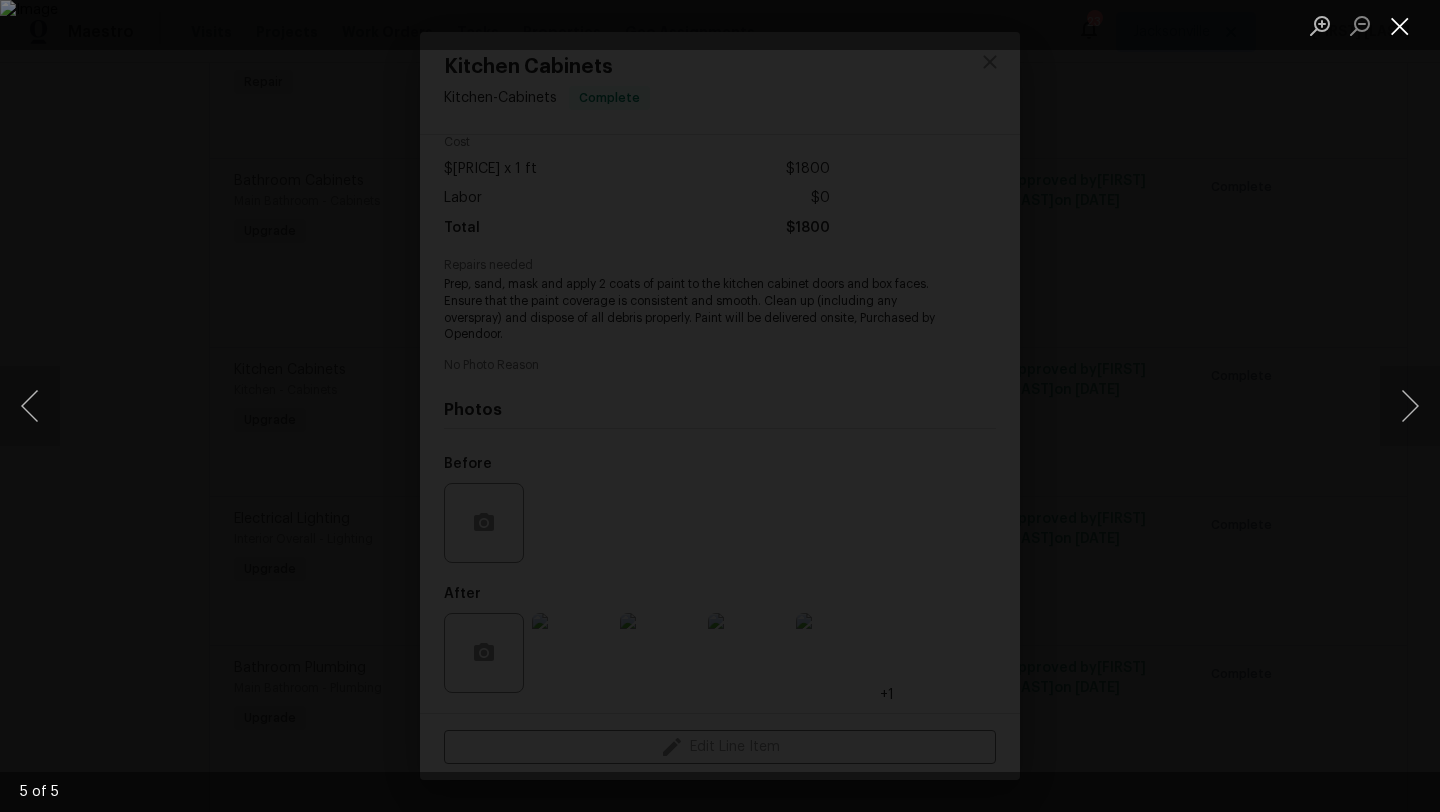 click at bounding box center (1400, 25) 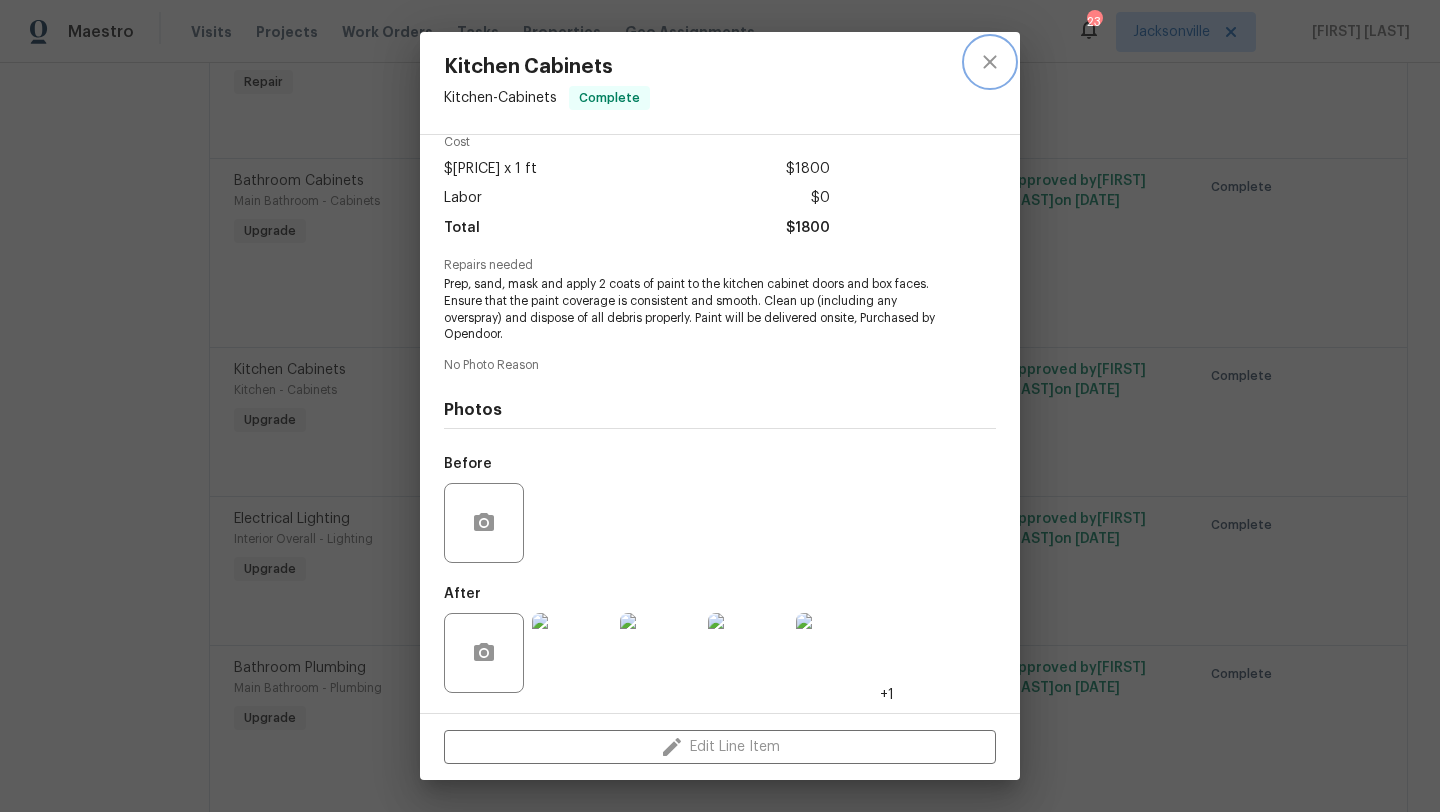 click at bounding box center [990, 62] 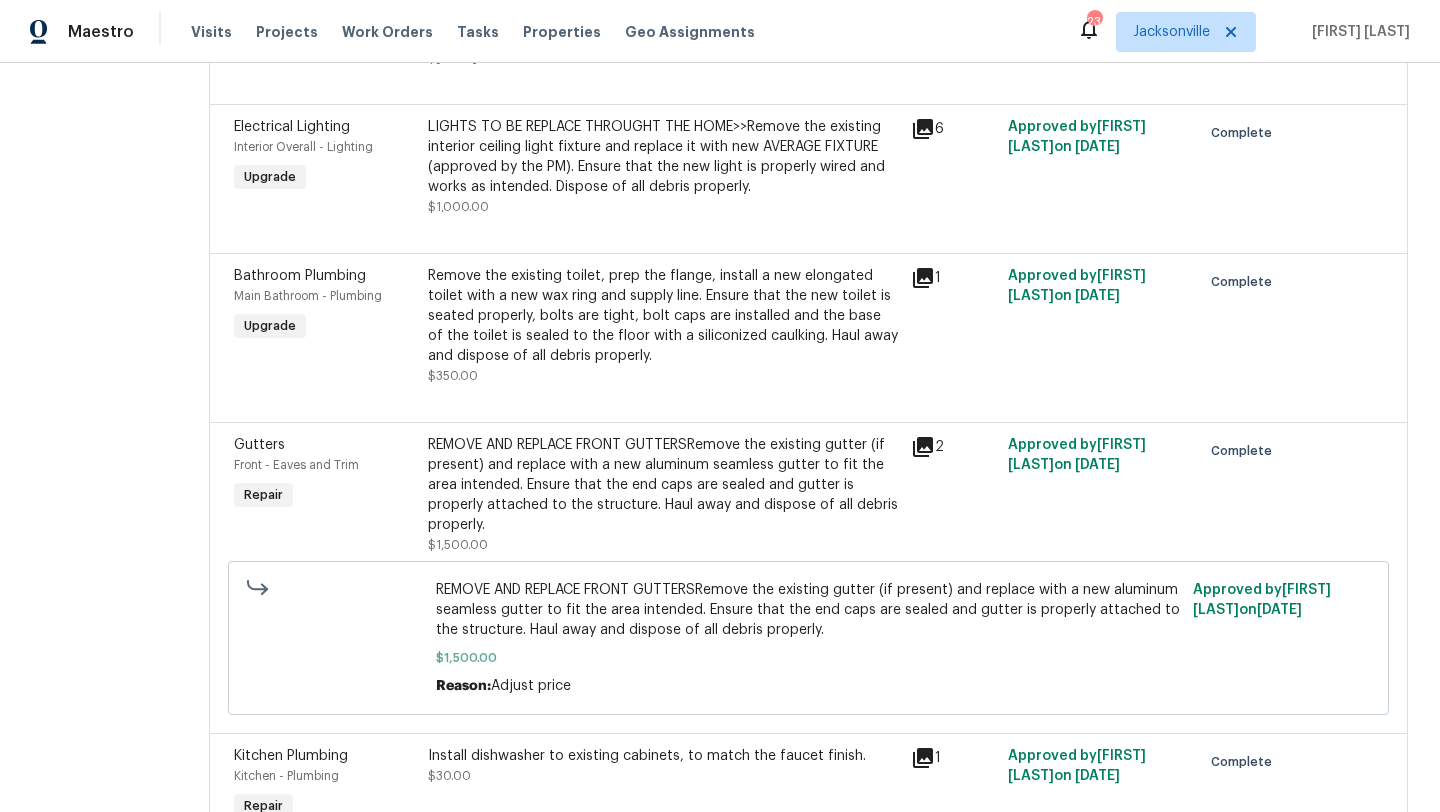 scroll, scrollTop: 2479, scrollLeft: 0, axis: vertical 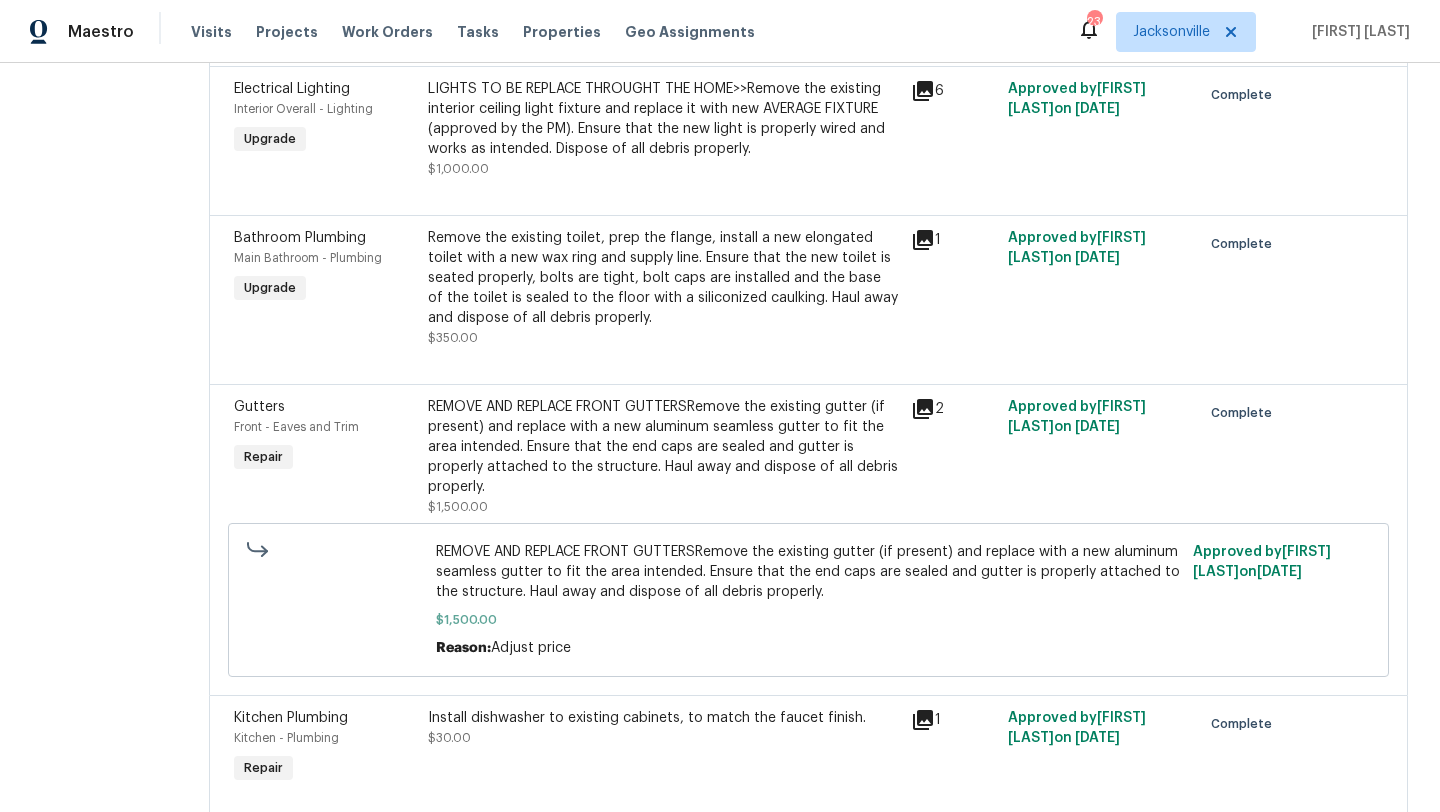 click on "REMOVE AND REPLACE FRONT GUTTERSRemove the existing gutter (if present) and replace with a new aluminum seamless gutter to fit the area intended. Ensure that the end caps are sealed and gutter is properly attached to the structure. Haul away and dispose of all debris properly." at bounding box center [664, 447] 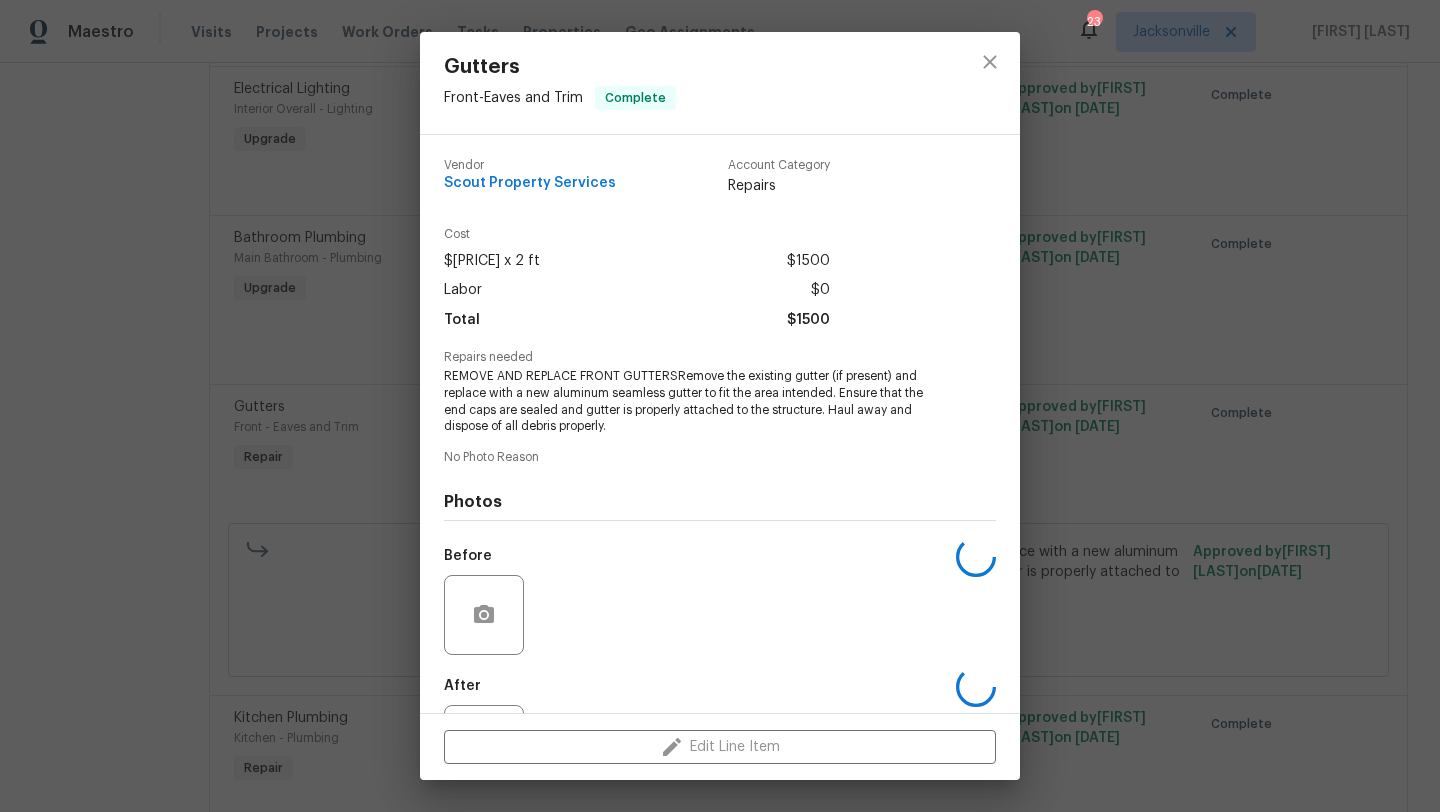 scroll, scrollTop: 92, scrollLeft: 0, axis: vertical 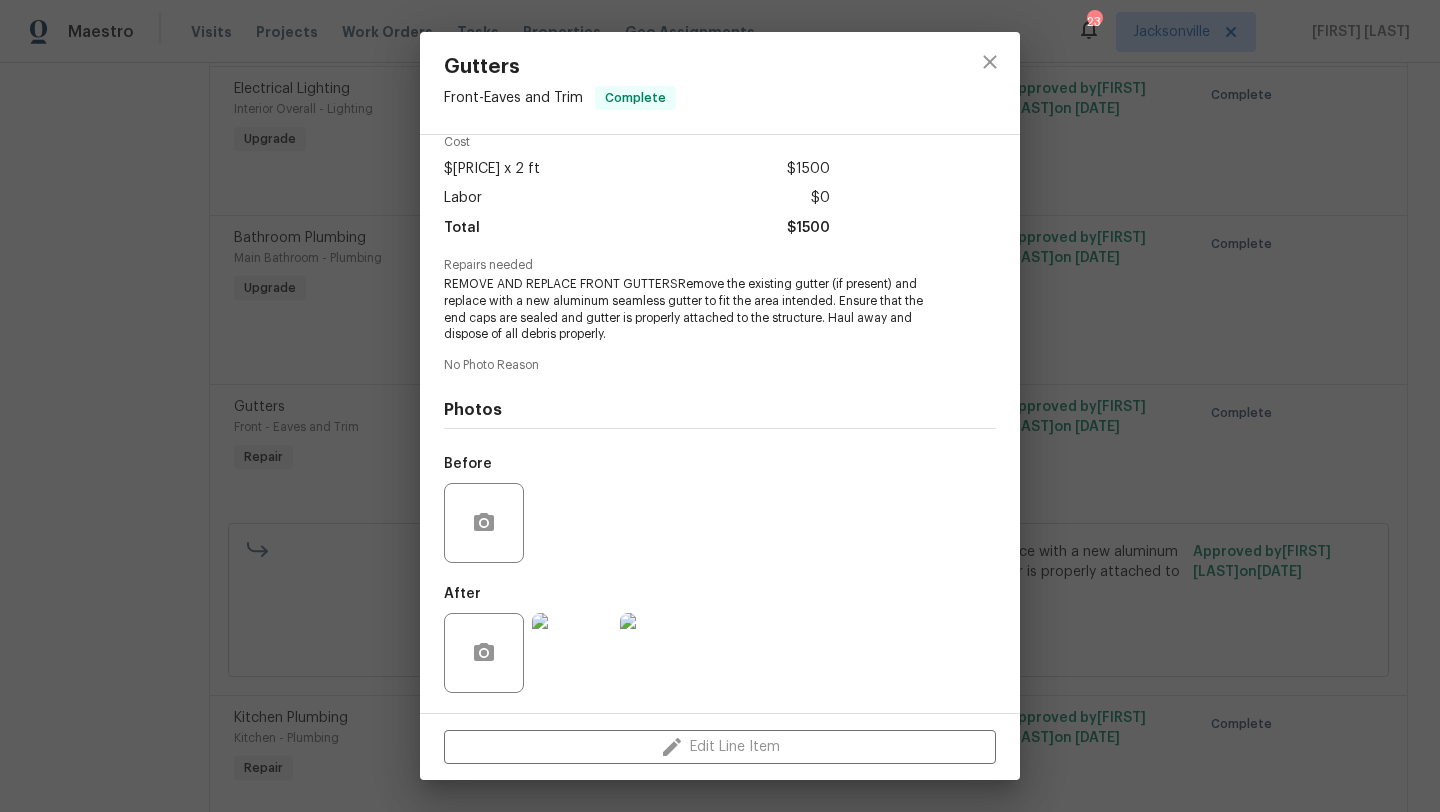 click at bounding box center [572, 653] 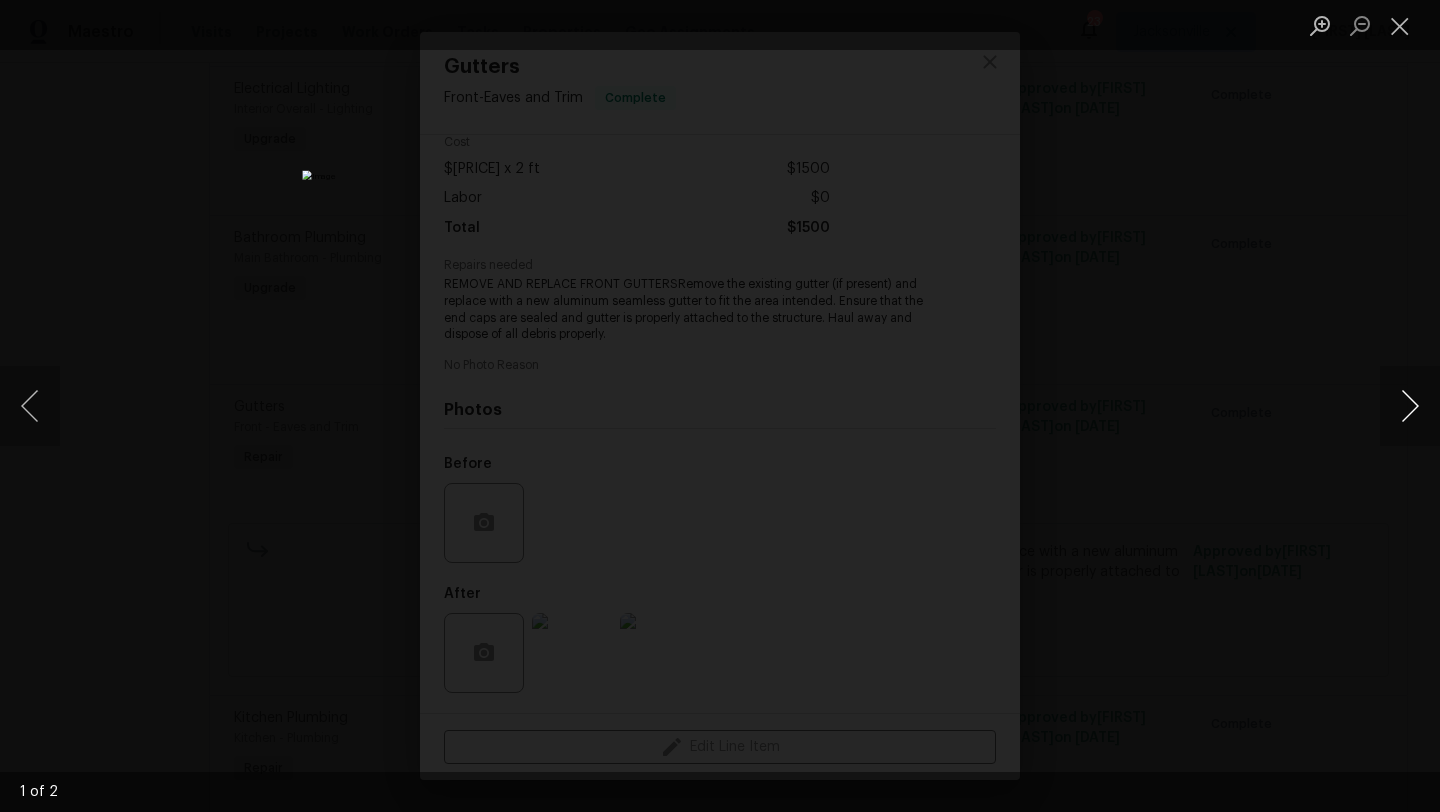 click at bounding box center (1410, 406) 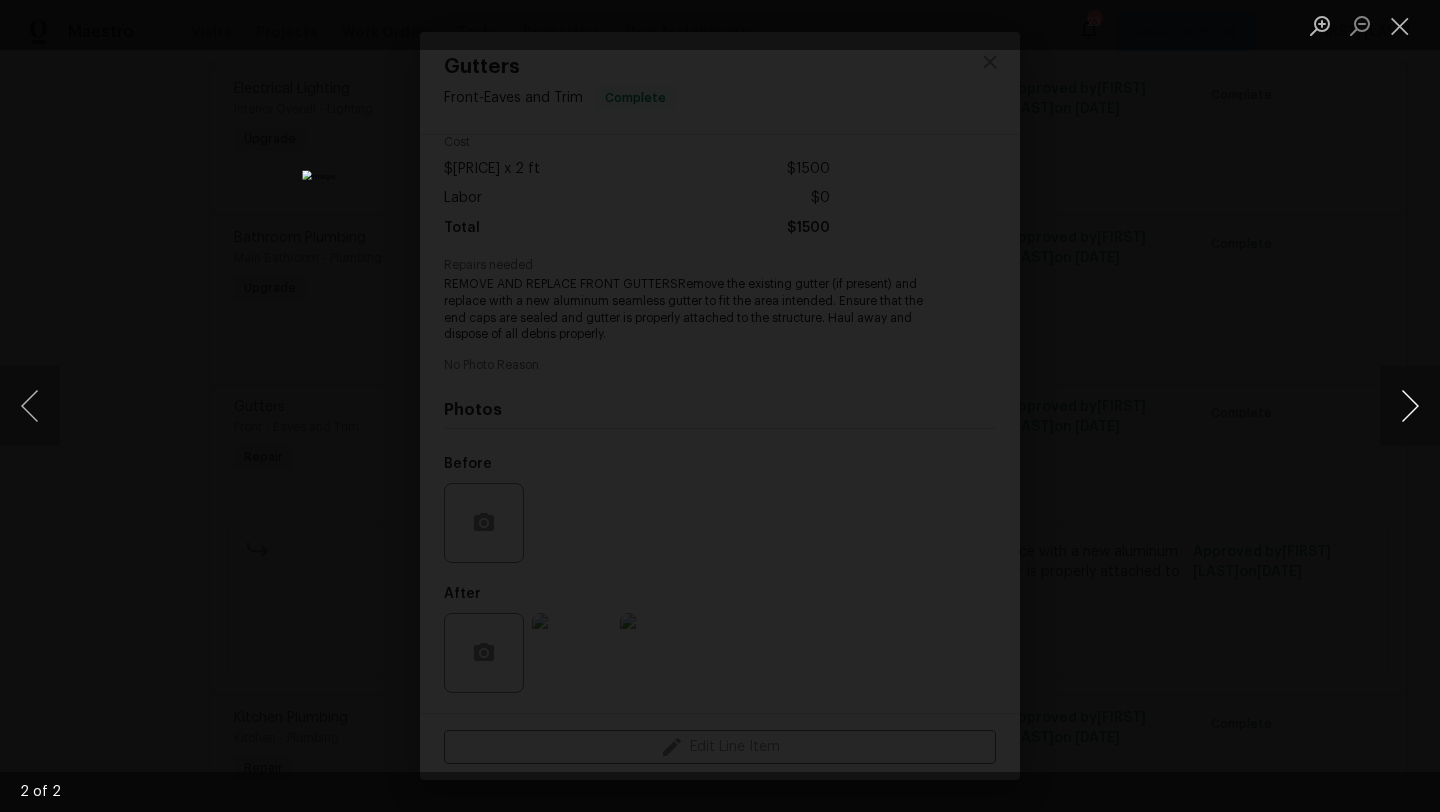 click at bounding box center (1410, 406) 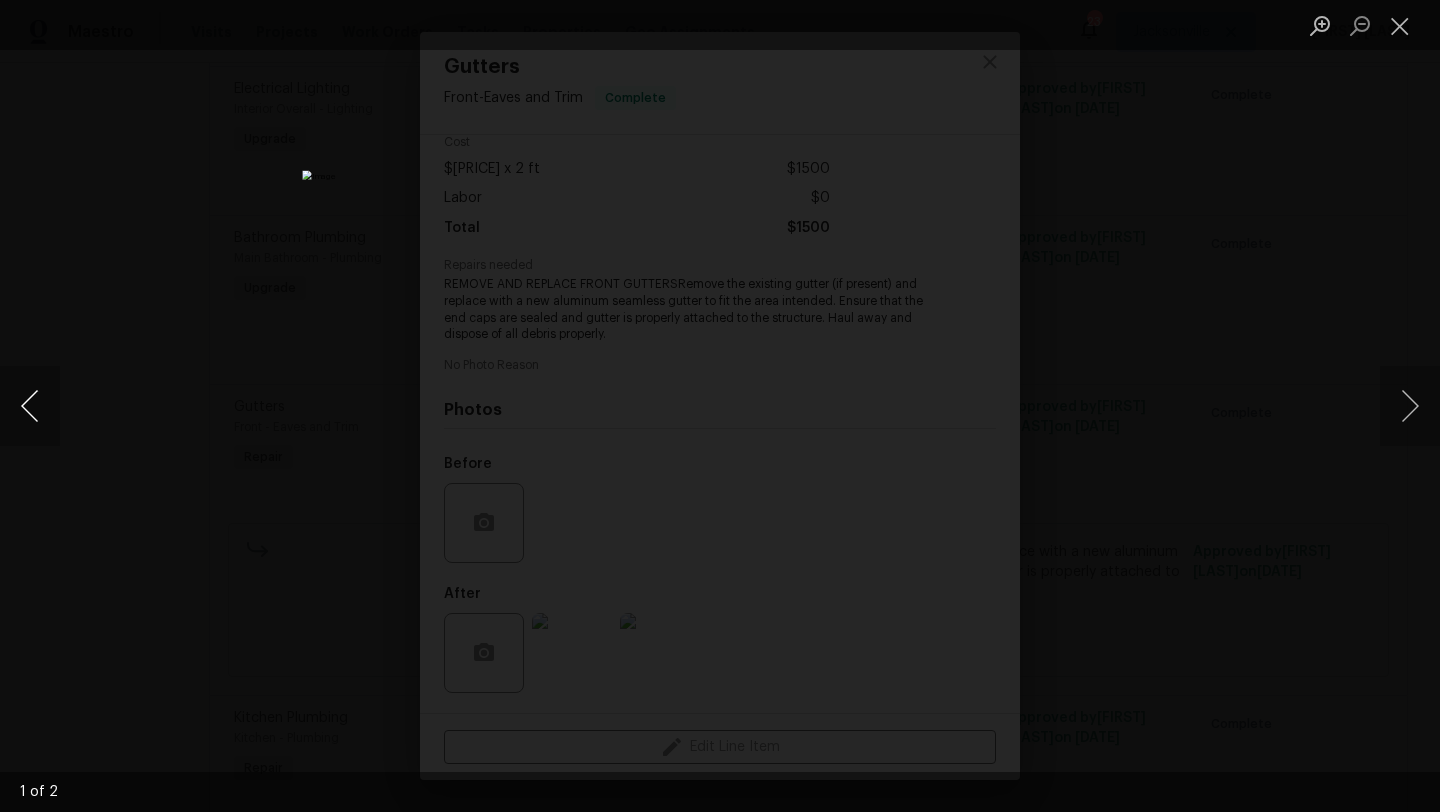 click at bounding box center (30, 406) 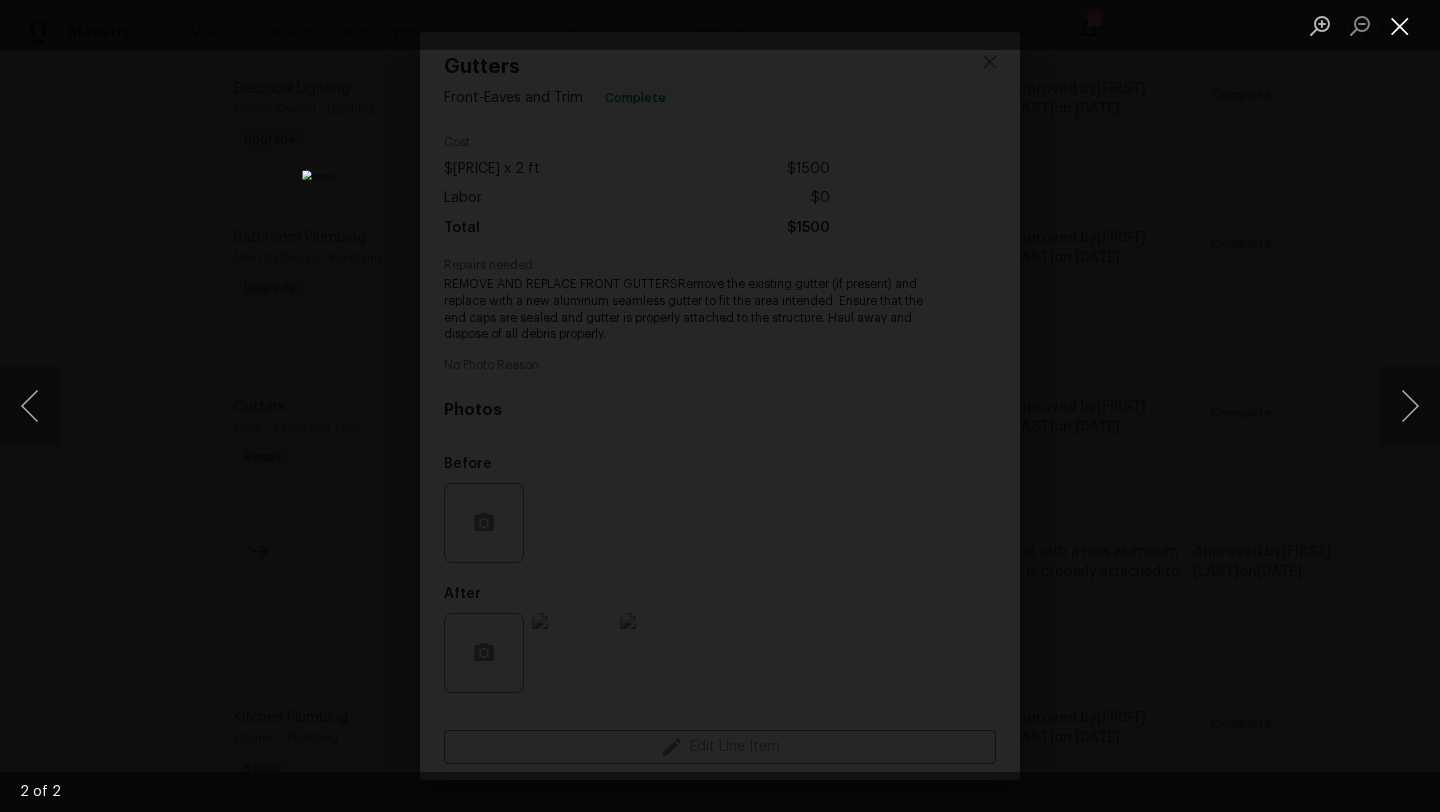 click at bounding box center [1400, 25] 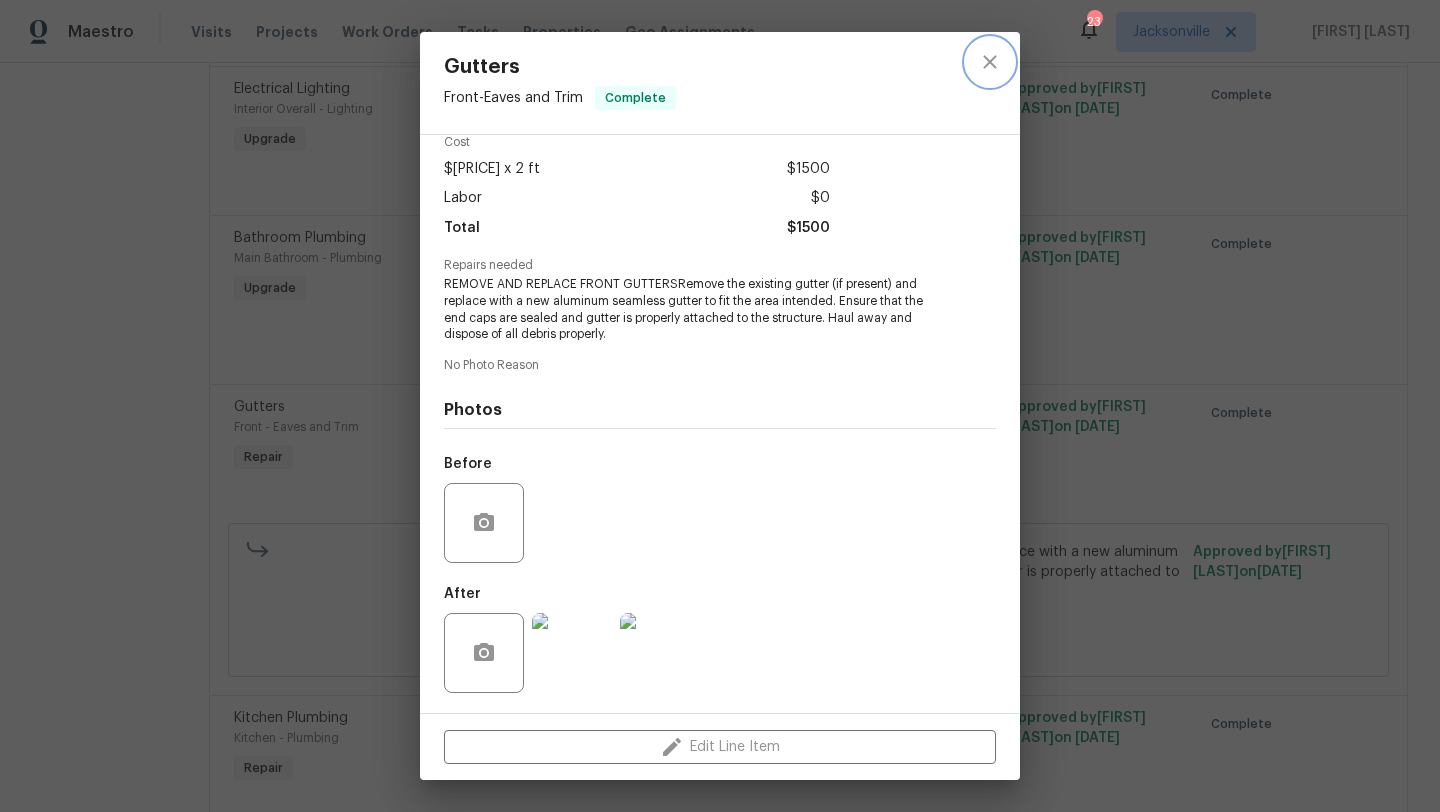 click 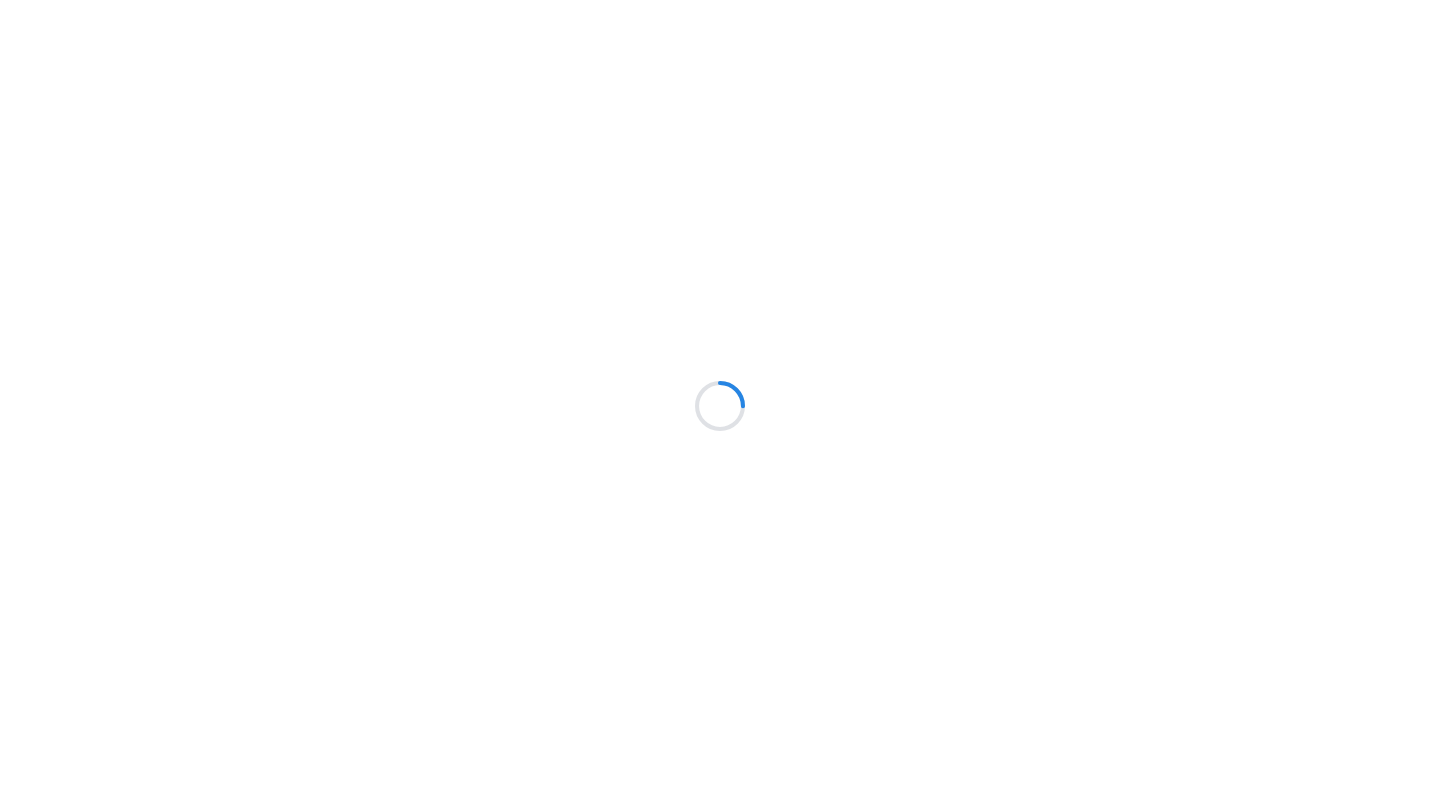 scroll, scrollTop: 0, scrollLeft: 0, axis: both 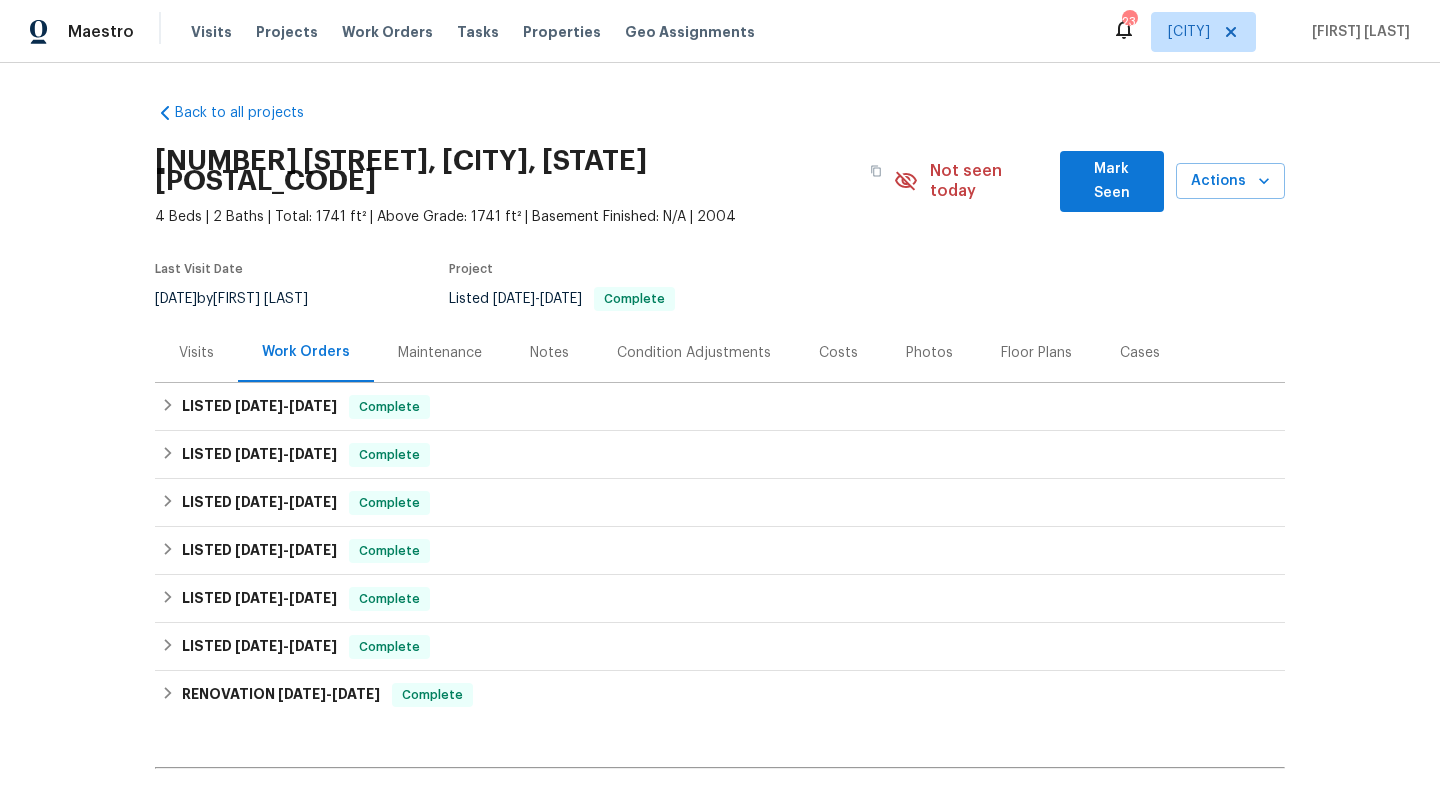 click on "Photos" at bounding box center (929, 353) 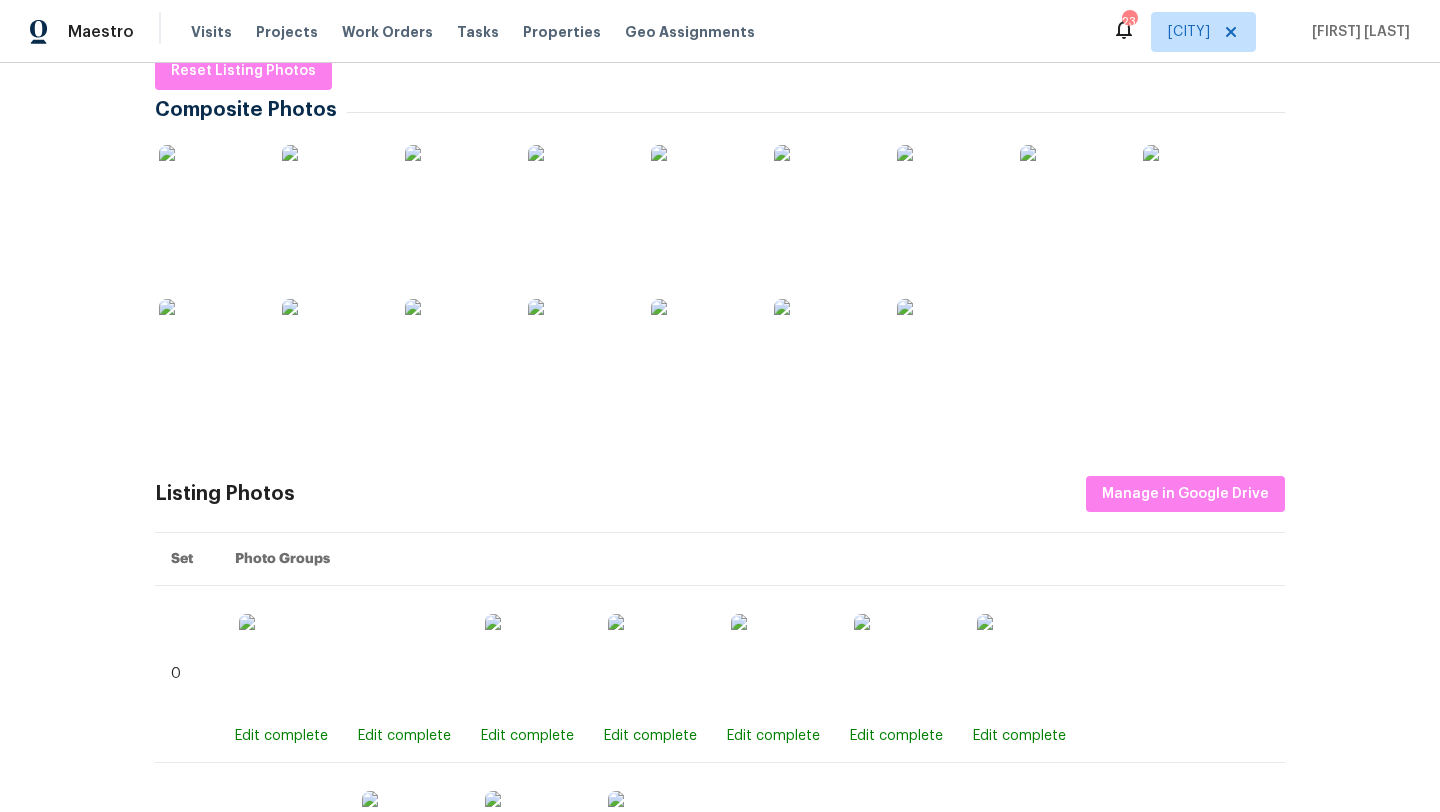 scroll, scrollTop: 379, scrollLeft: 0, axis: vertical 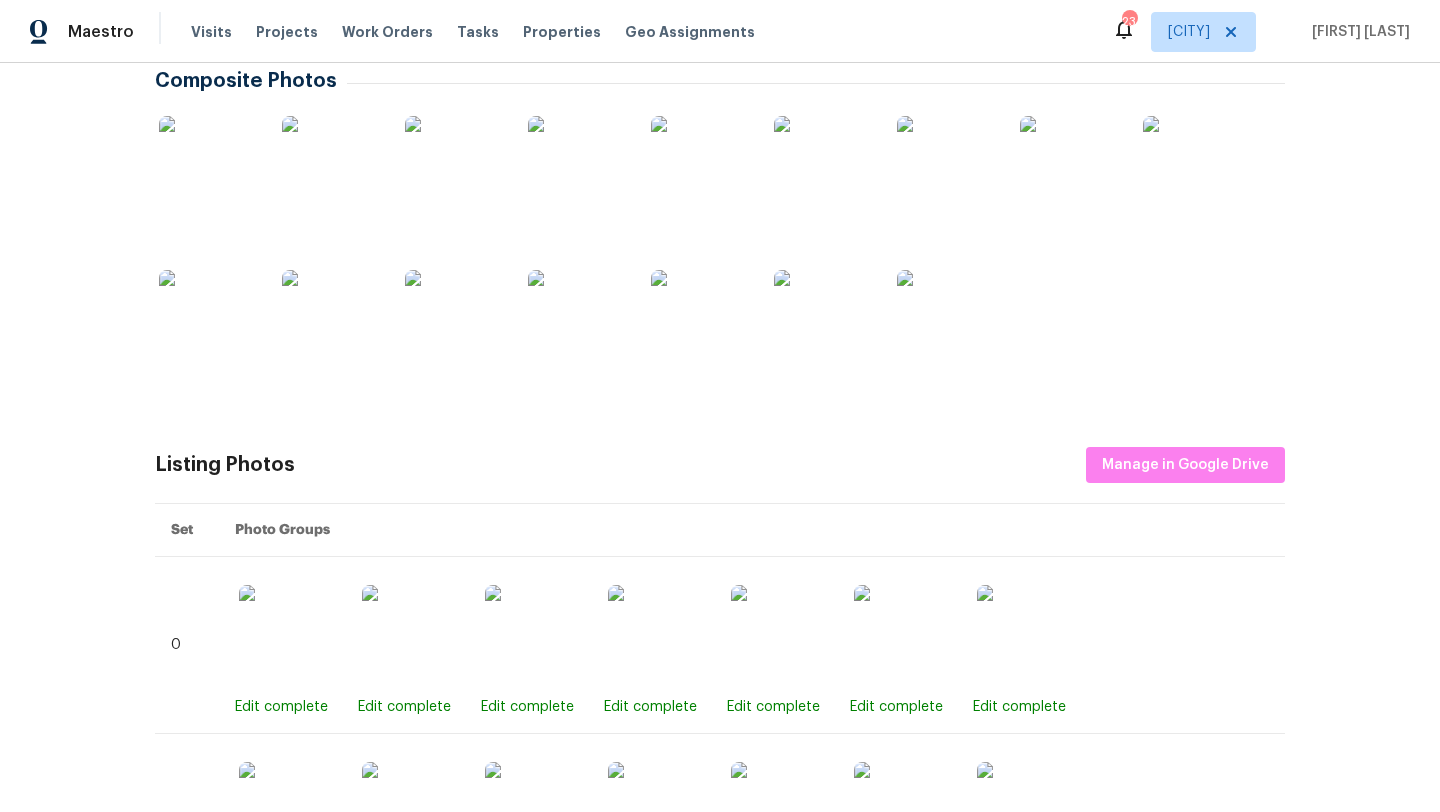 click at bounding box center (332, 166) 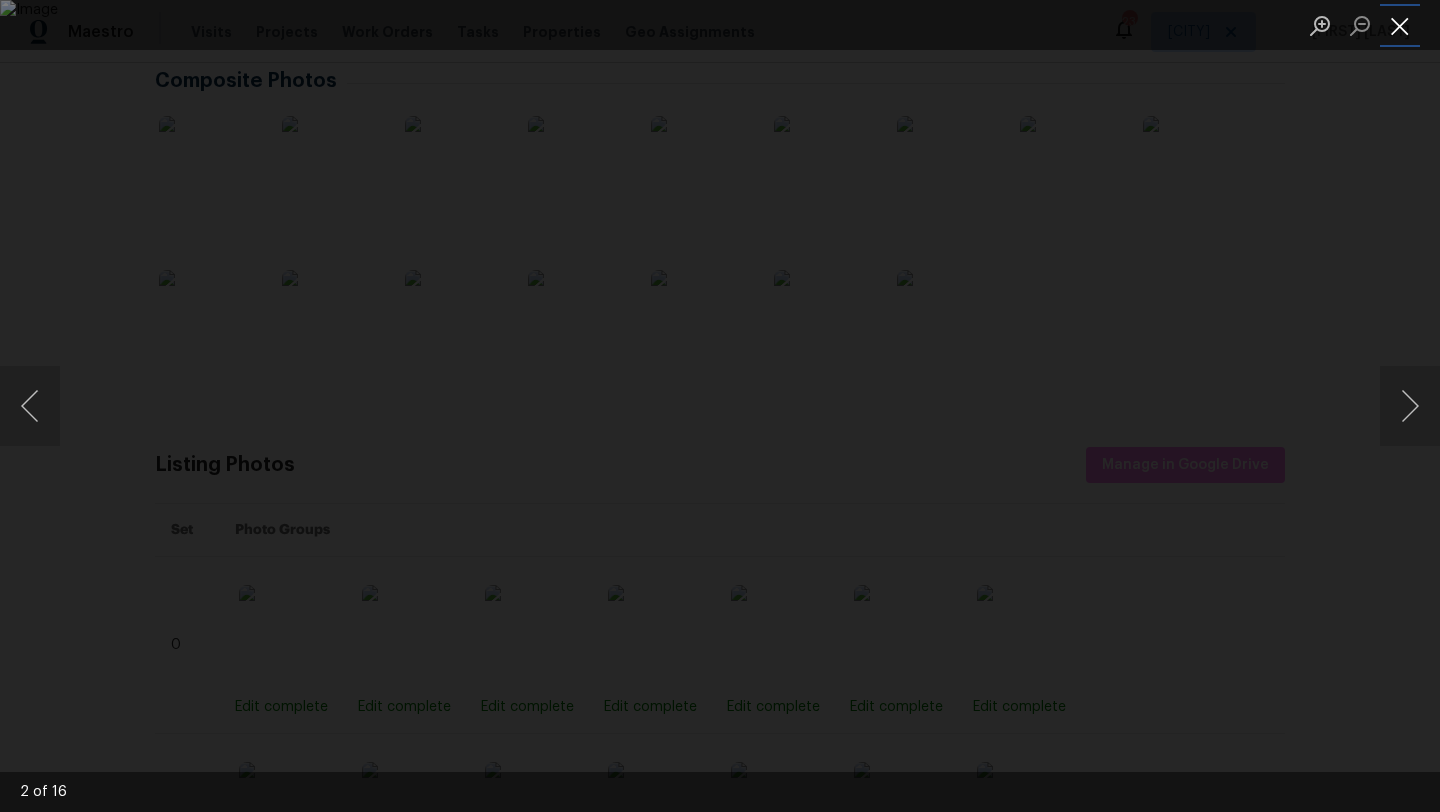 click at bounding box center (1400, 25) 